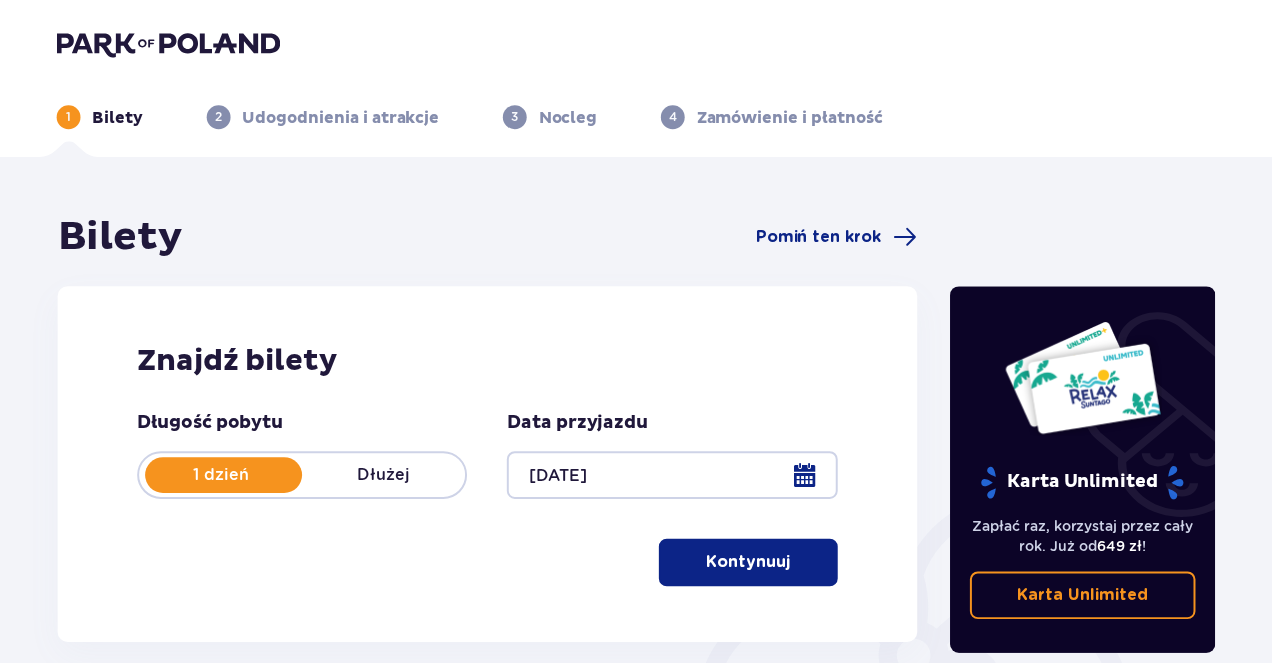 scroll, scrollTop: 0, scrollLeft: 0, axis: both 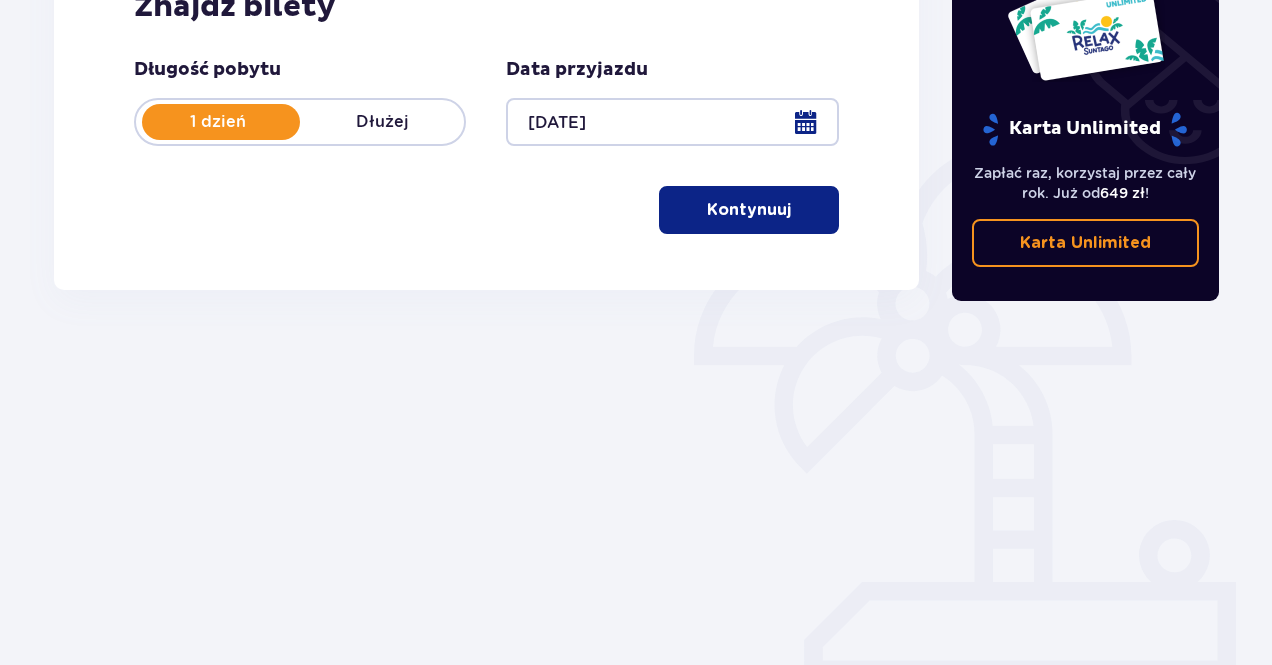 click on "Kontynuuj" at bounding box center [749, 210] 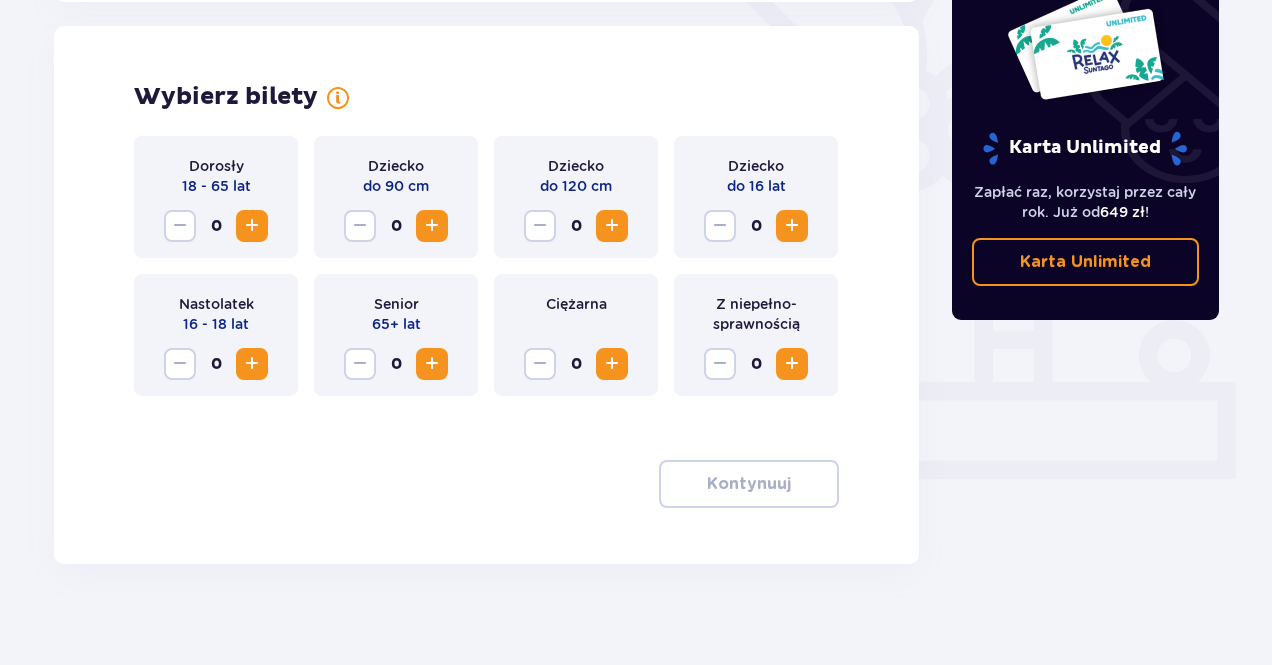 scroll, scrollTop: 556, scrollLeft: 0, axis: vertical 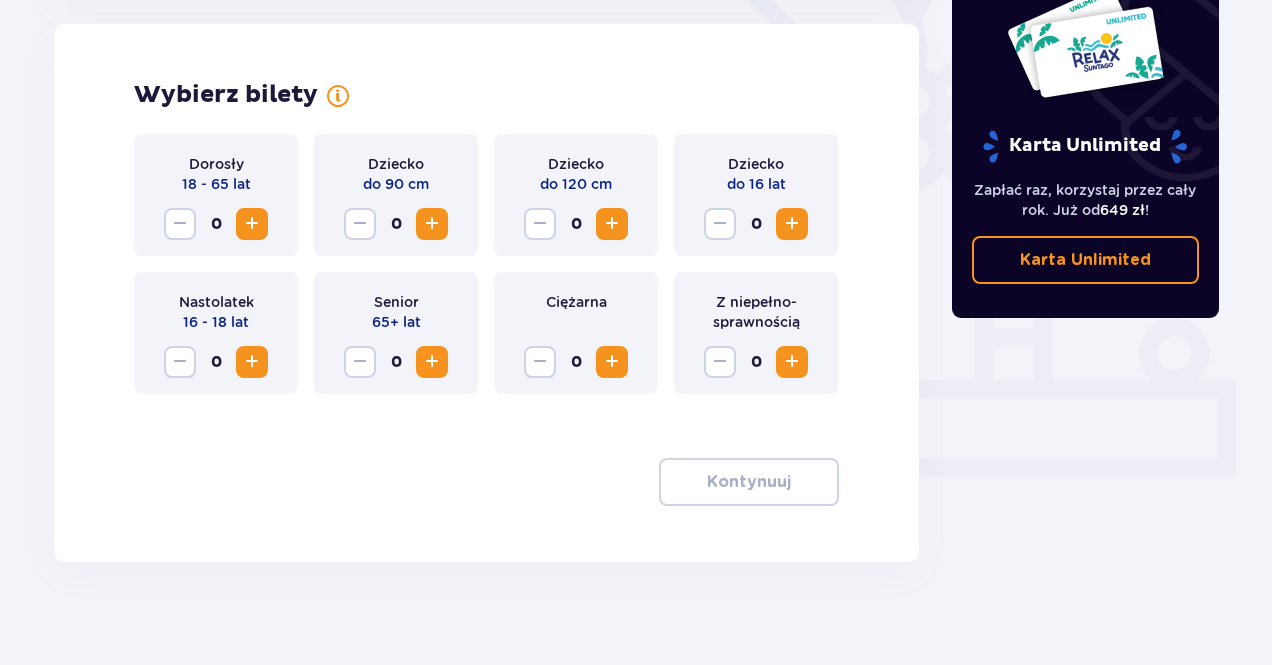 click at bounding box center (432, 362) 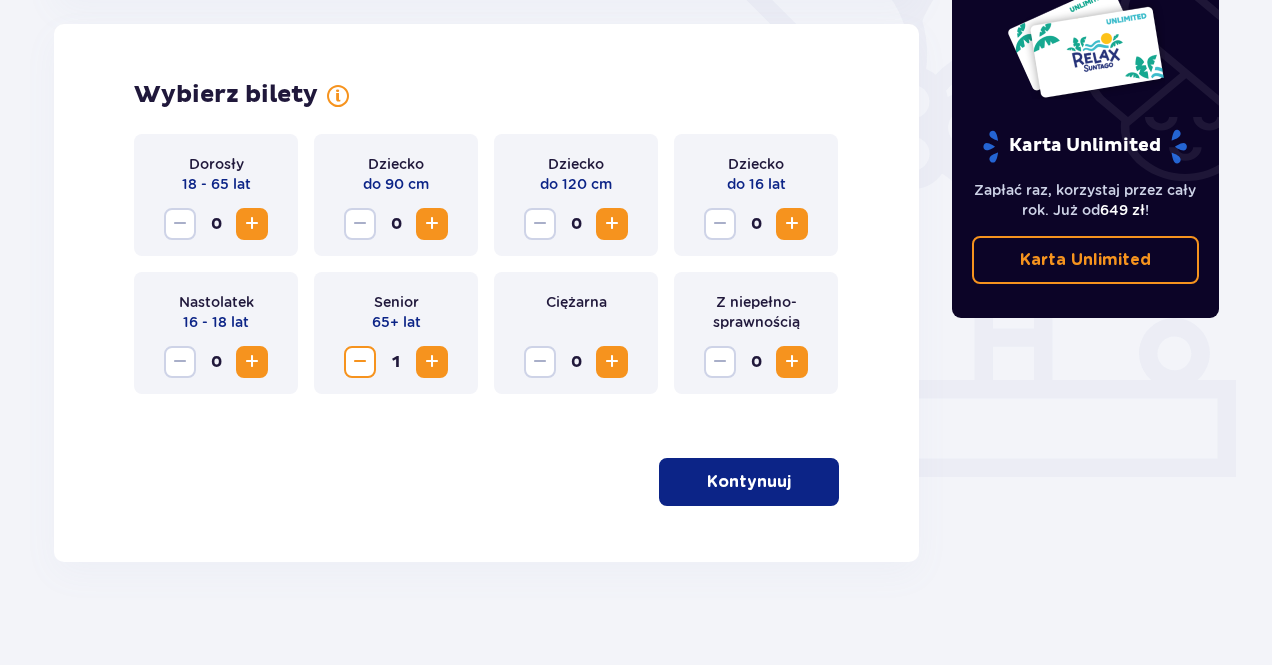 click at bounding box center [795, 482] 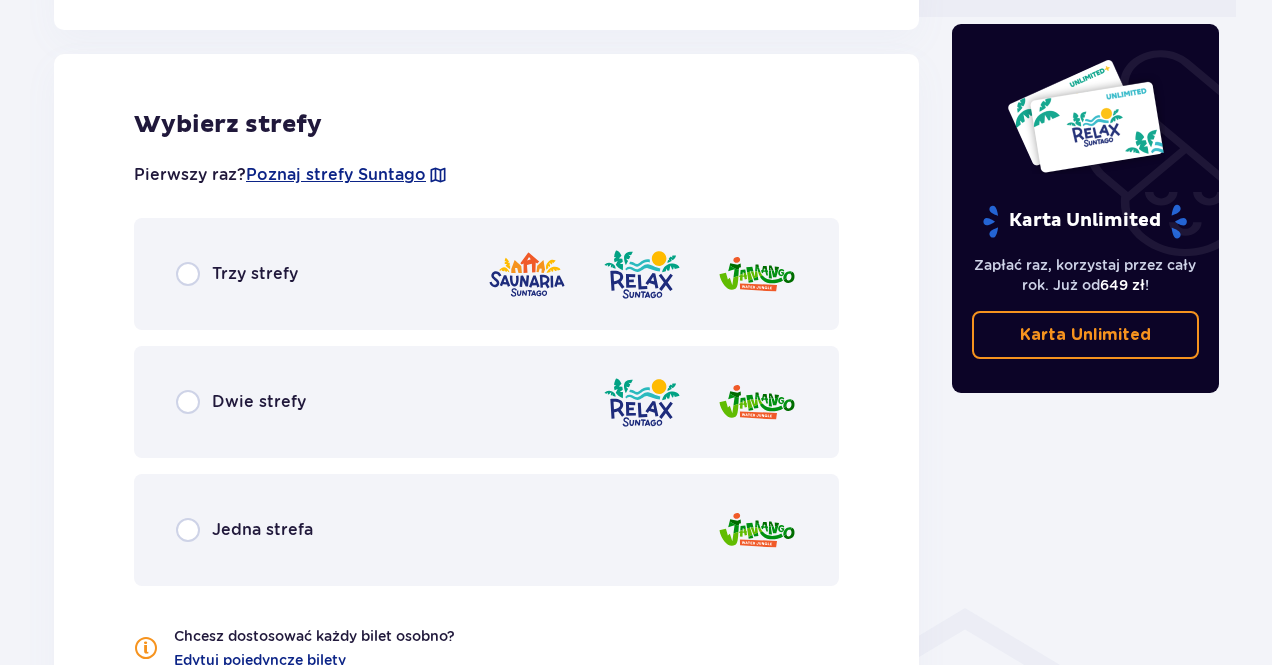 scroll, scrollTop: 1022, scrollLeft: 0, axis: vertical 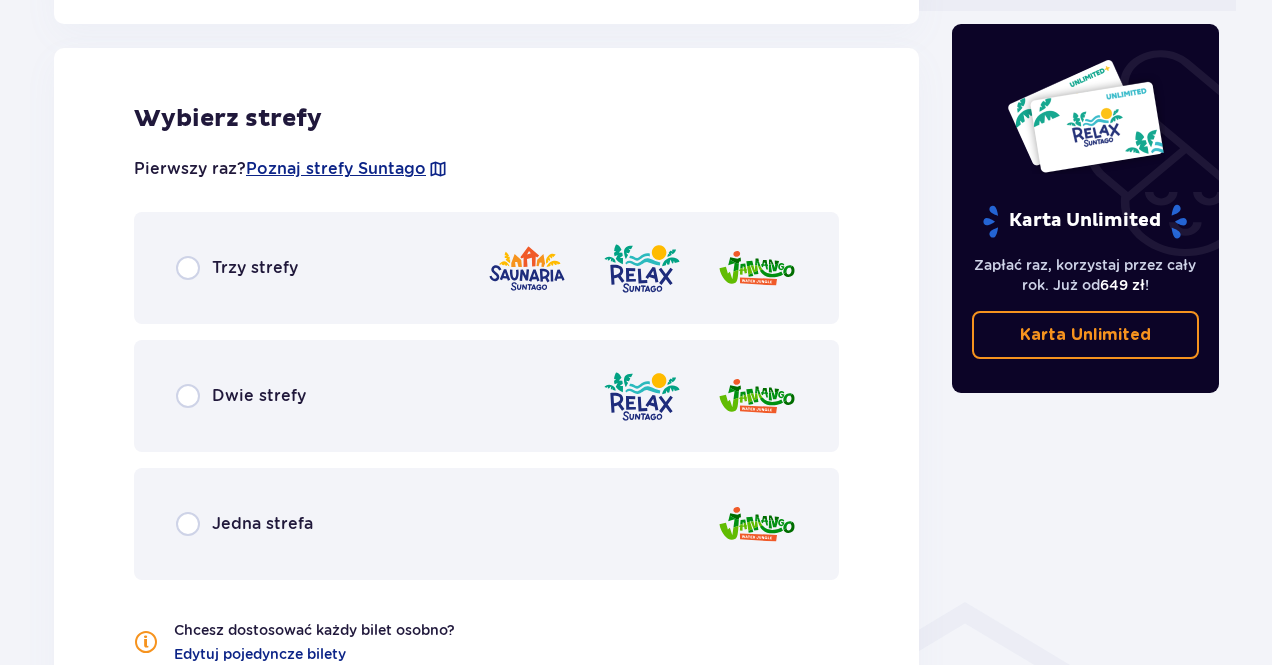 click at bounding box center [527, 268] 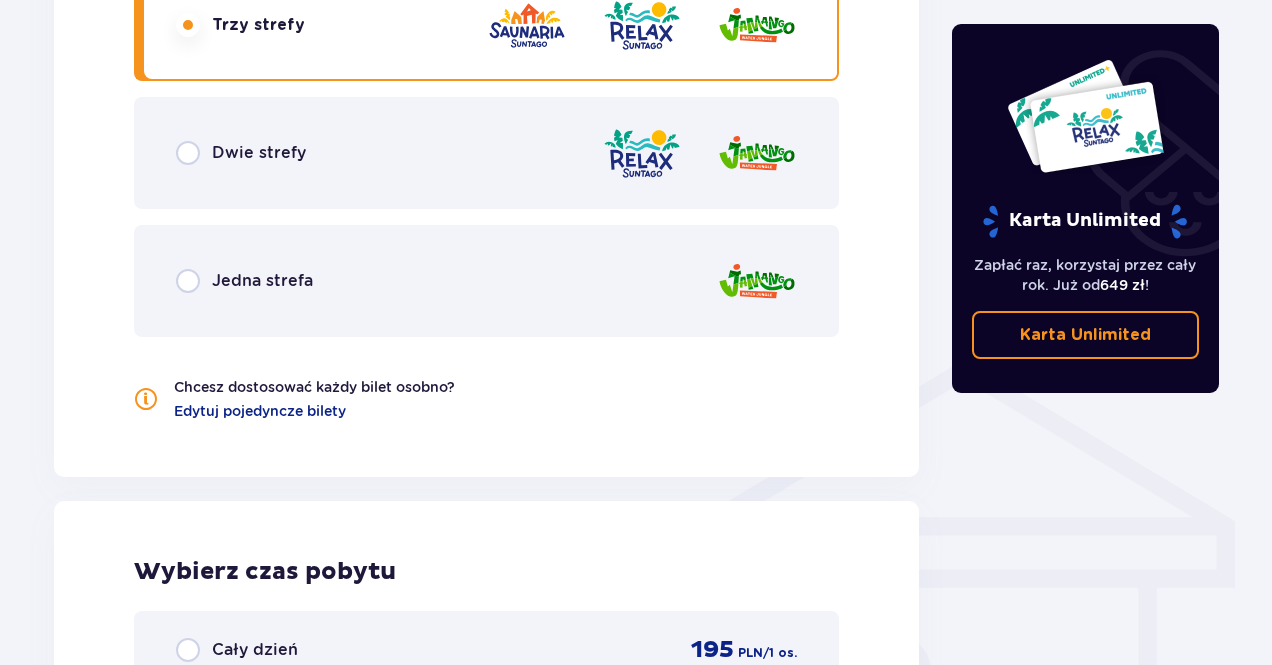 scroll, scrollTop: 1218, scrollLeft: 0, axis: vertical 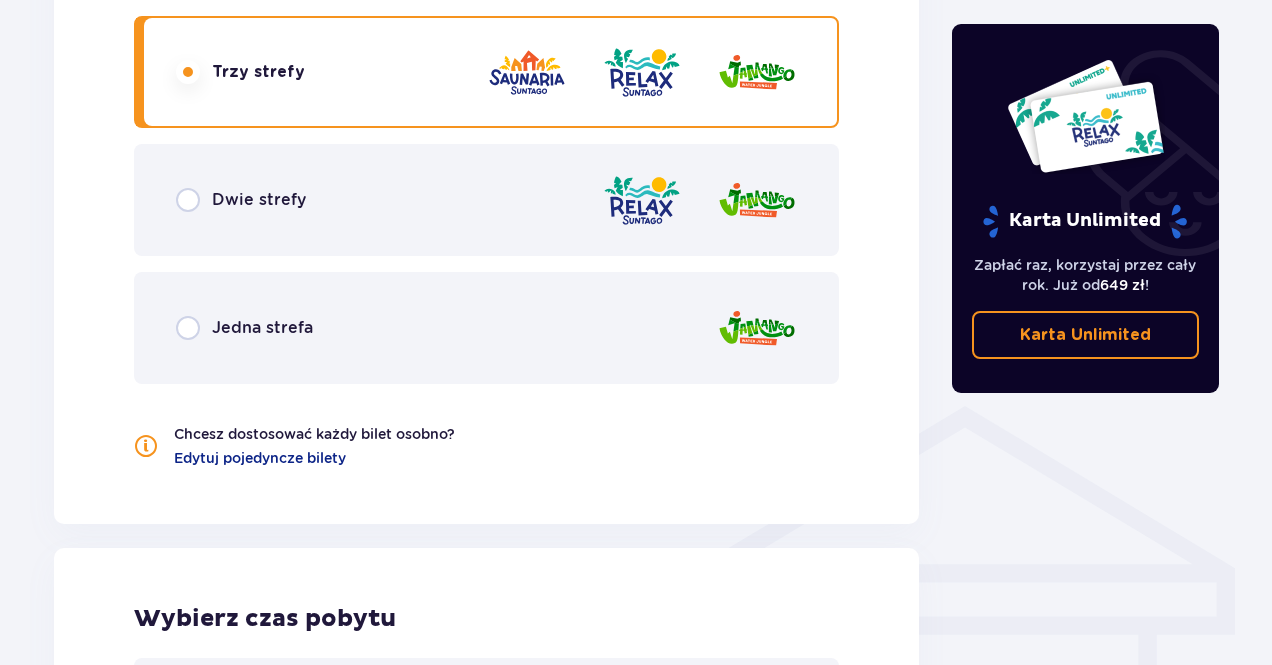 click on "Dwie strefy" at bounding box center (486, 200) 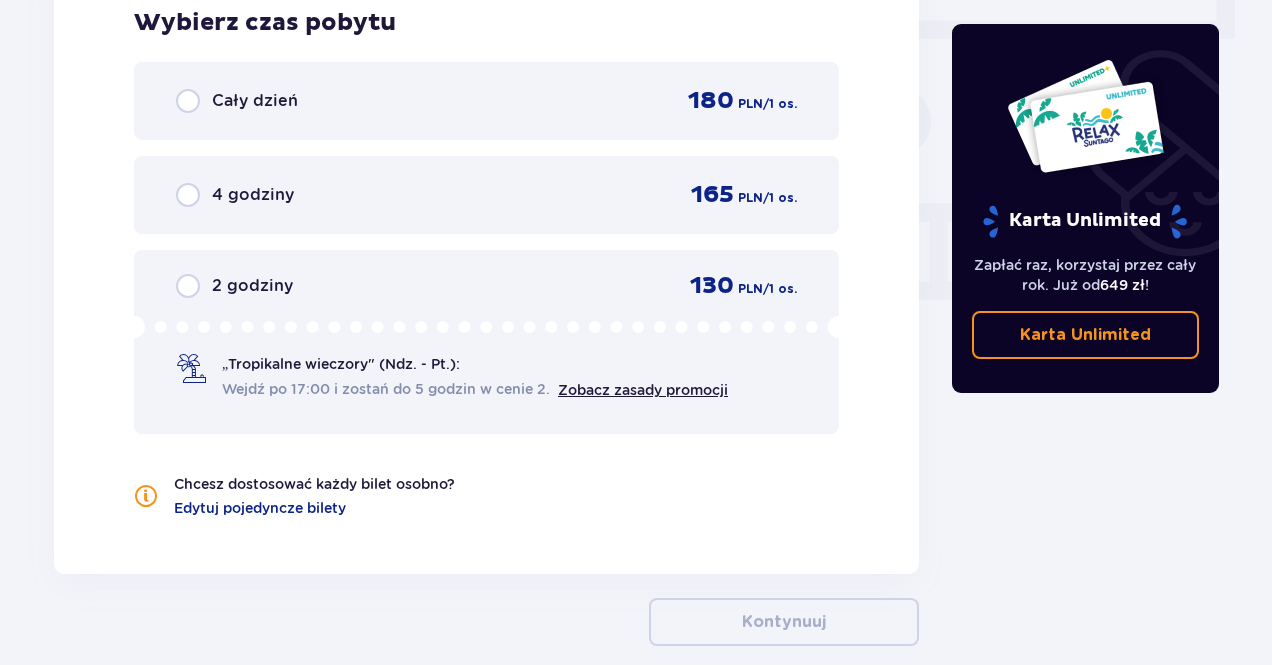 scroll, scrollTop: 1714, scrollLeft: 0, axis: vertical 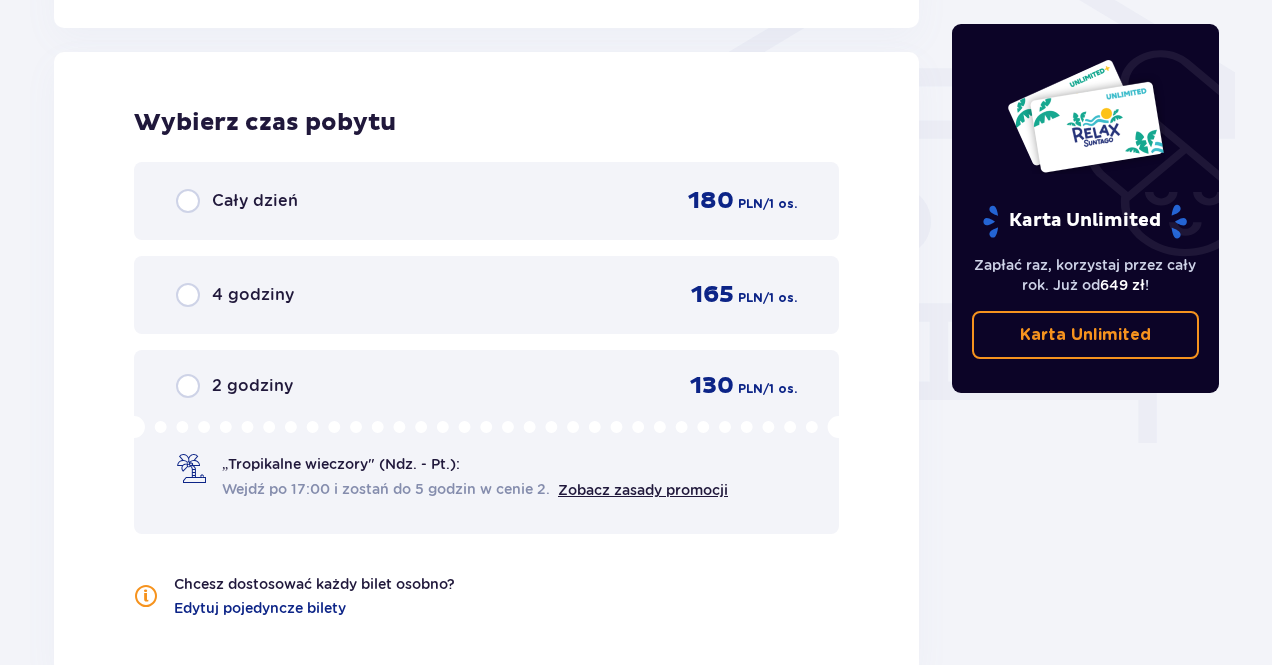 click on "2 godziny 130 PLN / 1 os." at bounding box center [486, 386] 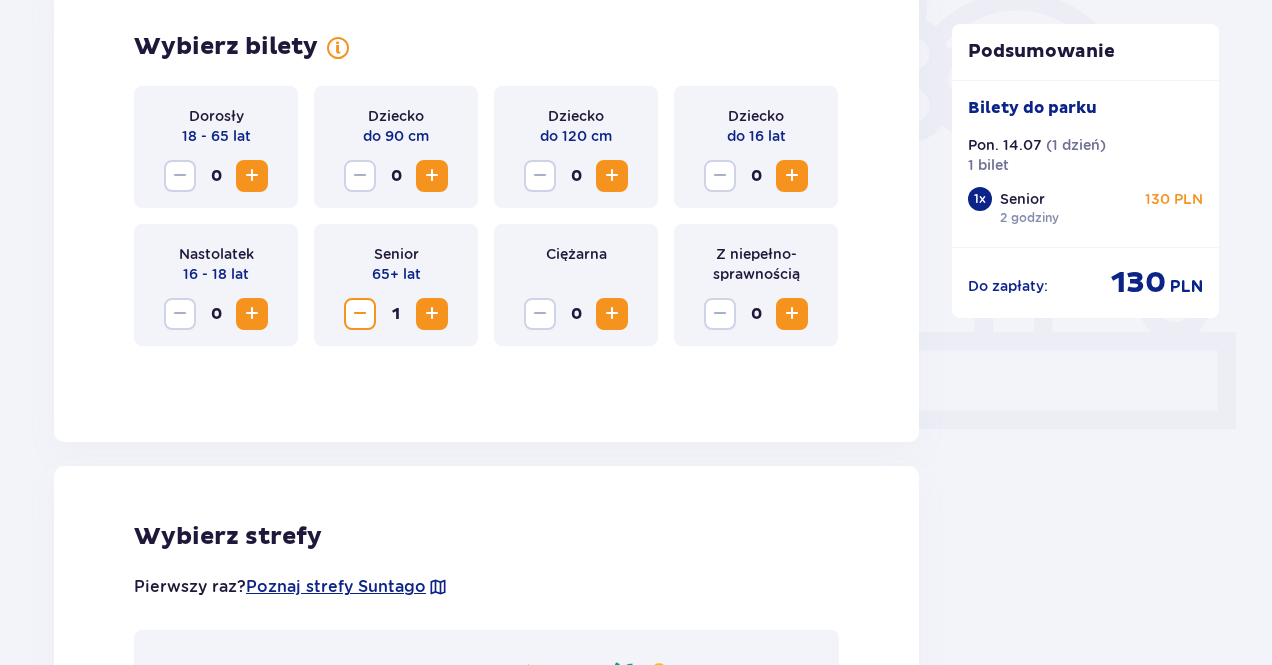 scroll, scrollTop: 410, scrollLeft: 0, axis: vertical 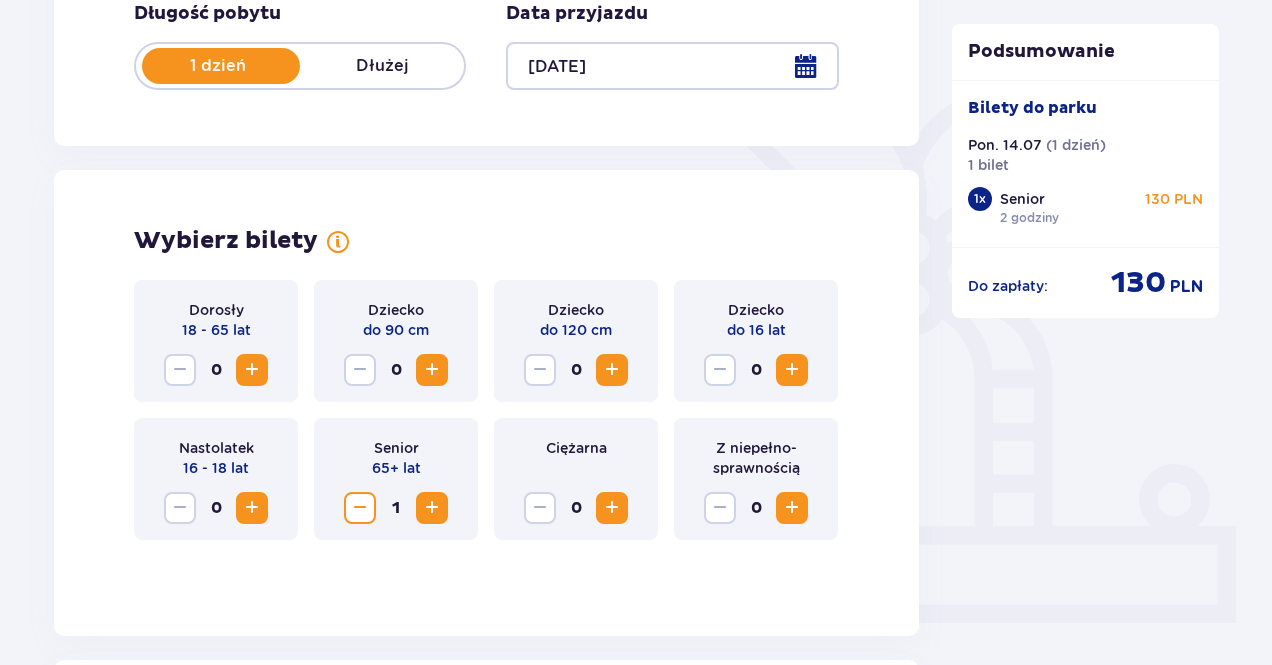 click at bounding box center (360, 508) 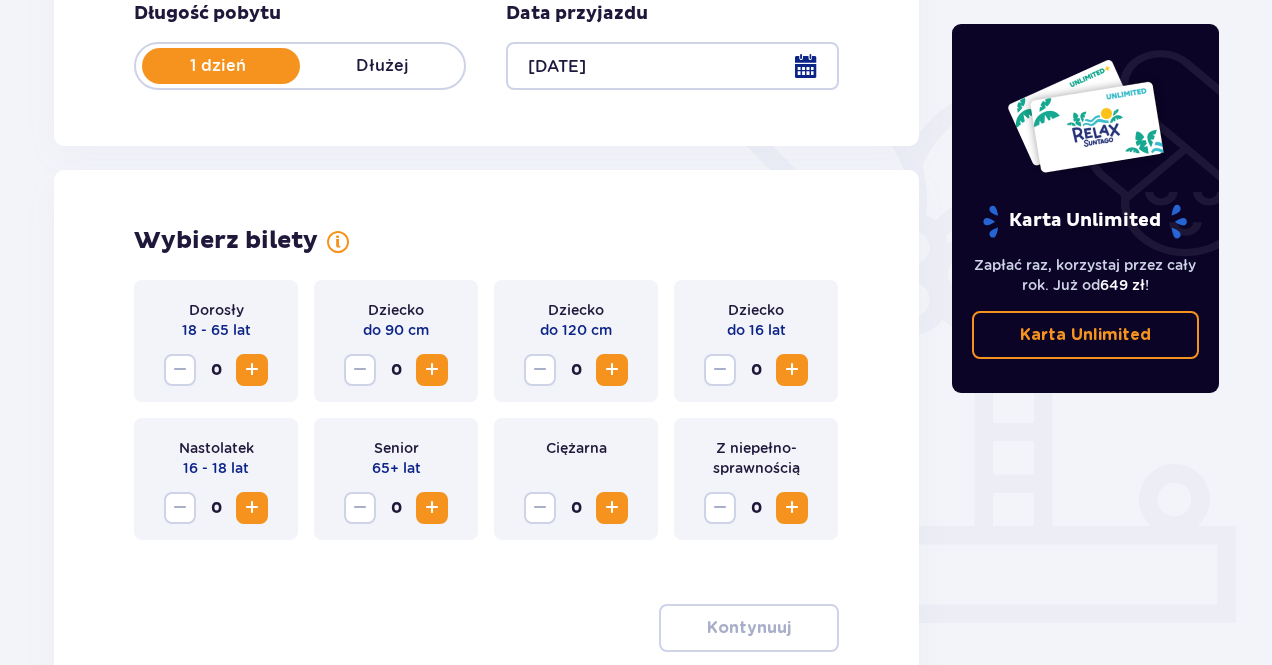 click at bounding box center [252, 370] 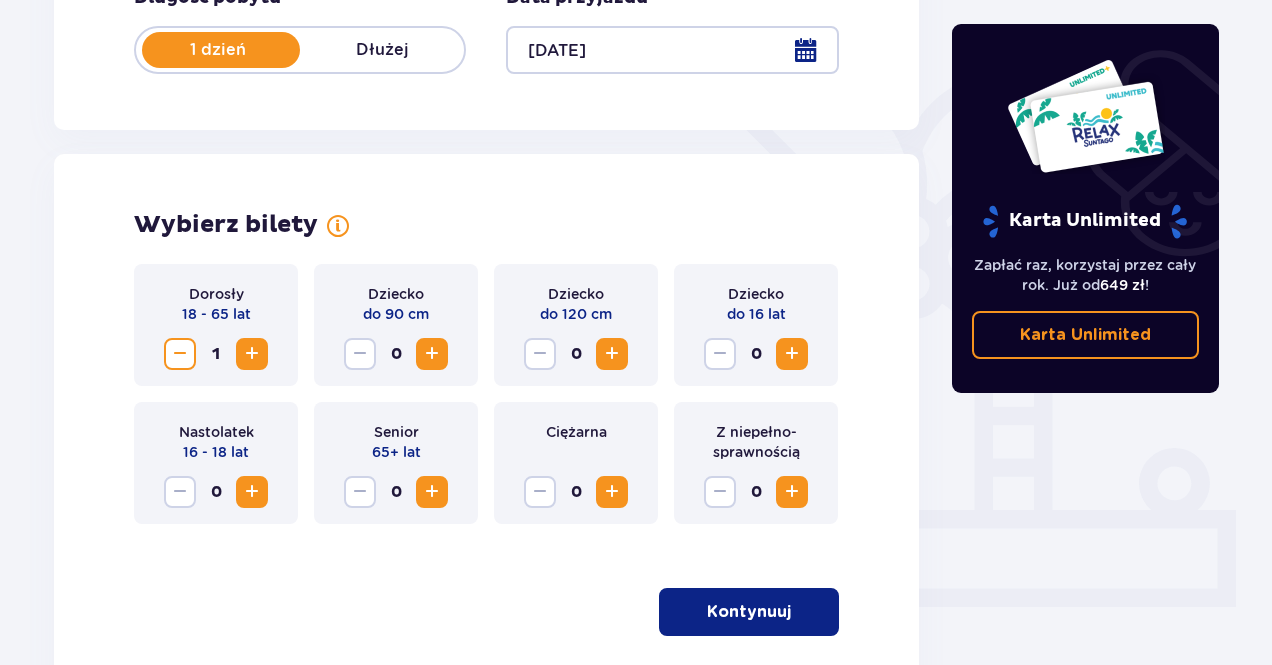 scroll, scrollTop: 572, scrollLeft: 0, axis: vertical 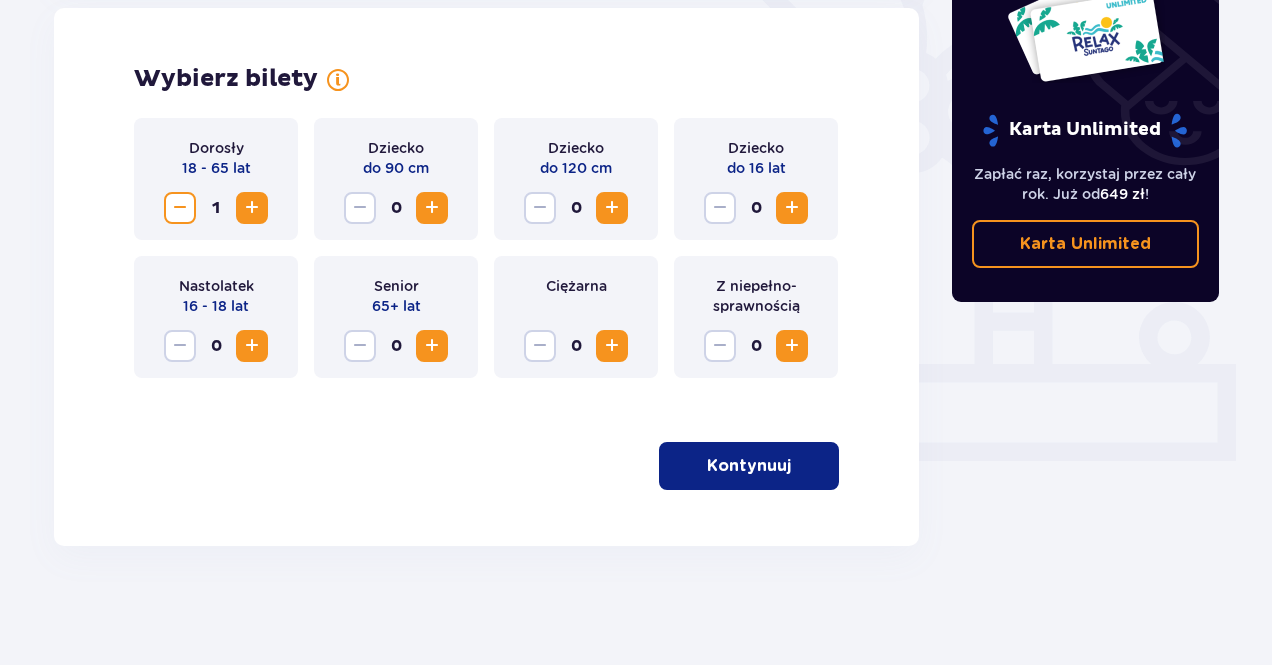 click on "Kontynuuj" at bounding box center [749, 466] 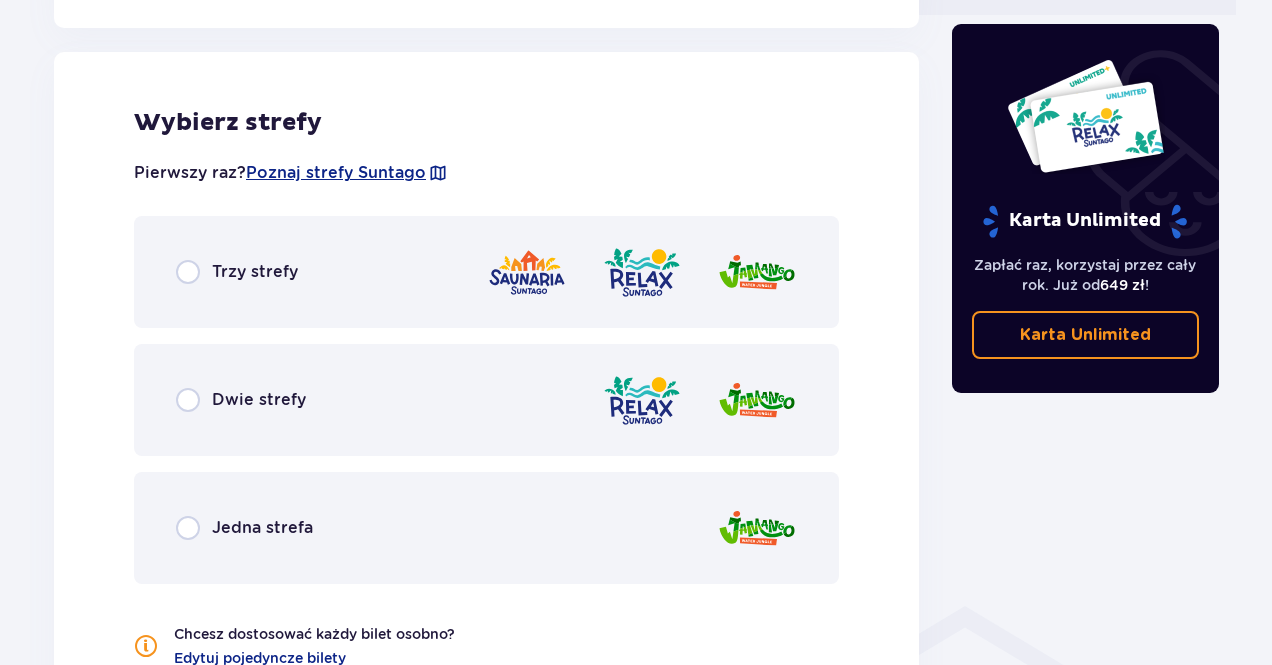 scroll, scrollTop: 1022, scrollLeft: 0, axis: vertical 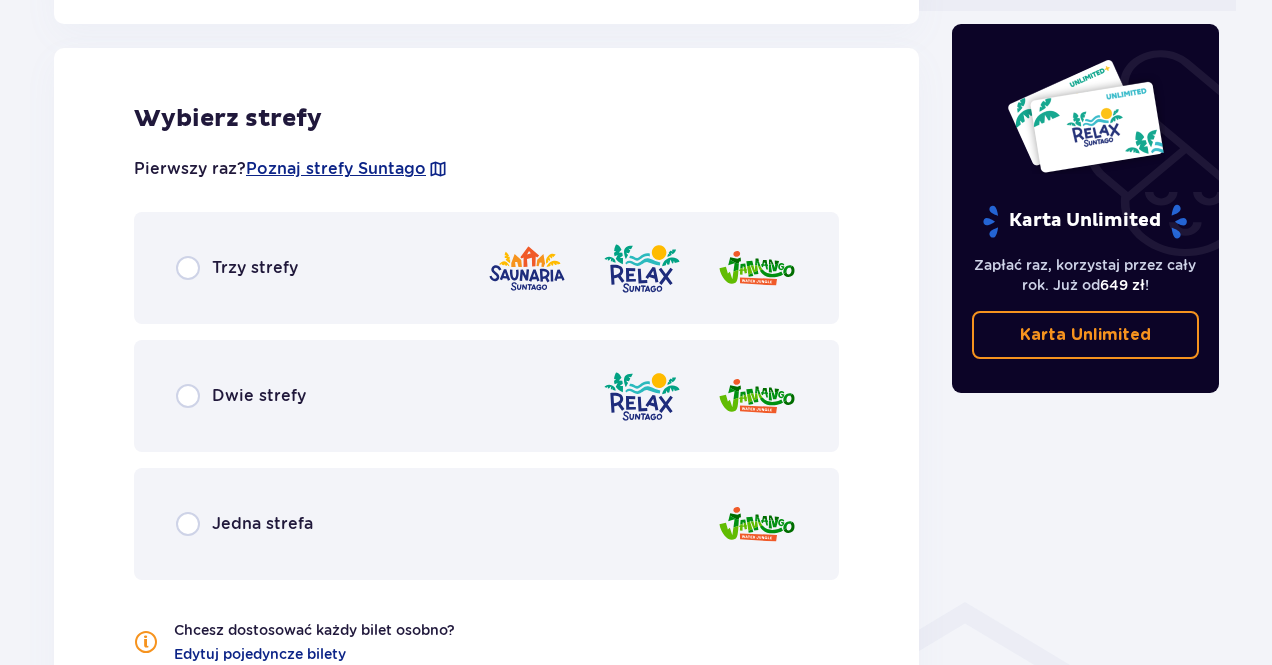click on "Trzy strefy" at bounding box center [486, 268] 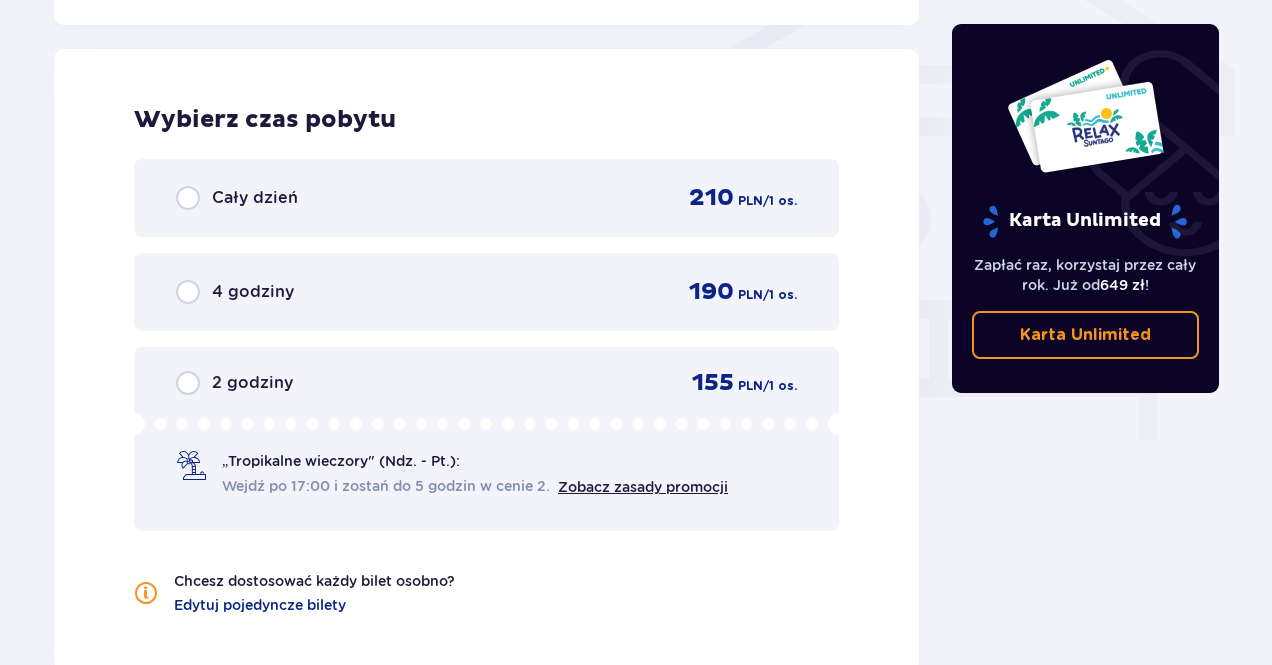 scroll, scrollTop: 1718, scrollLeft: 0, axis: vertical 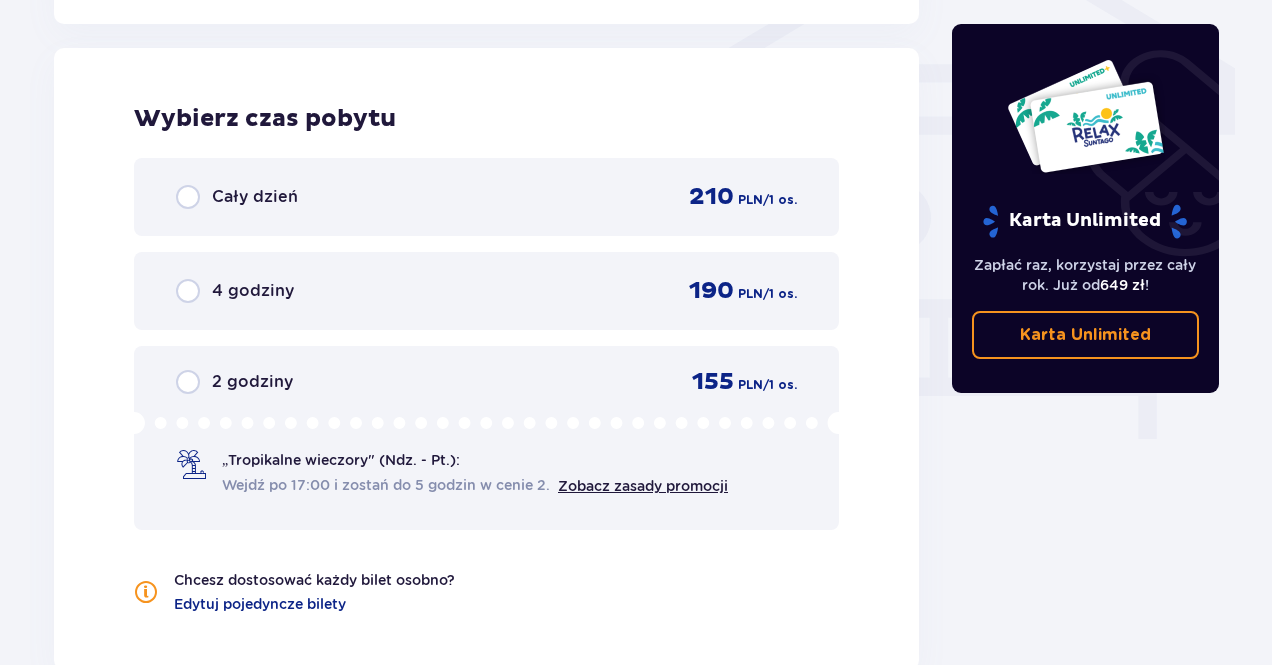 click on "„Tropikalne wieczory" (Ndz. - Pt.):" at bounding box center (341, 460) 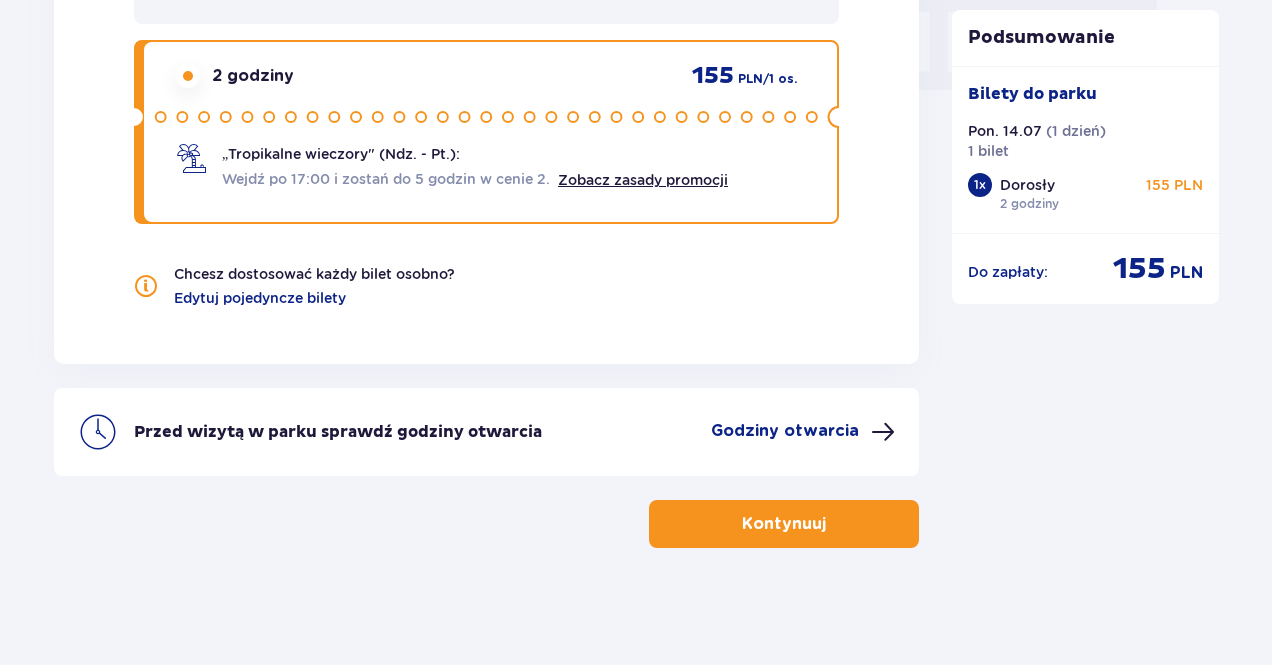 scroll, scrollTop: 2026, scrollLeft: 0, axis: vertical 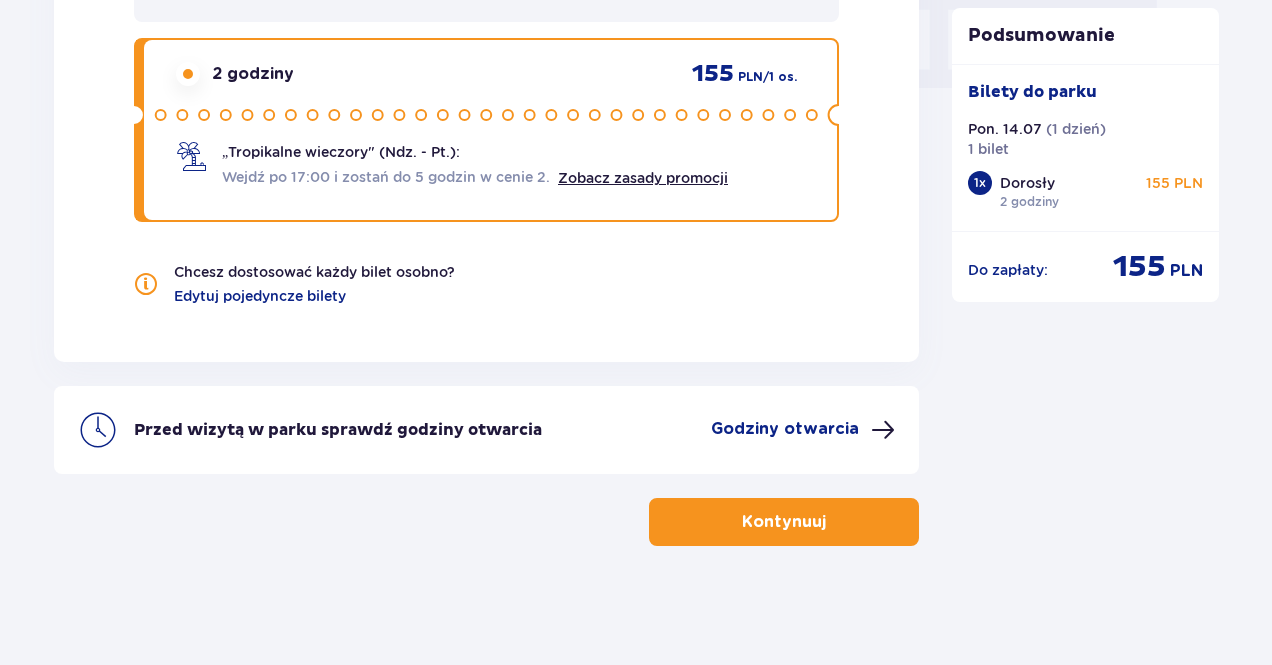 click on "Kontynuuj" at bounding box center (784, 522) 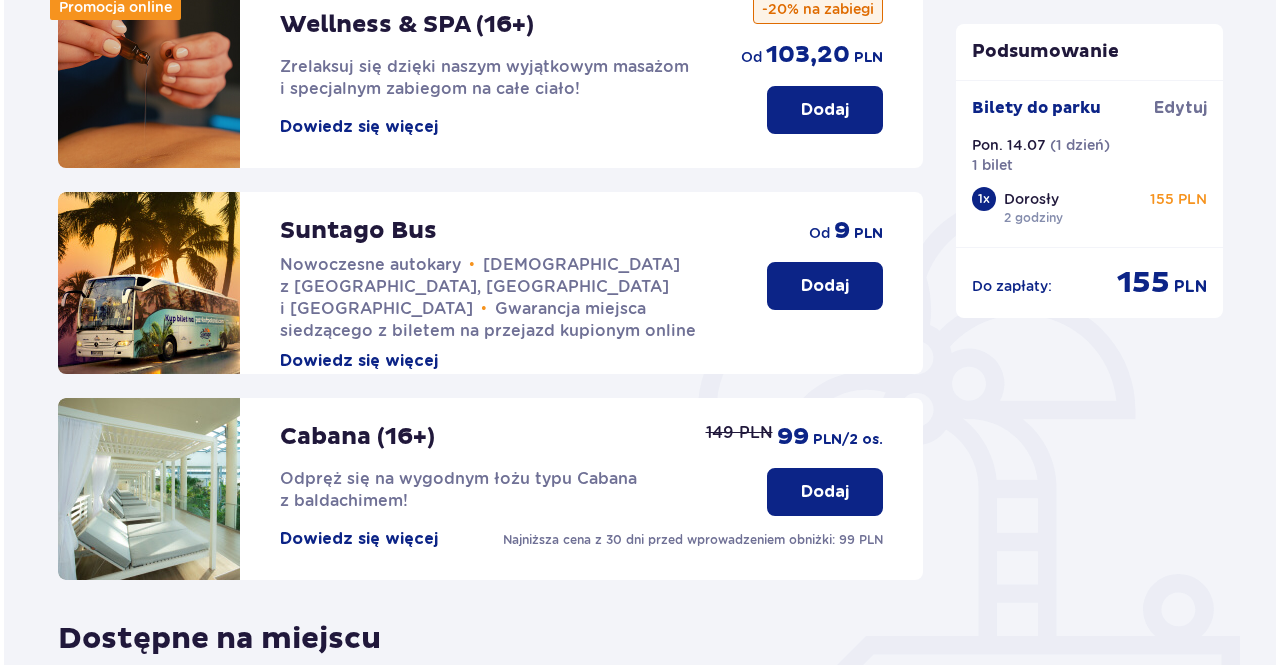 scroll, scrollTop: 400, scrollLeft: 0, axis: vertical 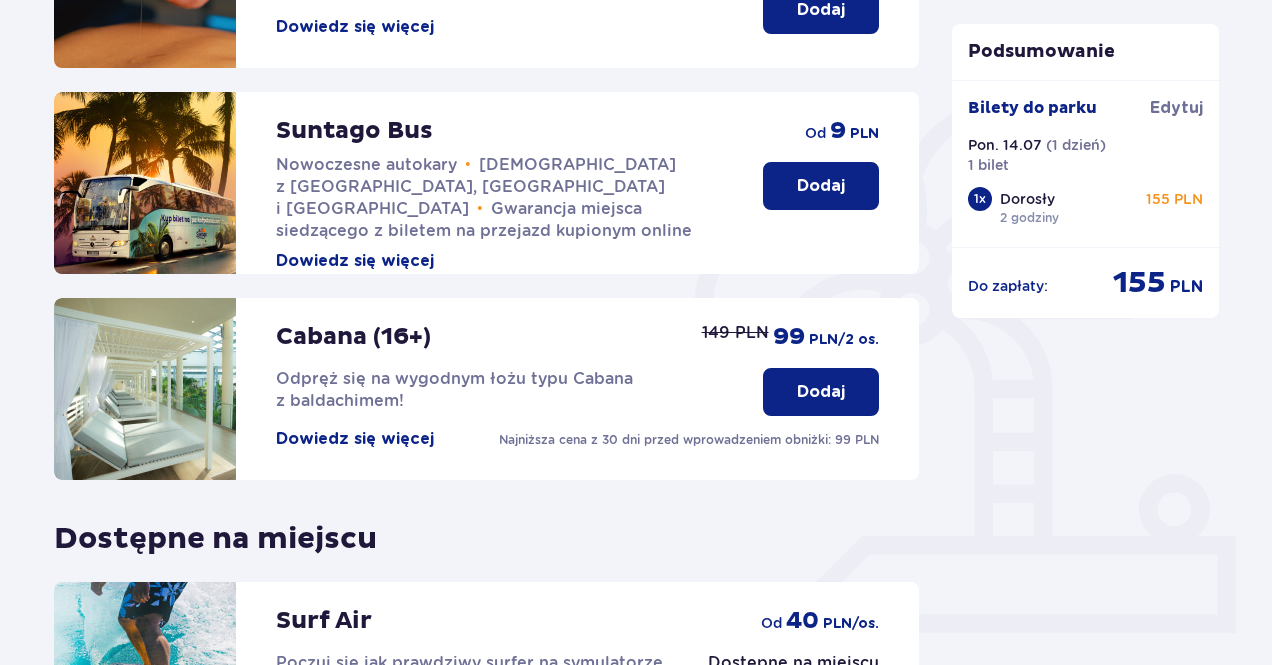 click on "Dowiedz się więcej" at bounding box center [355, 439] 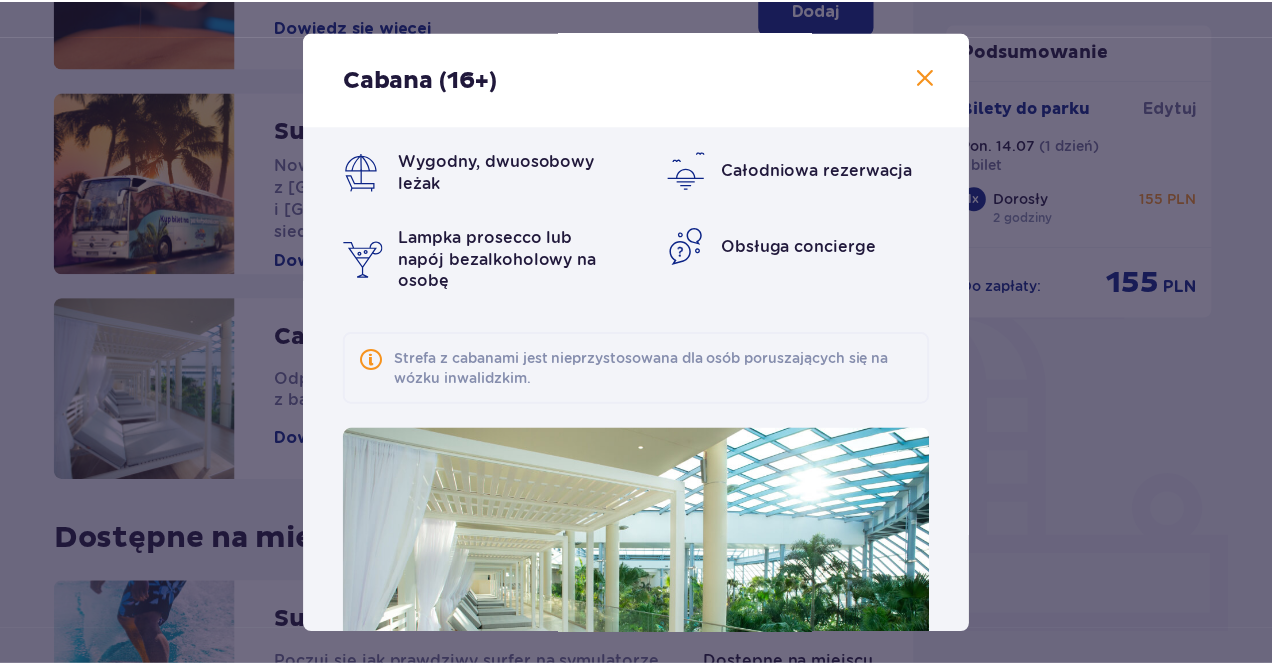 scroll, scrollTop: 0, scrollLeft: 0, axis: both 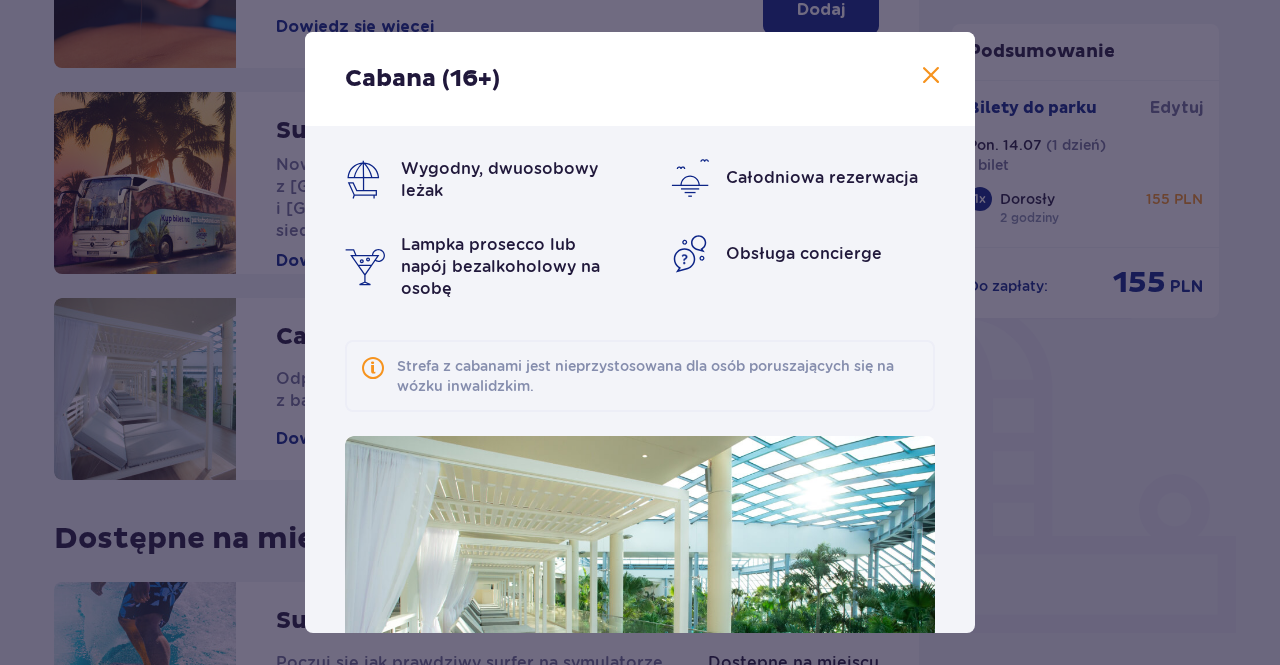 click on "Cabana (16+) Wygodny, dwuosobowy leżak   Całodniowa rezerwacja   Lampka prosecco lub napój bezalkoholowy na osobę   Obsługa concierge   Strefa z cabanami jest nieprzystosowana dla osób poruszających się na wózku inwalidzkim." at bounding box center (640, 332) 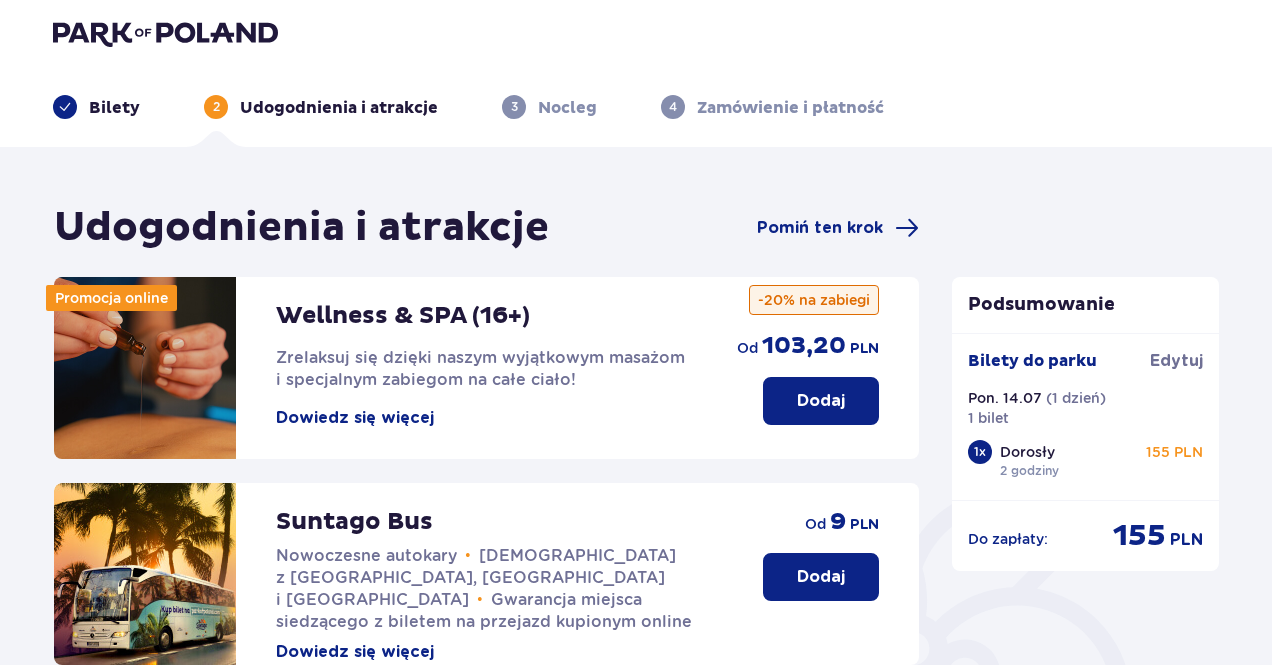 scroll, scrollTop: 0, scrollLeft: 0, axis: both 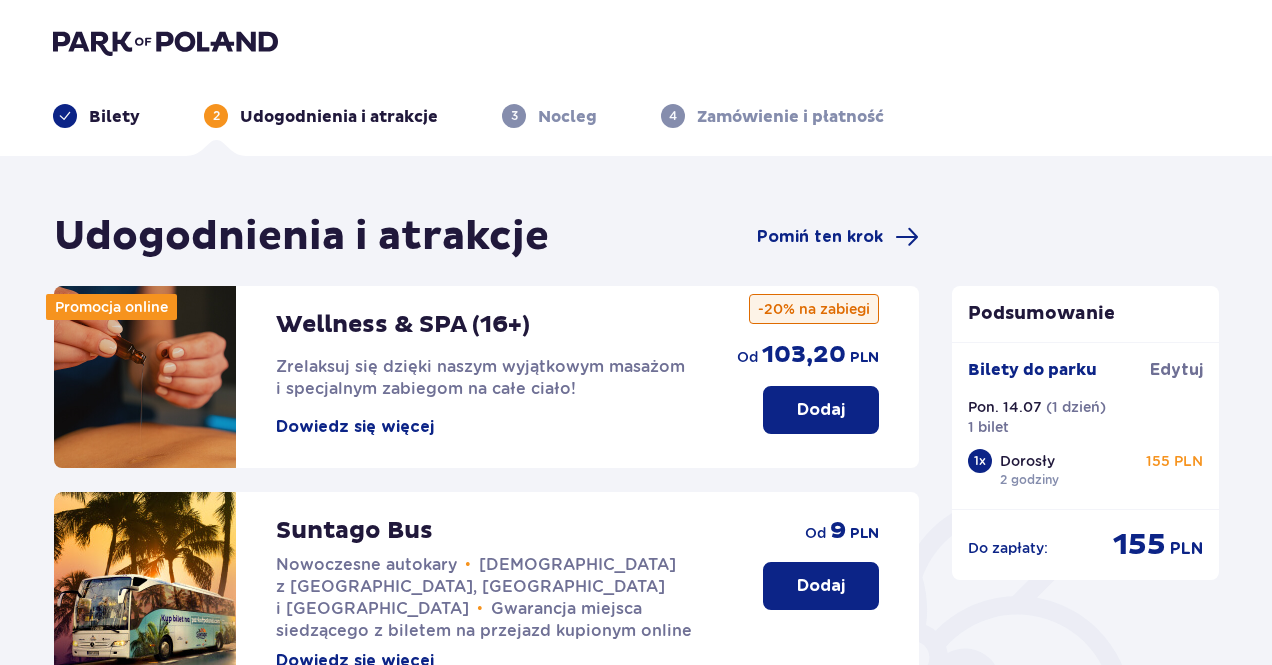 click on "Dodaj" at bounding box center (821, 586) 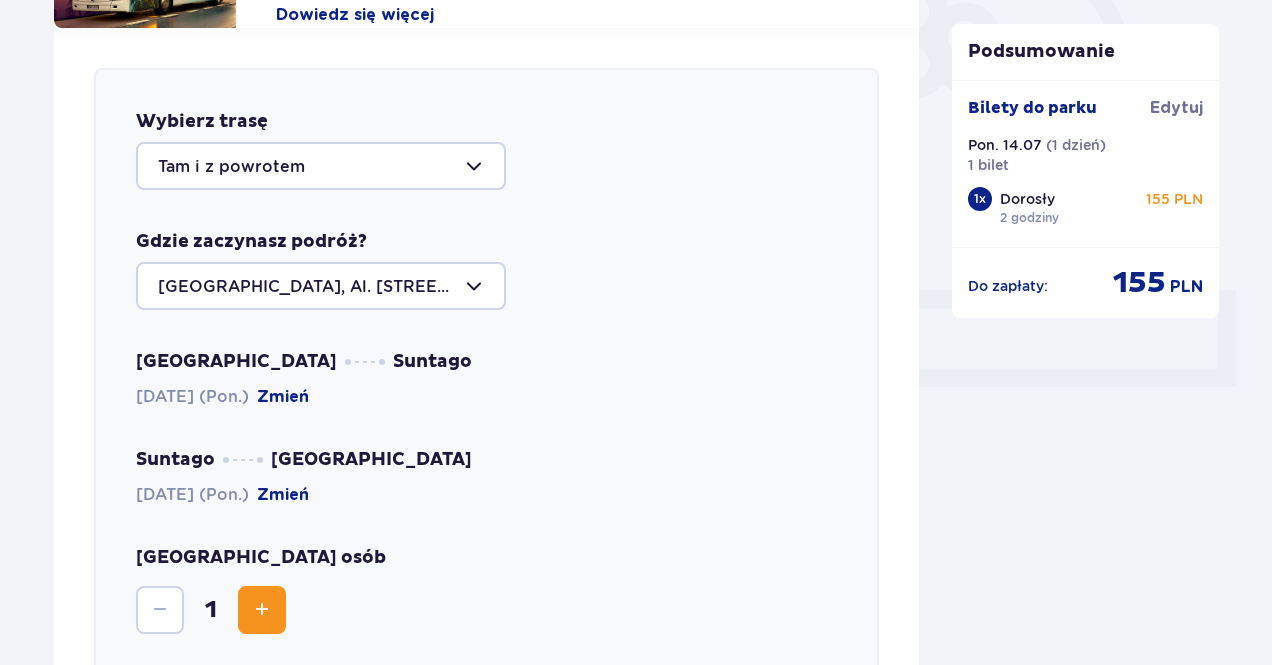scroll, scrollTop: 690, scrollLeft: 0, axis: vertical 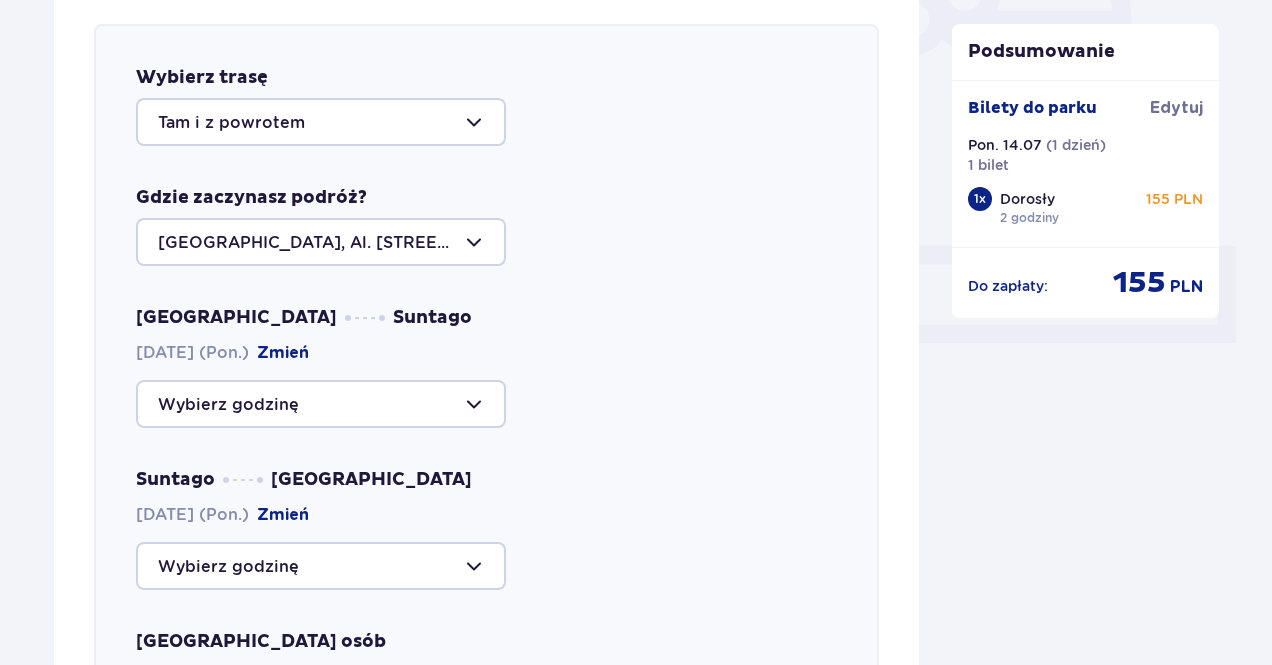 click on "Warszawa Suntago 14.07.2025 (Pon.) Zmień Suntago Warszawa 14.07.2025 (Pon.) Zmień" at bounding box center [486, 448] 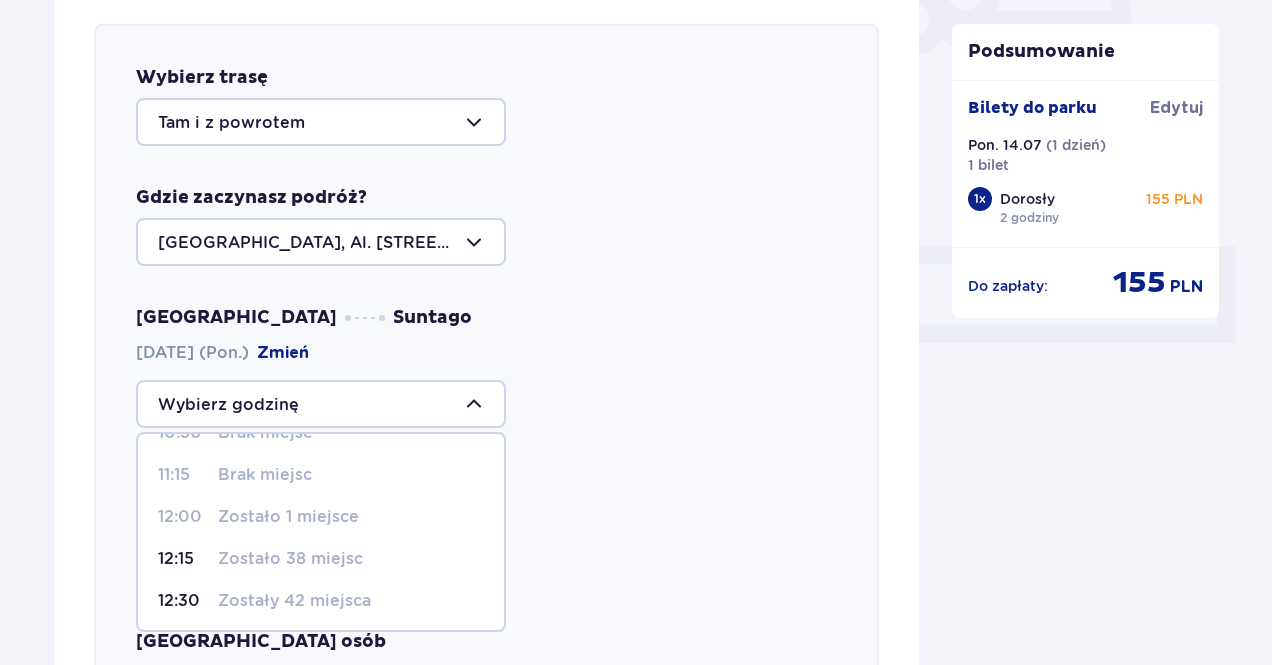 scroll, scrollTop: 286, scrollLeft: 0, axis: vertical 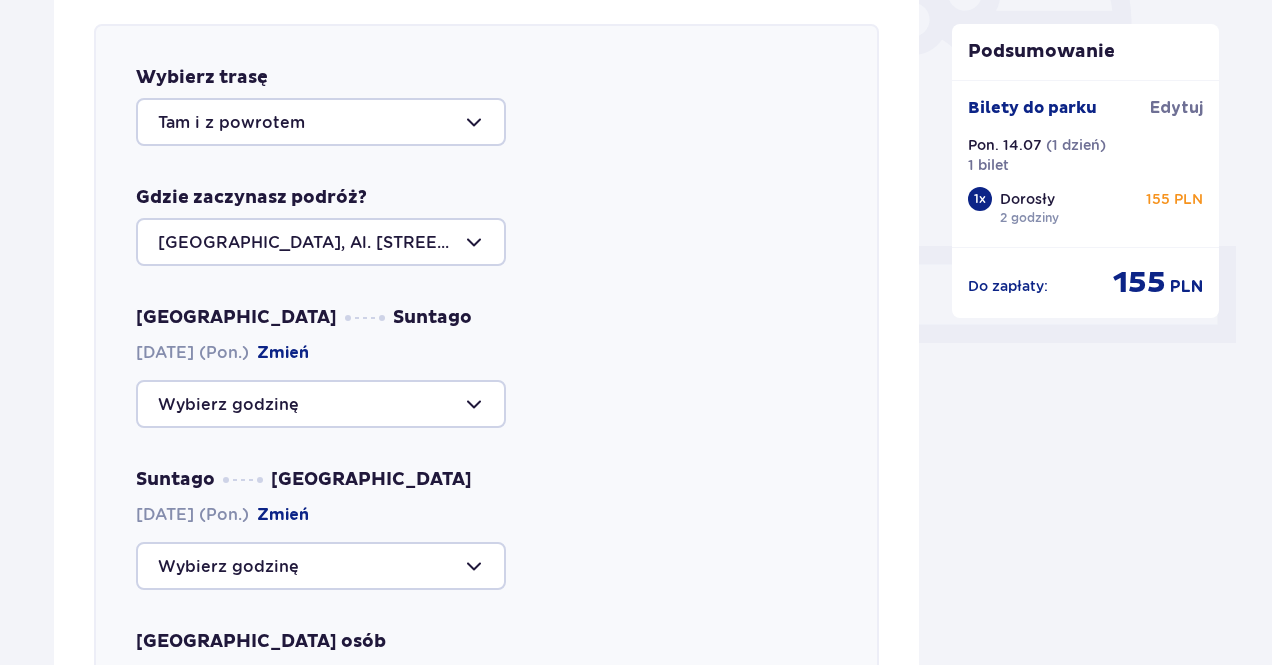click on "Tam i z powrotem" at bounding box center [486, 122] 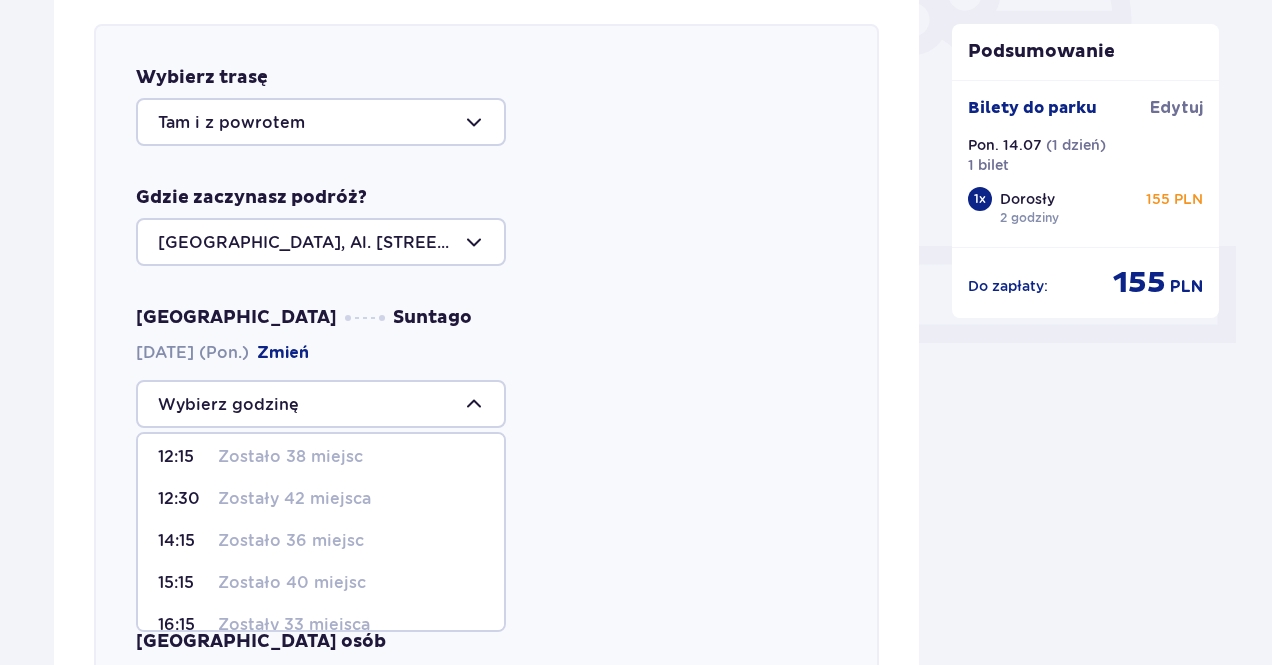 scroll, scrollTop: 286, scrollLeft: 0, axis: vertical 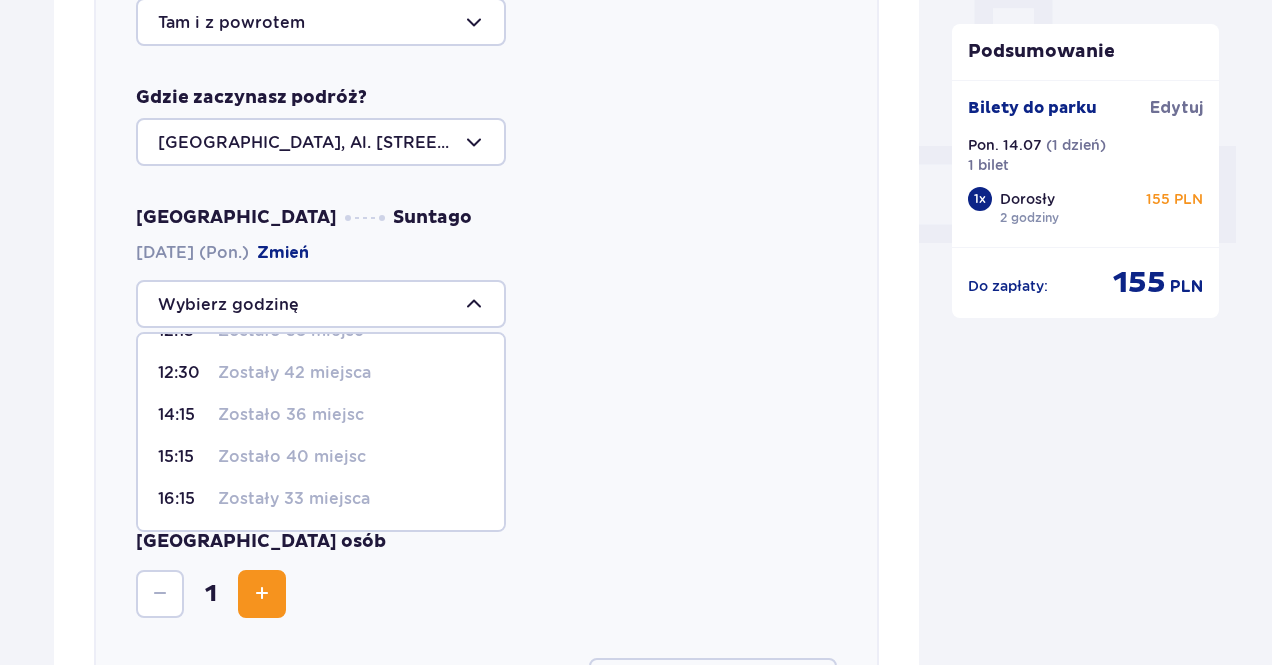 click on "Zostały 33 miejsca" at bounding box center (294, 499) 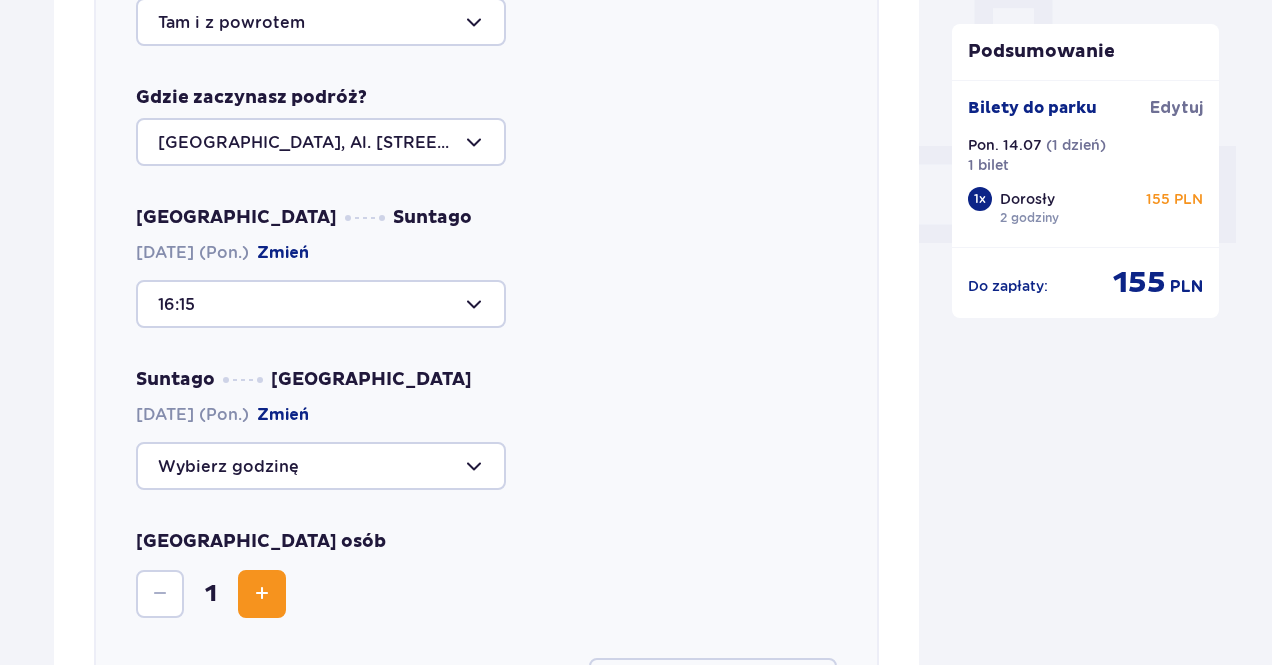 click at bounding box center [321, 466] 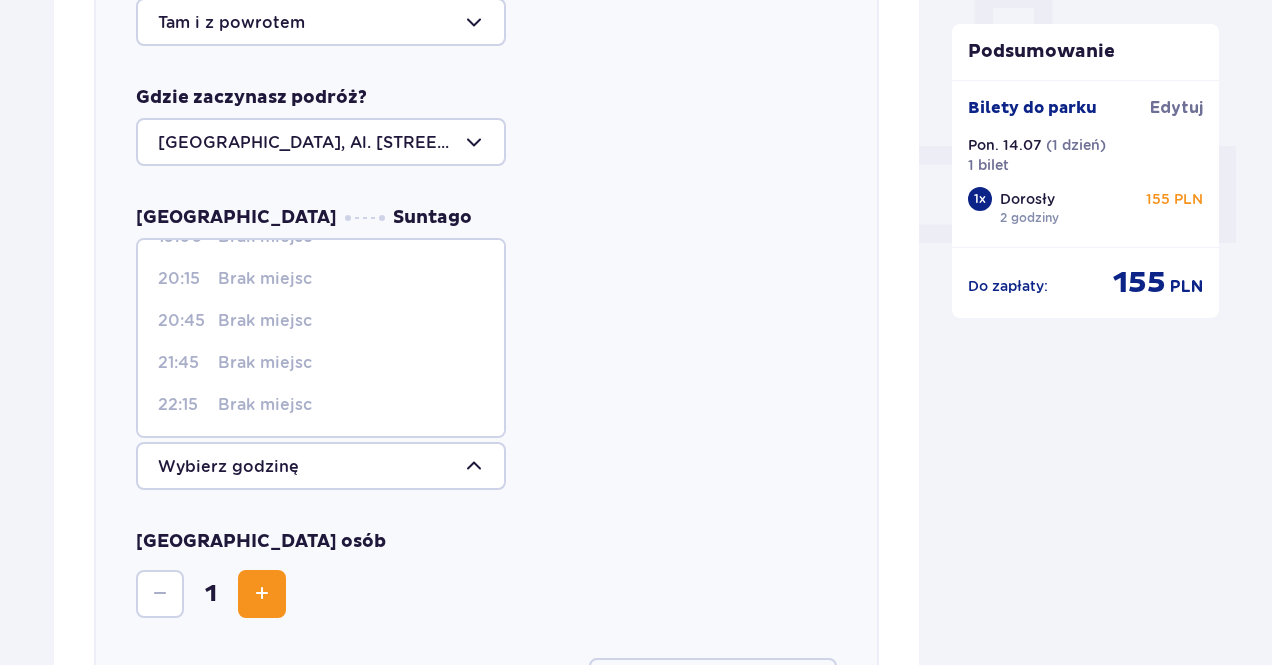 scroll, scrollTop: 0, scrollLeft: 0, axis: both 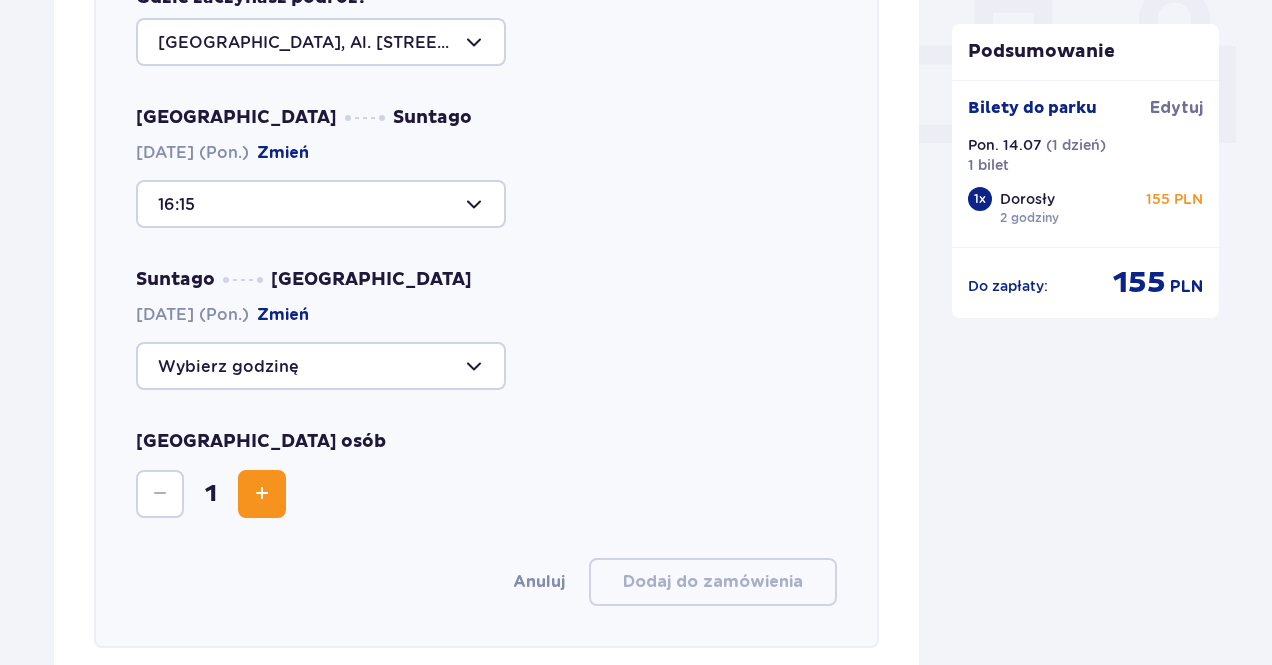 click on "Liczba osób 1" at bounding box center (486, 474) 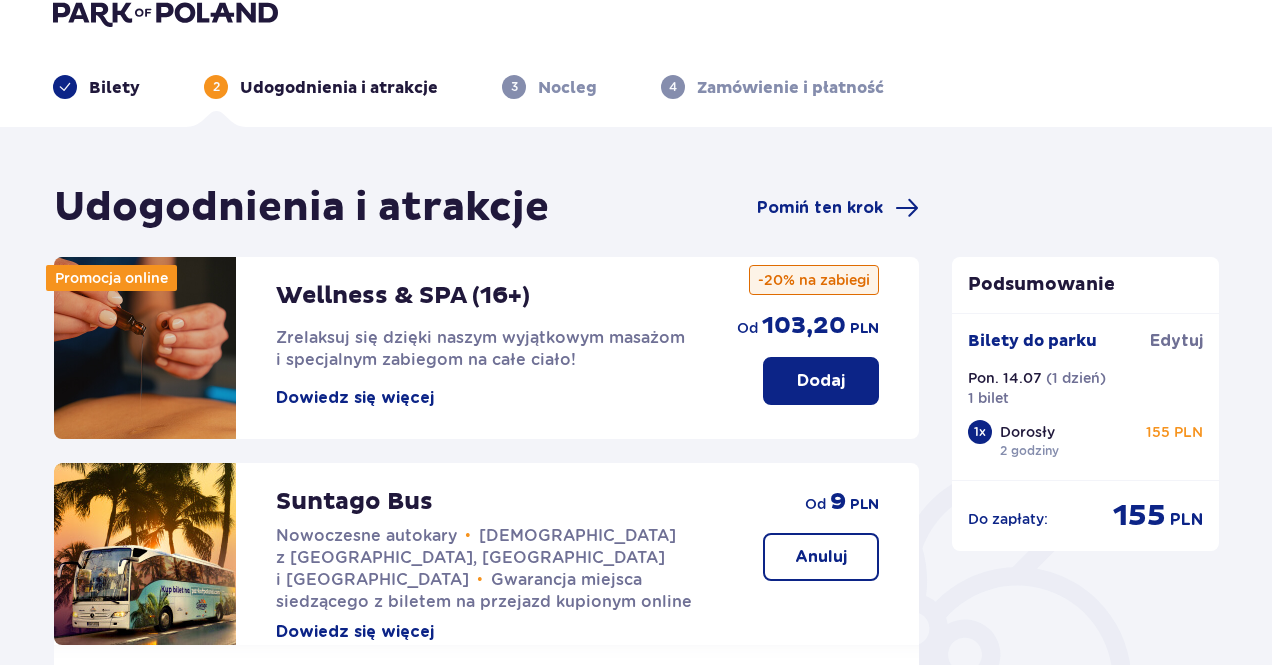scroll, scrollTop: 0, scrollLeft: 0, axis: both 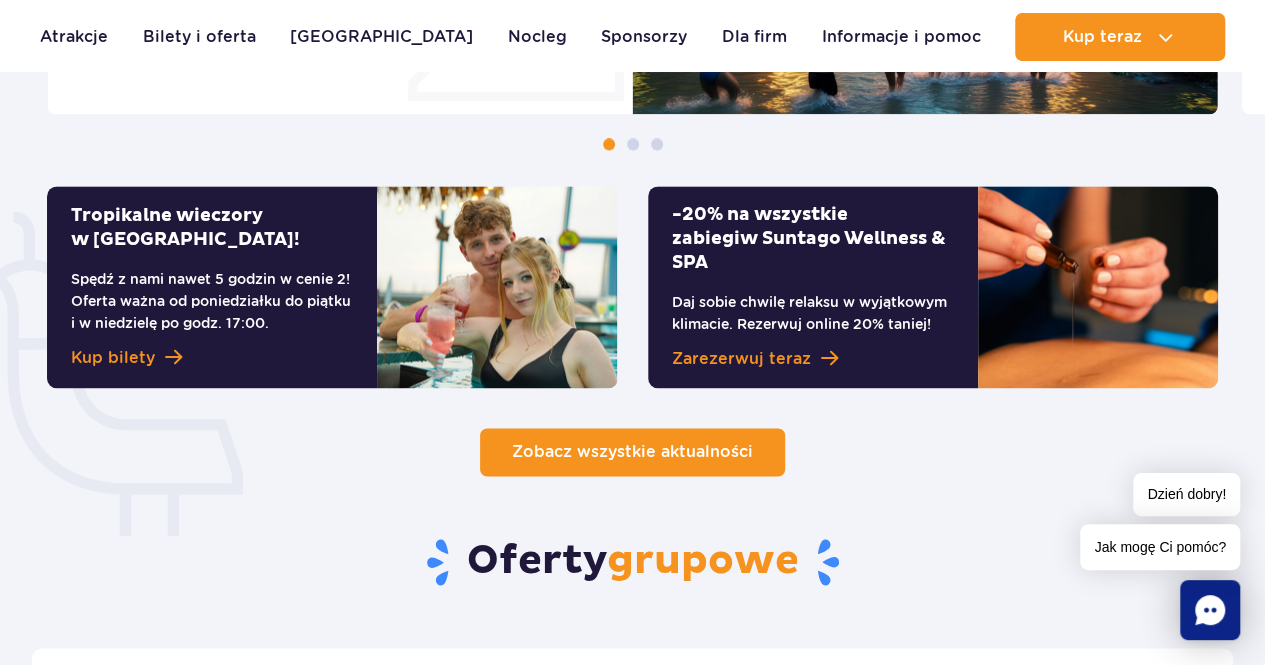 click on "Zobacz wszystkie aktualności" at bounding box center [632, 451] 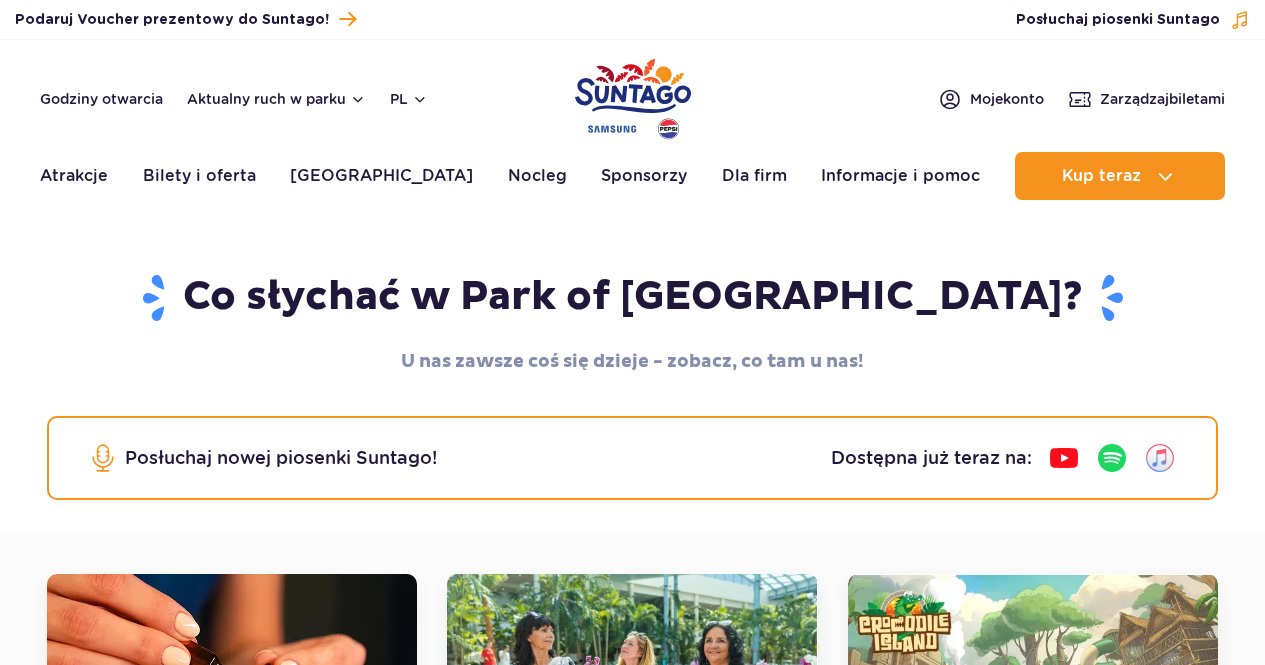 scroll, scrollTop: 0, scrollLeft: 0, axis: both 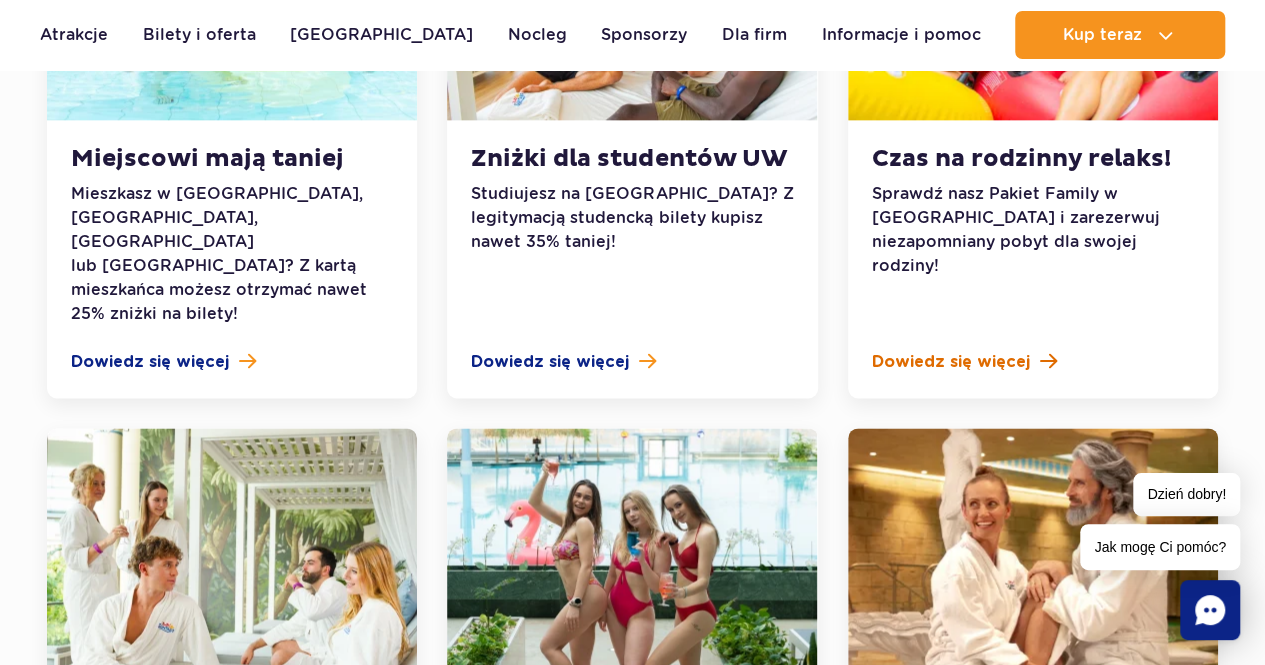 click on "Dowiedz się więcej" at bounding box center [951, 362] 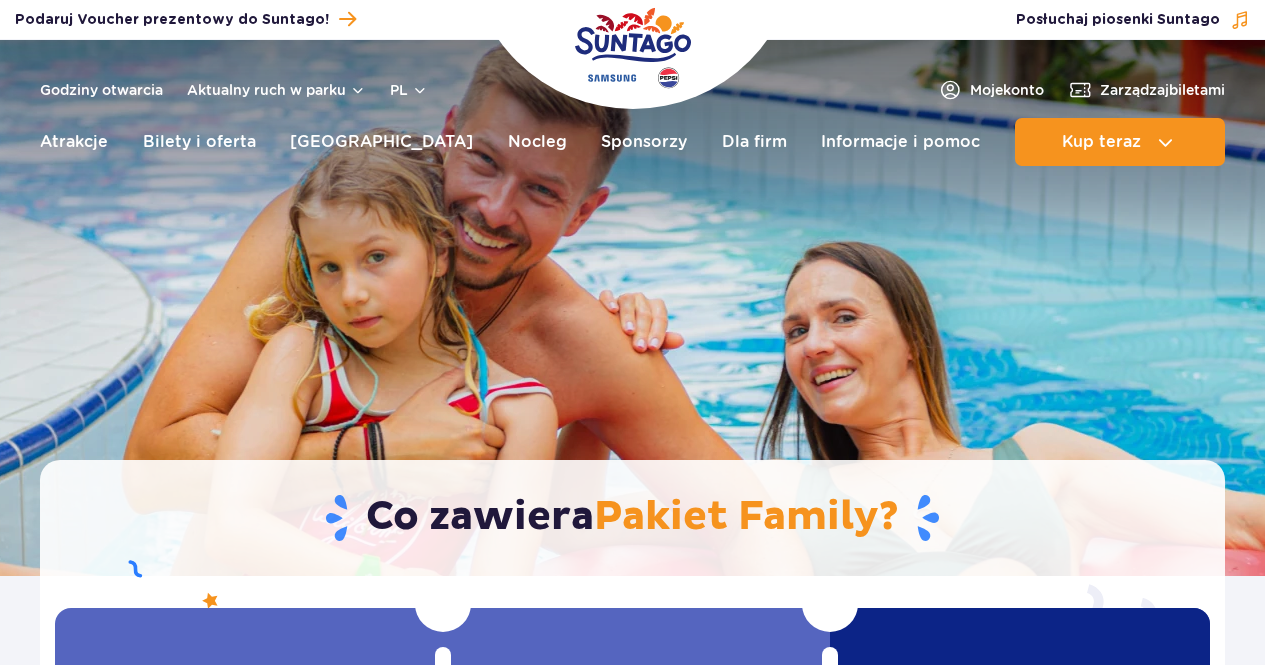 scroll, scrollTop: 0, scrollLeft: 0, axis: both 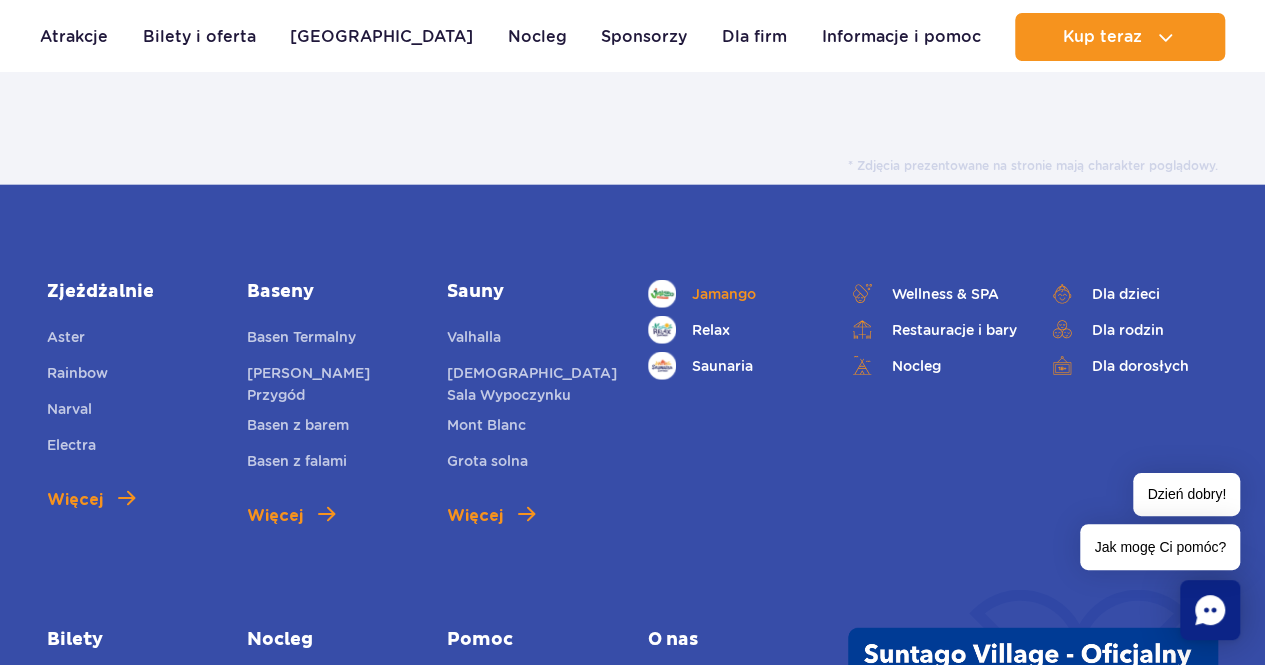 click on "Jamango" at bounding box center [733, 294] 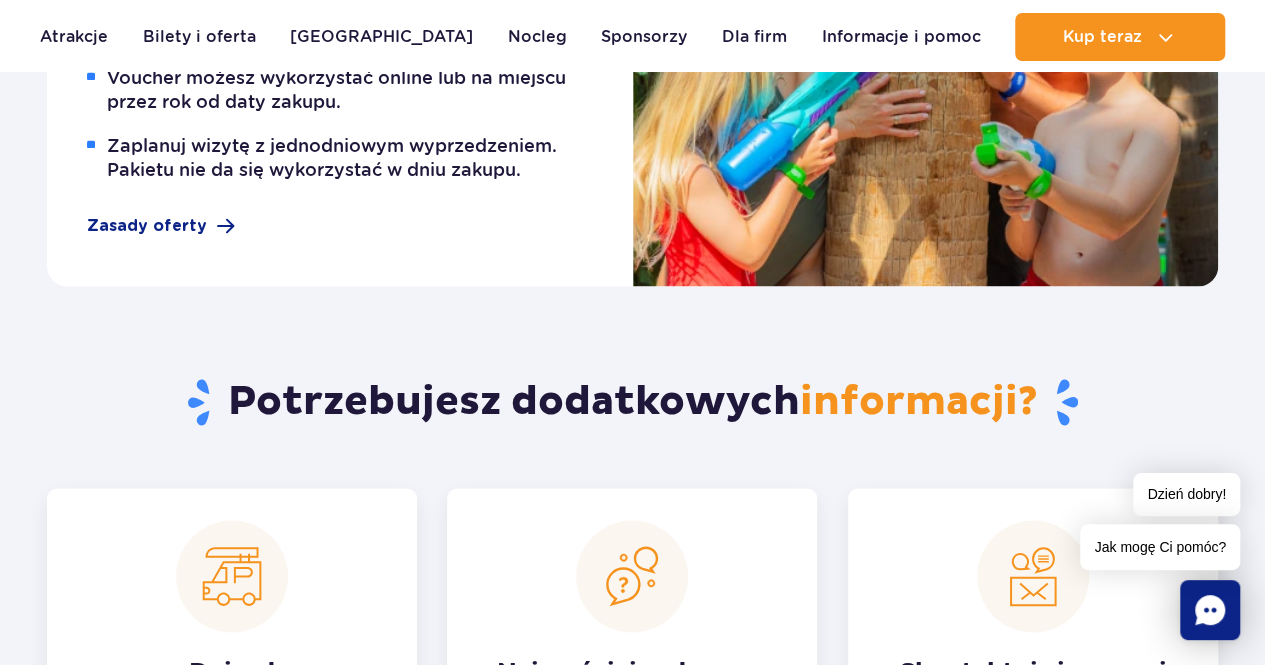 scroll, scrollTop: 1500, scrollLeft: 0, axis: vertical 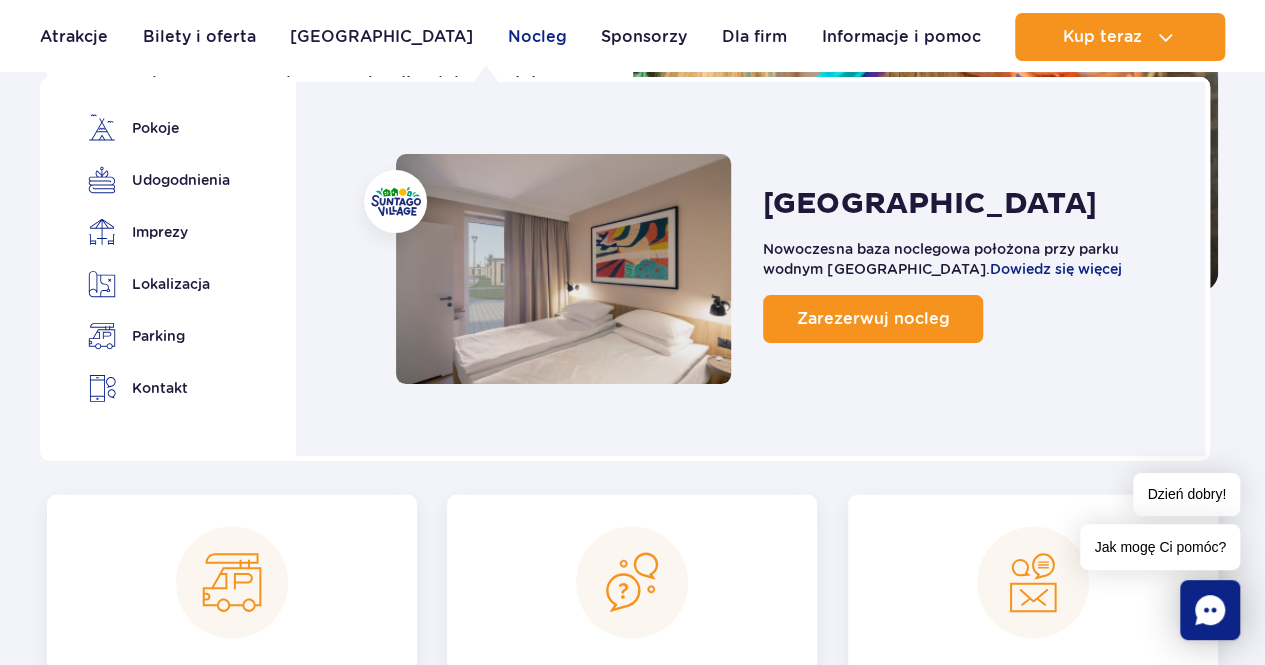 click on "Nocleg" at bounding box center (537, 37) 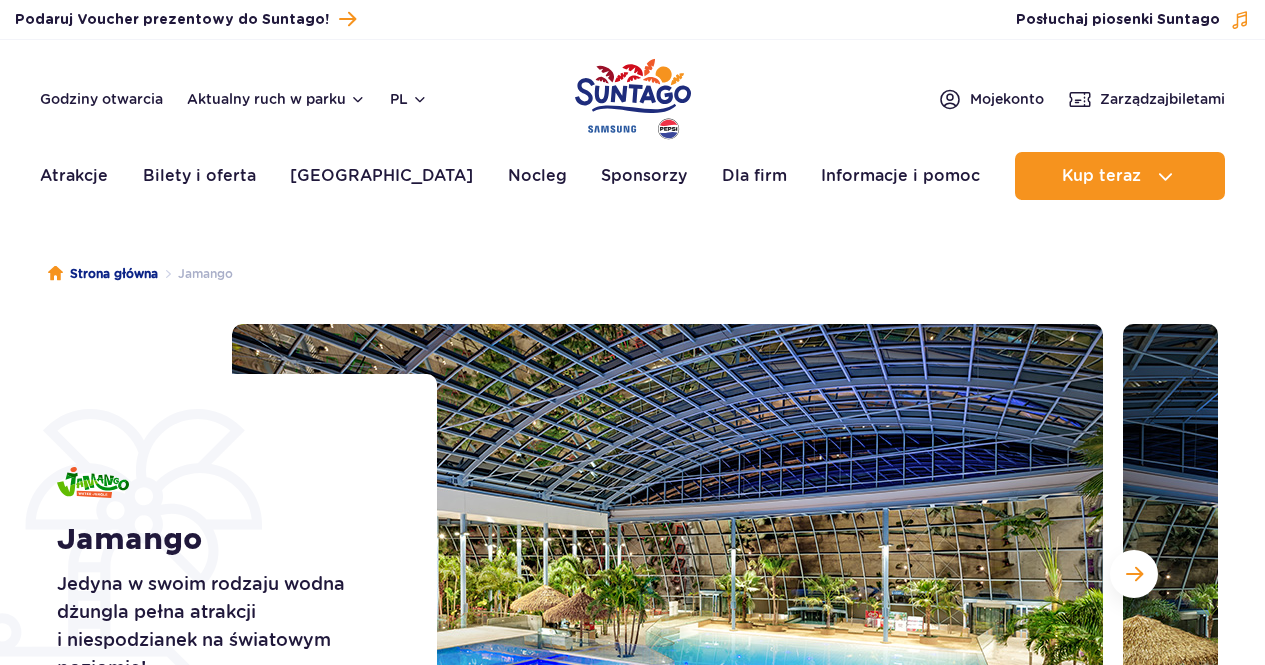 scroll, scrollTop: 0, scrollLeft: 0, axis: both 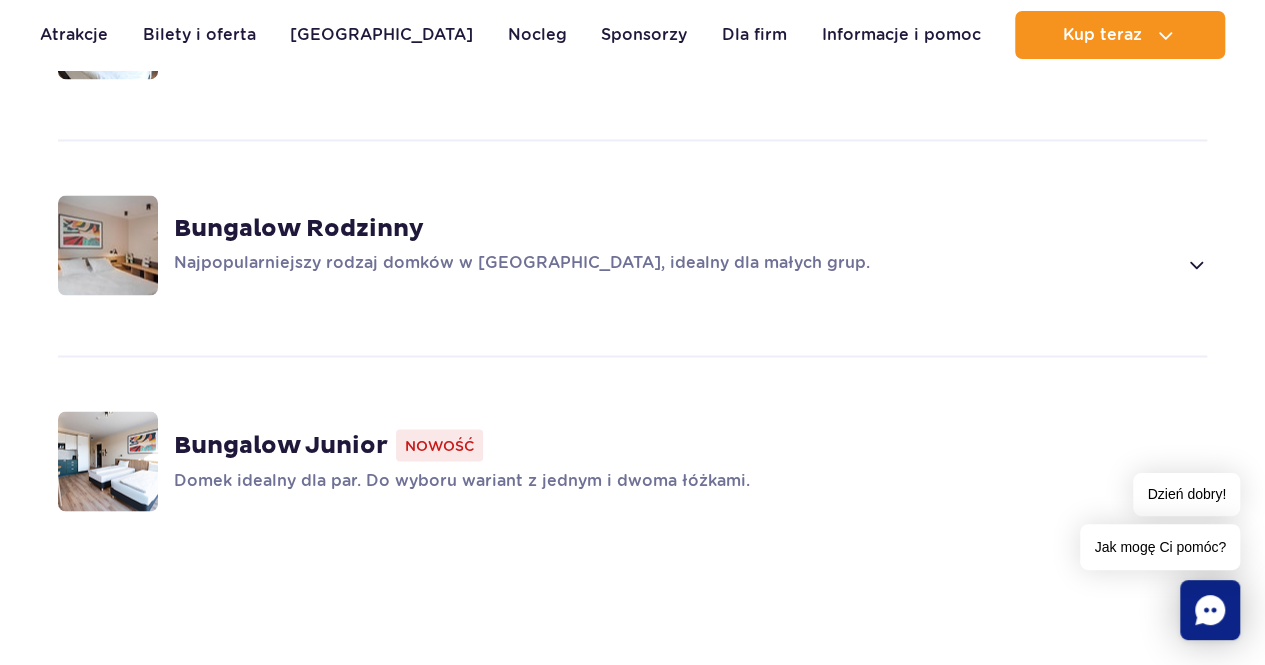 click on "Najpopularniejszy rodzaj domków w Suntago Village, idealny dla małych grup." at bounding box center [675, 264] 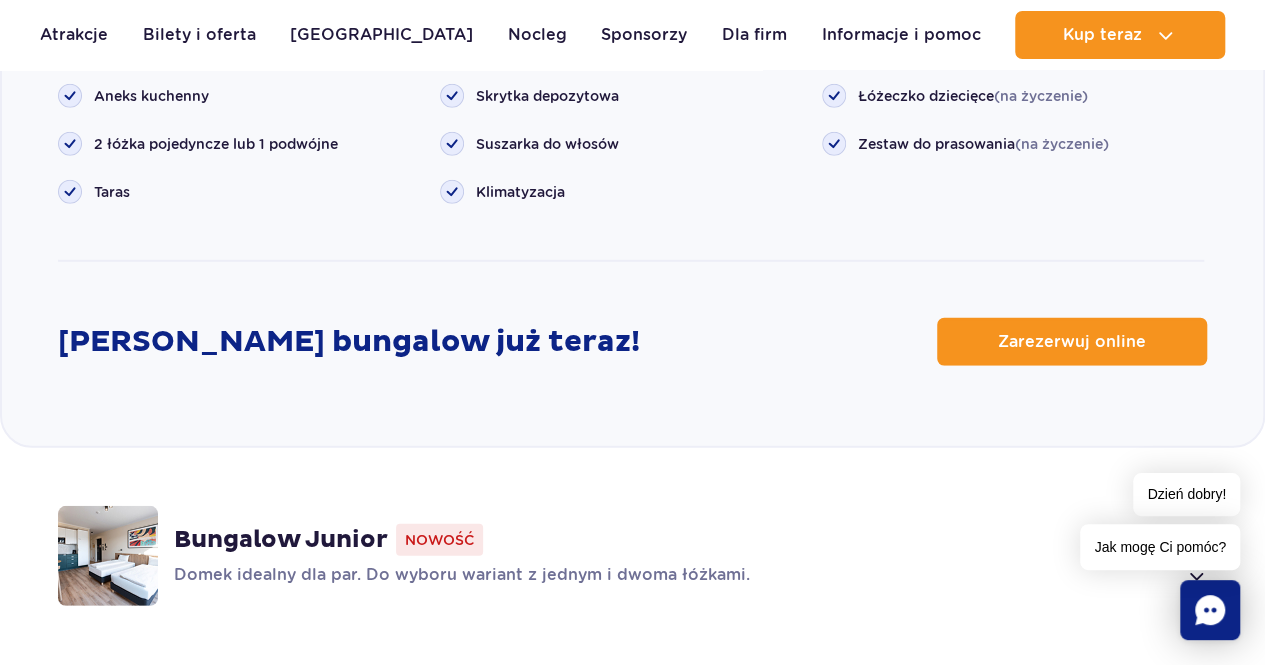 scroll, scrollTop: 2716, scrollLeft: 0, axis: vertical 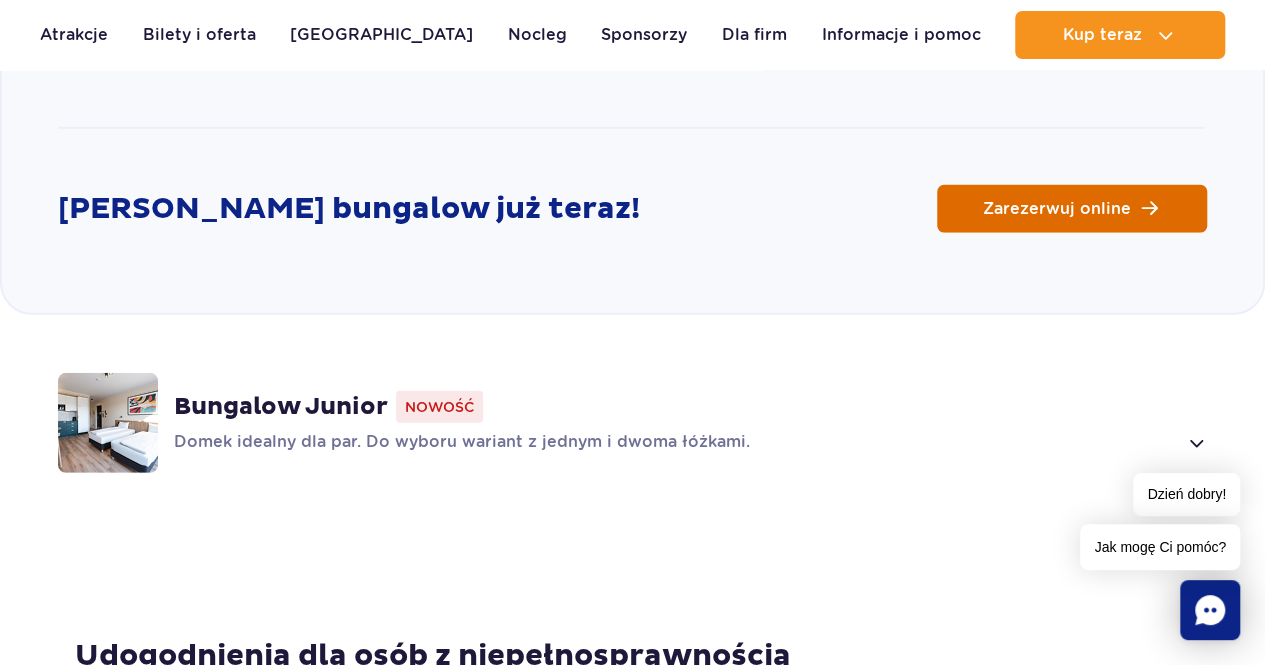 click on "Zarezerwuj online" at bounding box center (1072, 209) 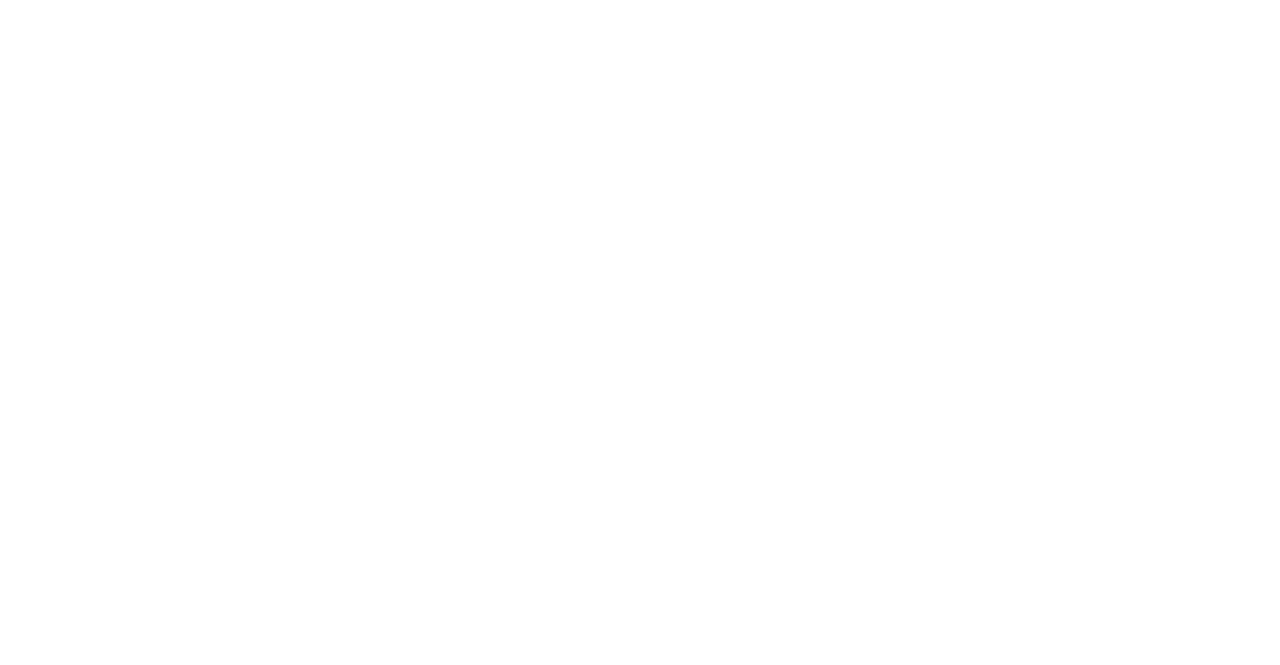 scroll, scrollTop: 0, scrollLeft: 0, axis: both 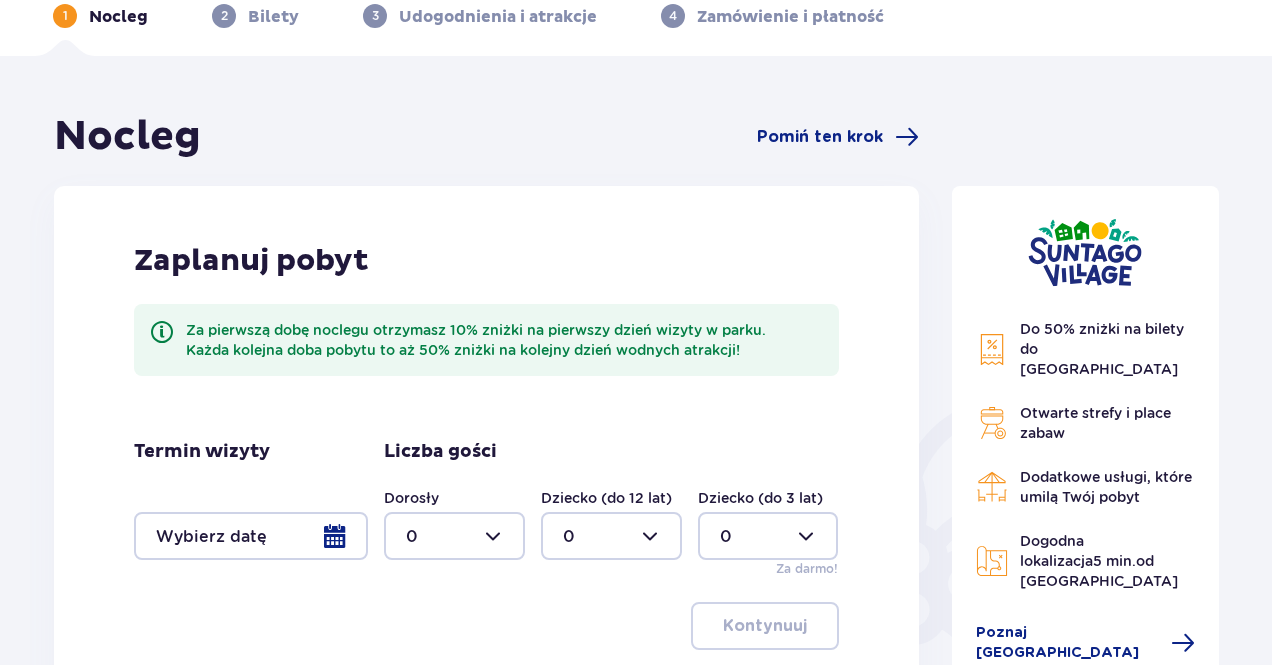 click at bounding box center [454, 536] 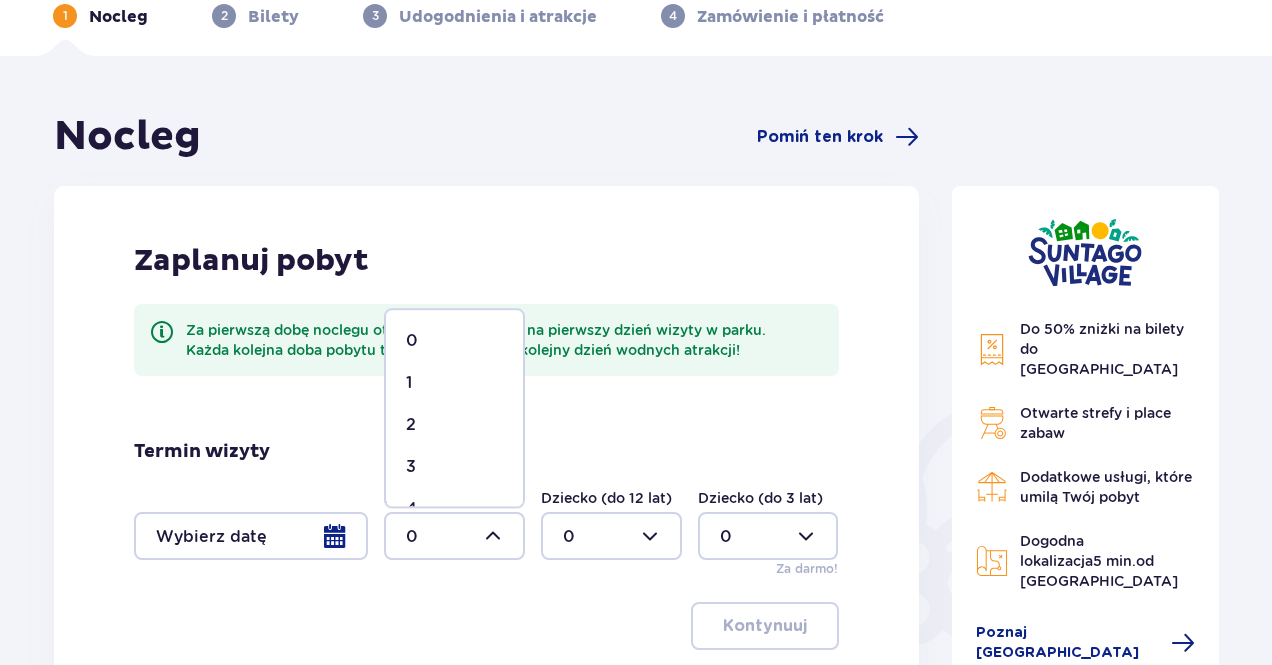 scroll, scrollTop: 100, scrollLeft: 0, axis: vertical 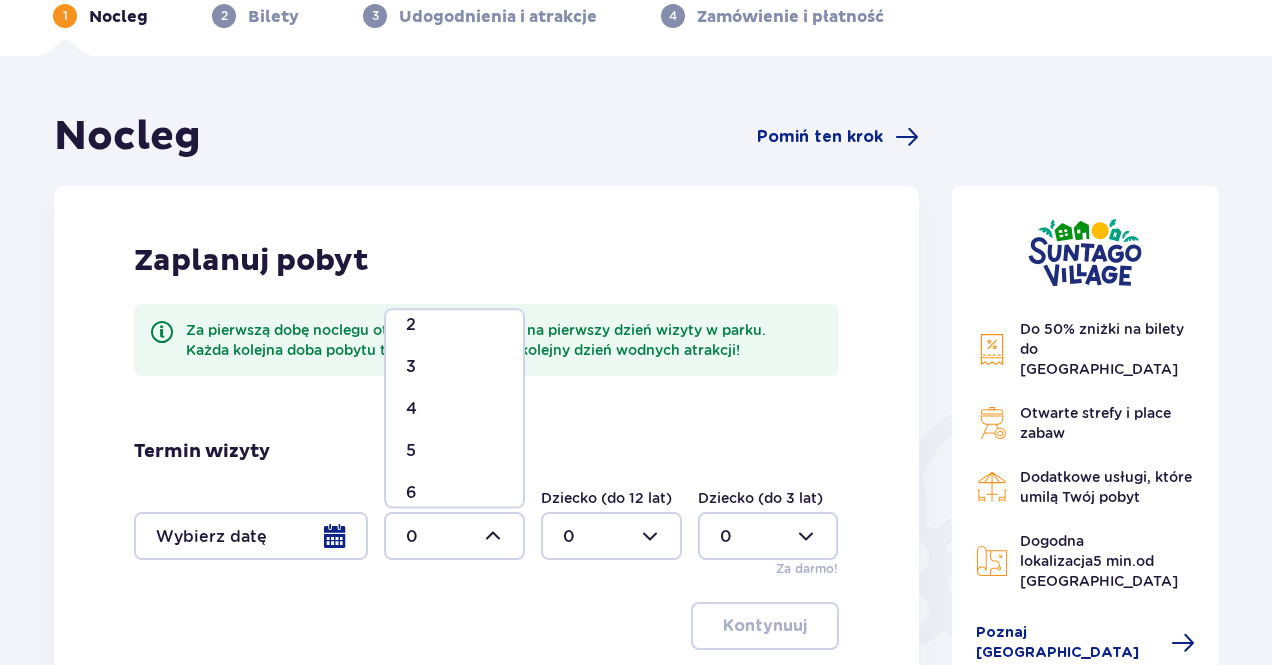 click on "5" at bounding box center [454, 451] 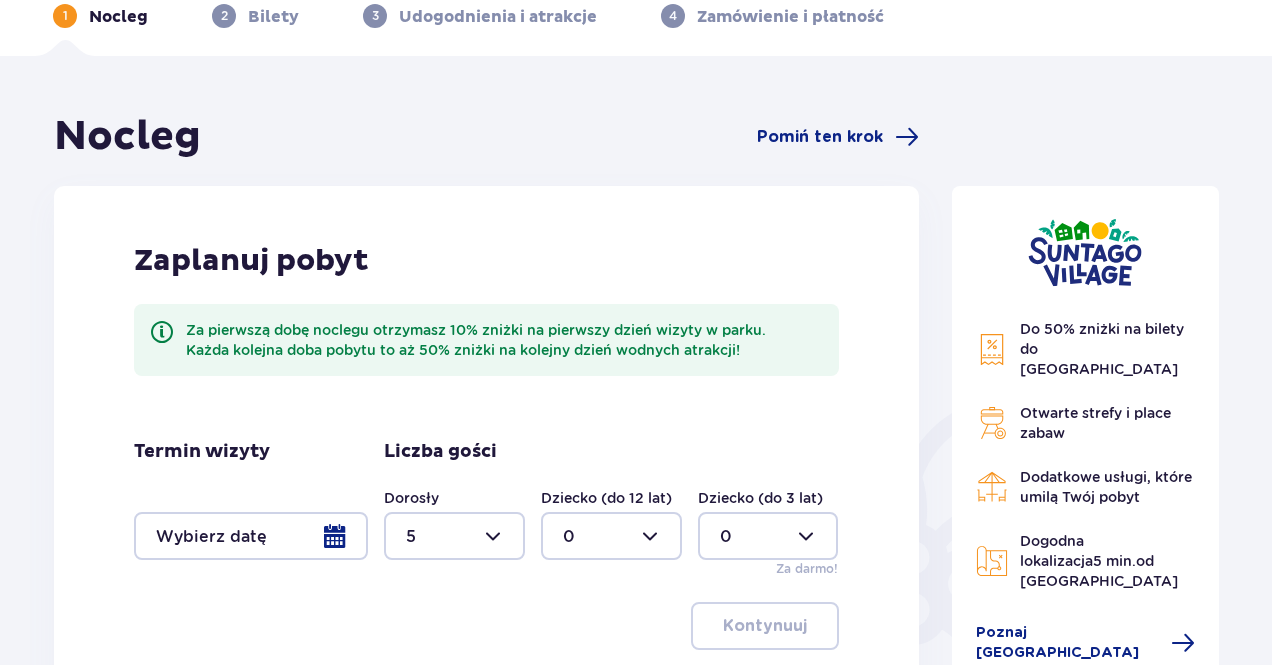 click at bounding box center (454, 536) 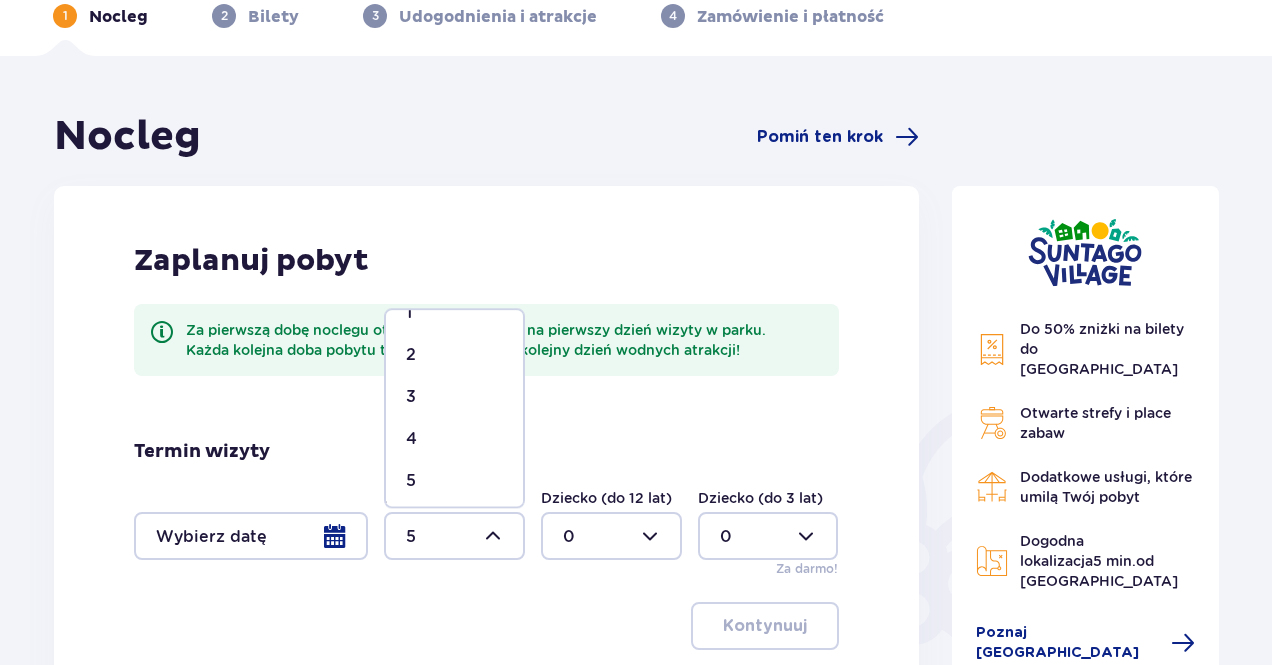 scroll, scrollTop: 100, scrollLeft: 0, axis: vertical 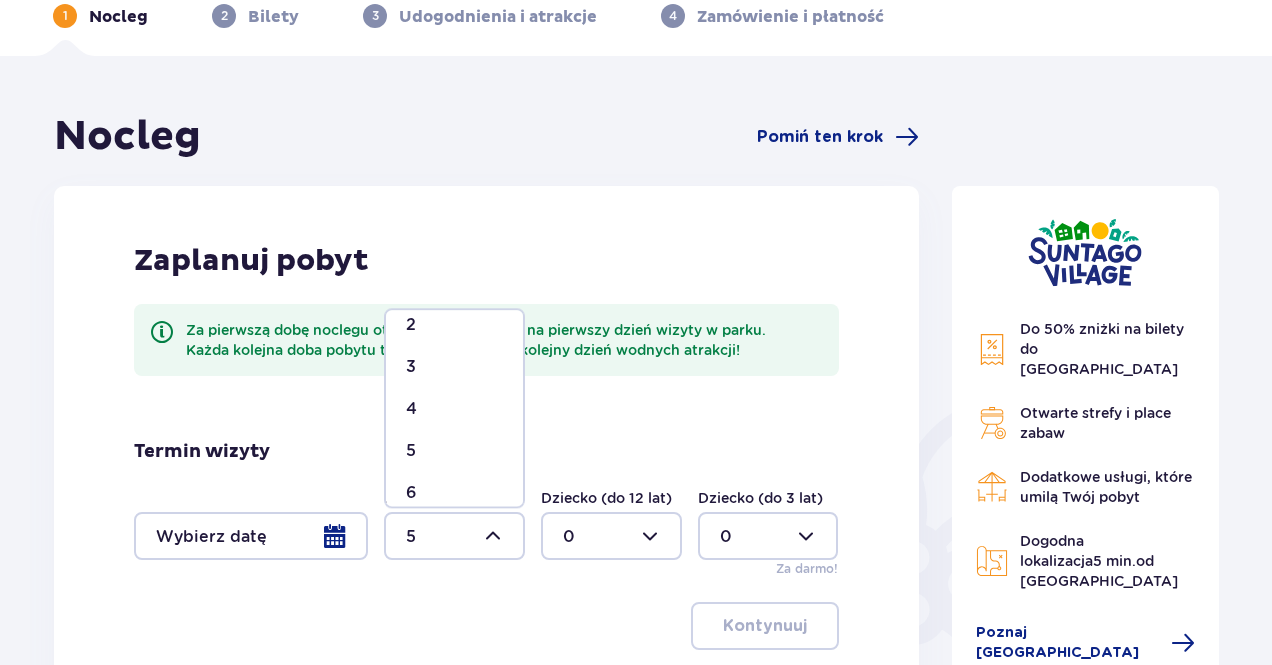 click on "6" at bounding box center [454, 493] 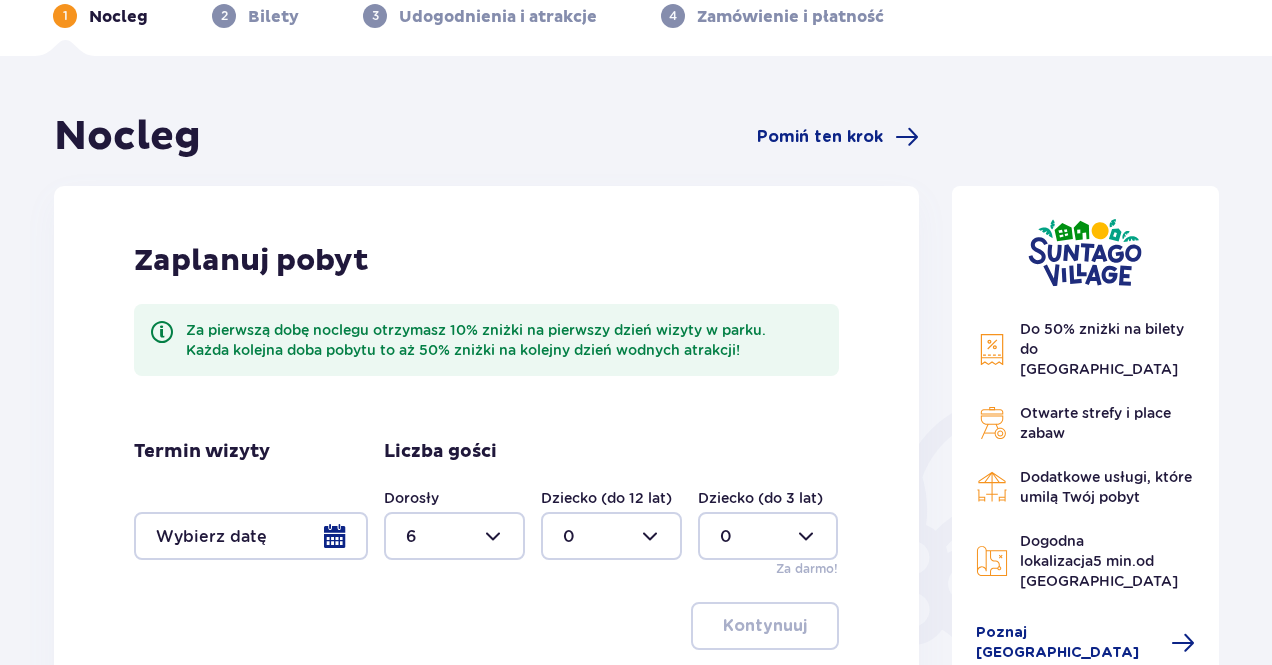 click at bounding box center [611, 536] 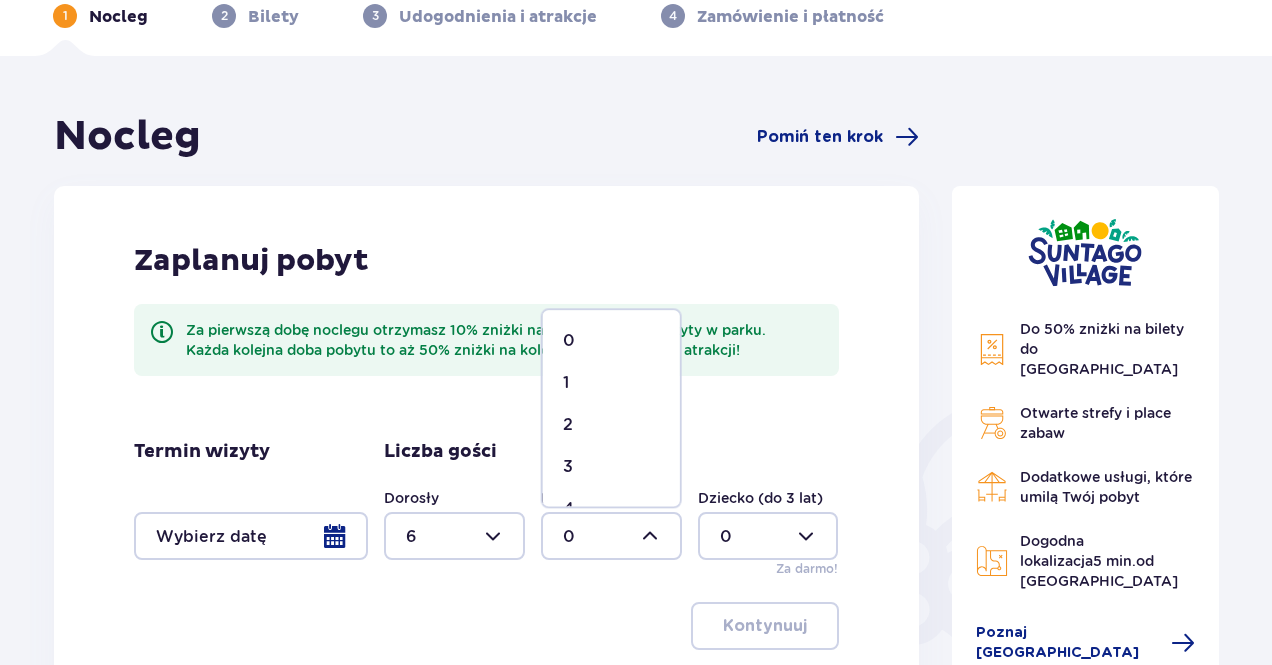 click on "1" at bounding box center (611, 383) 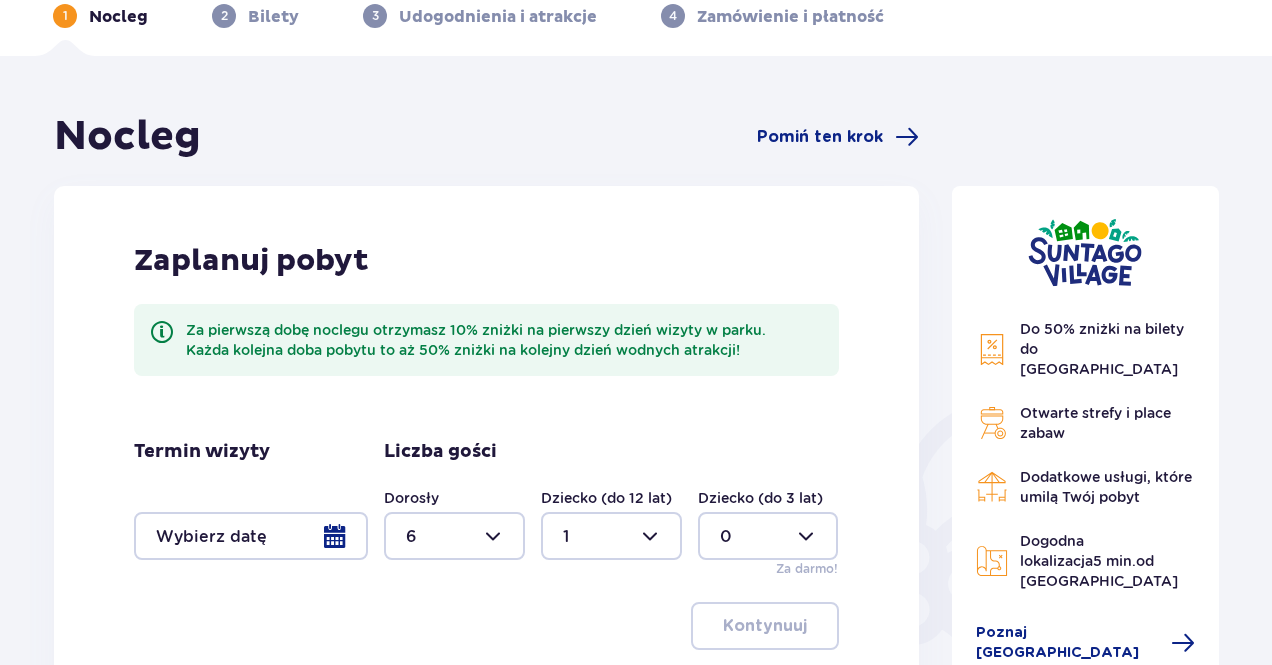 click at bounding box center (251, 536) 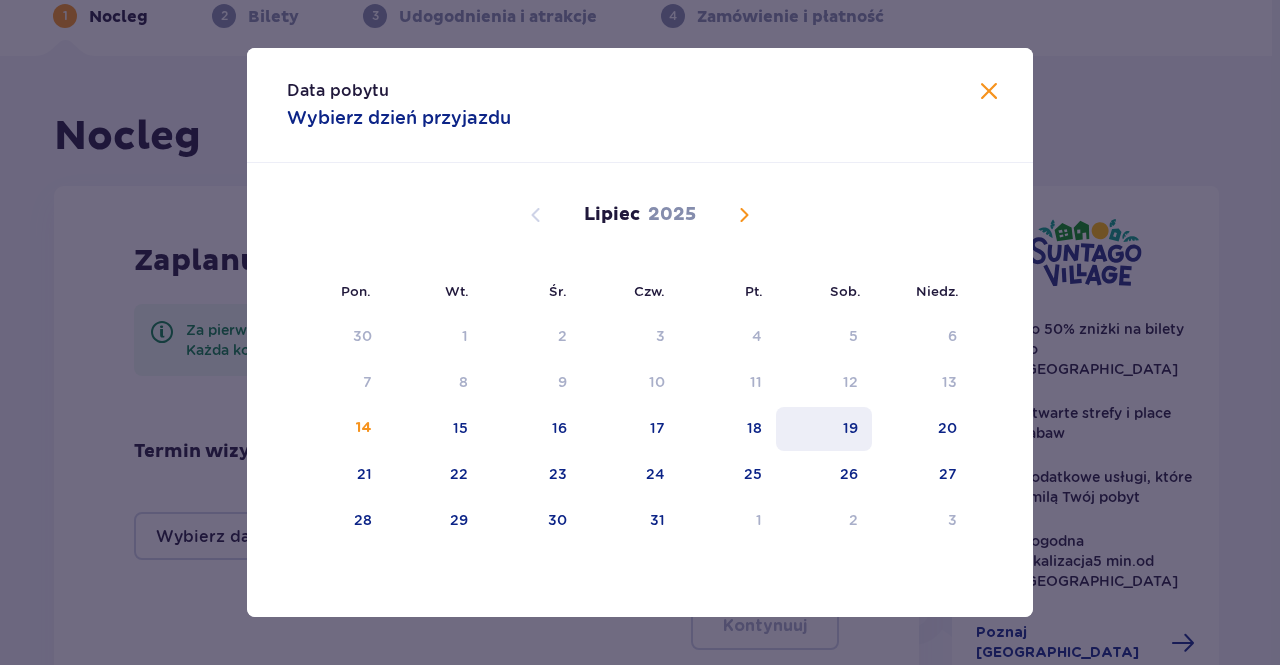 click on "19" at bounding box center [824, 429] 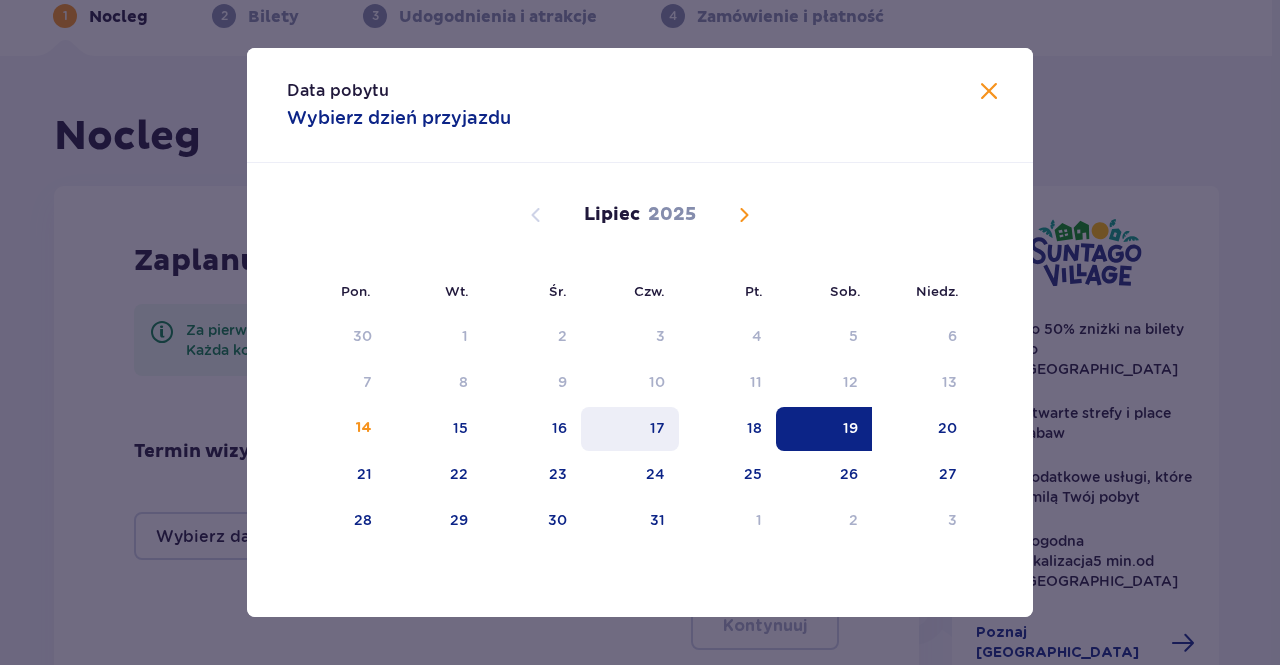 click on "17" at bounding box center (657, 428) 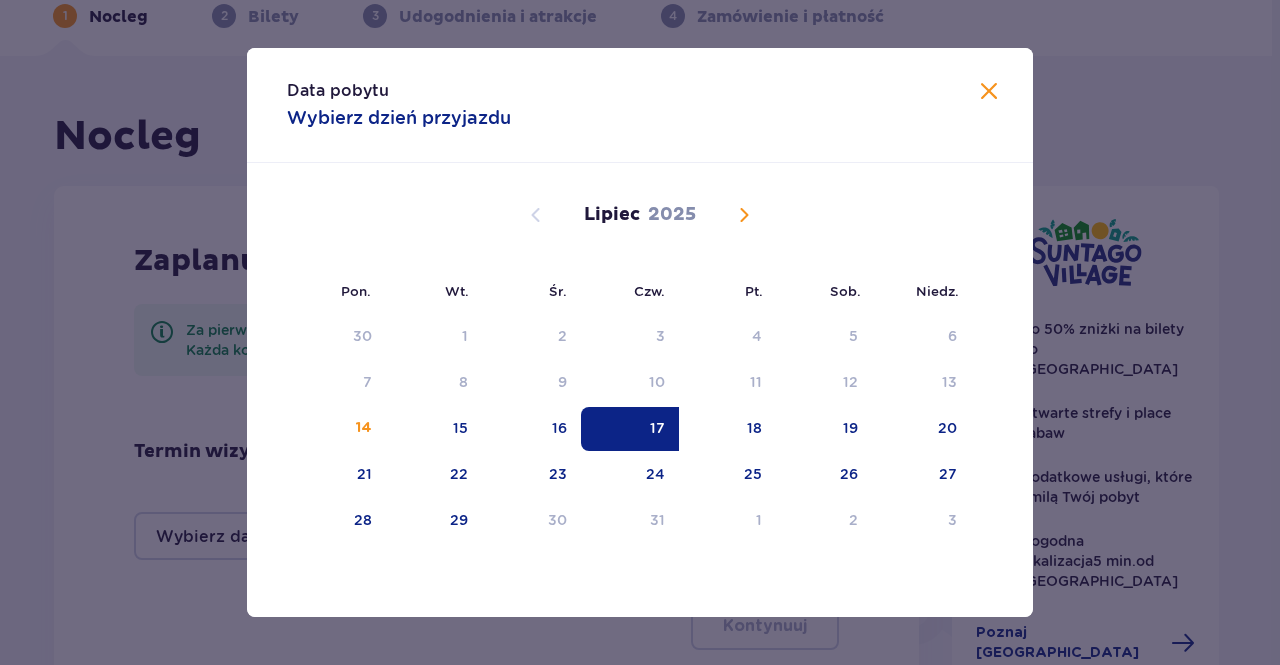 click on "17" at bounding box center [630, 429] 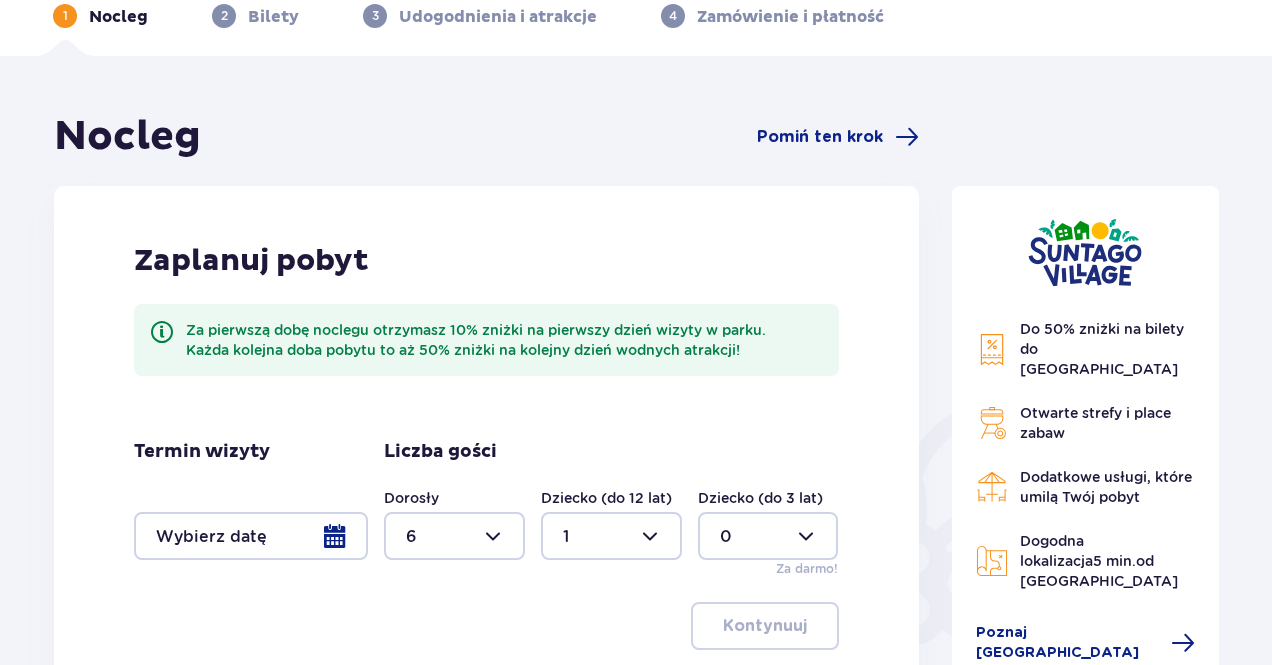 click at bounding box center (251, 536) 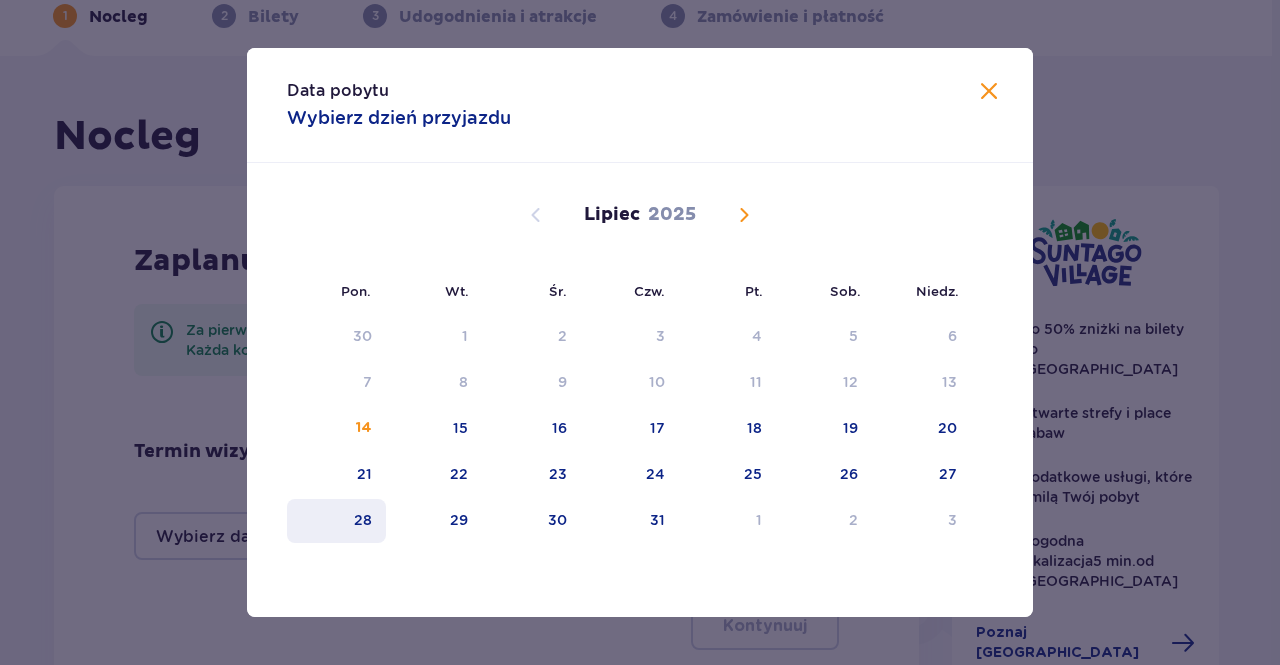click on "28" at bounding box center [336, 521] 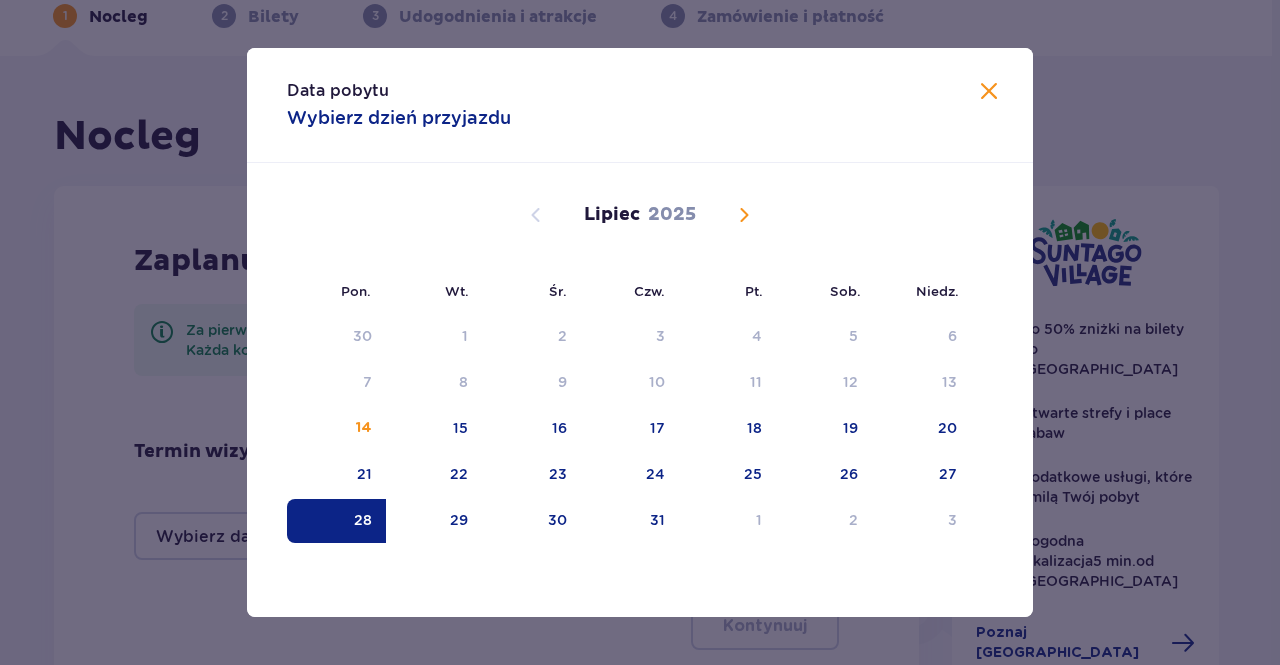 click on "28" at bounding box center [336, 521] 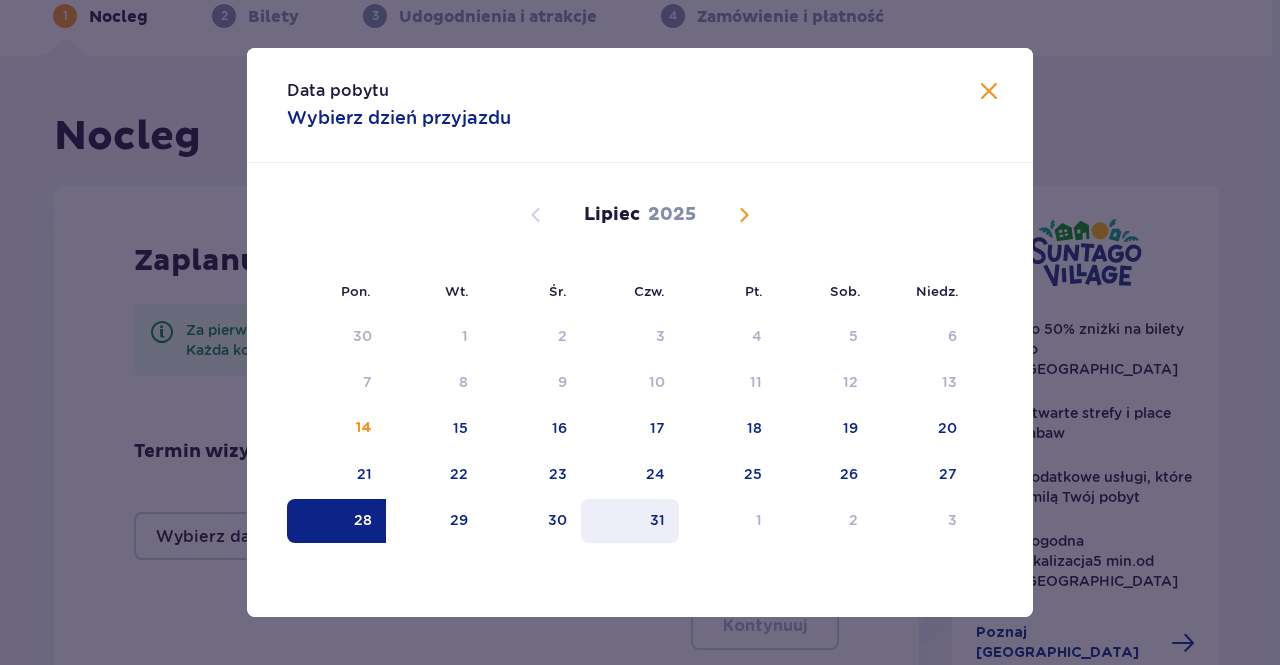 click on "31" at bounding box center (630, 521) 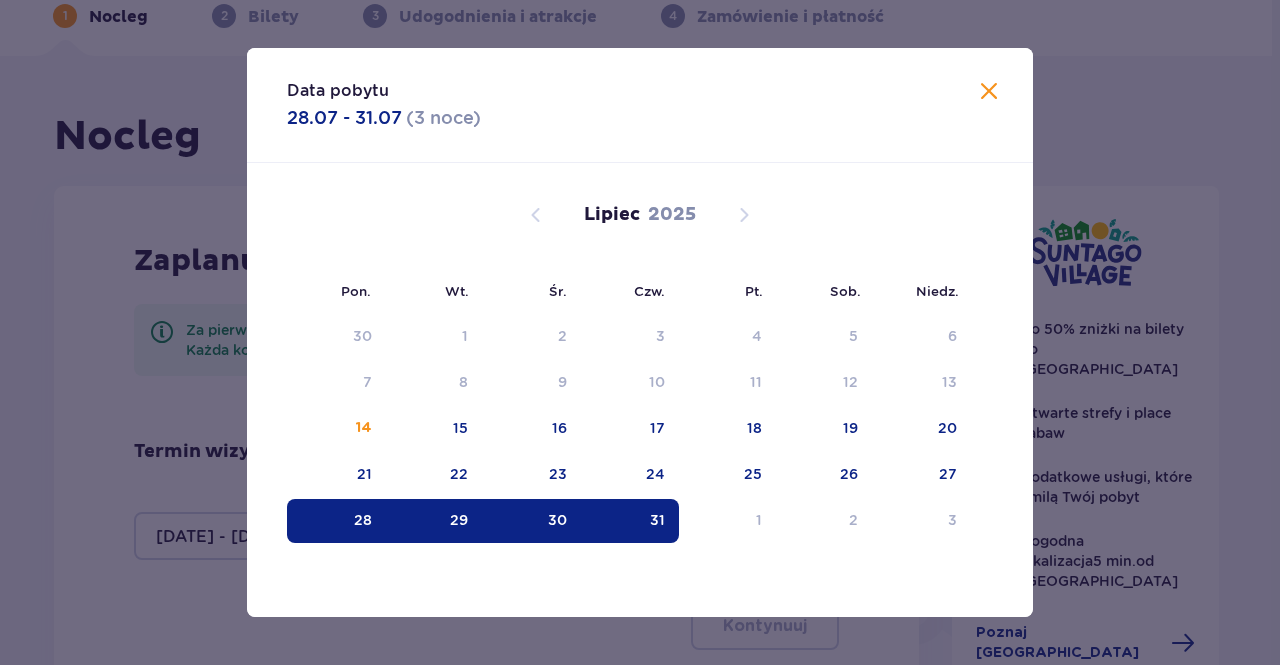 click on "31" at bounding box center (630, 521) 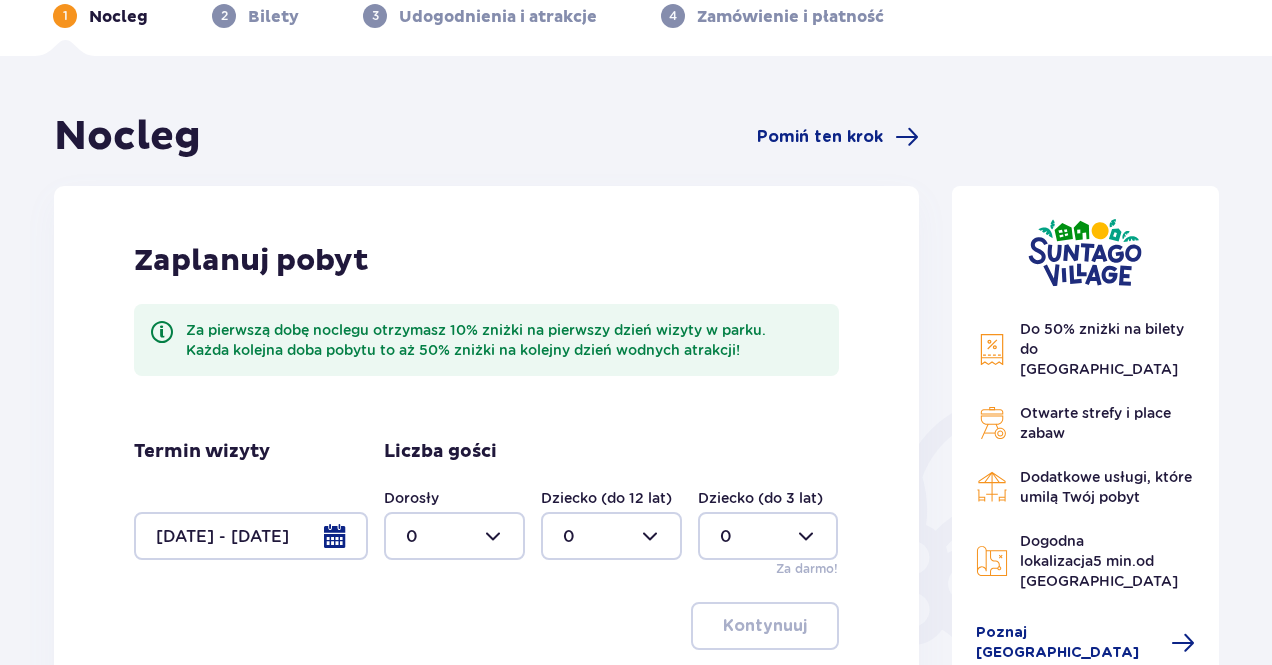 click at bounding box center (251, 536) 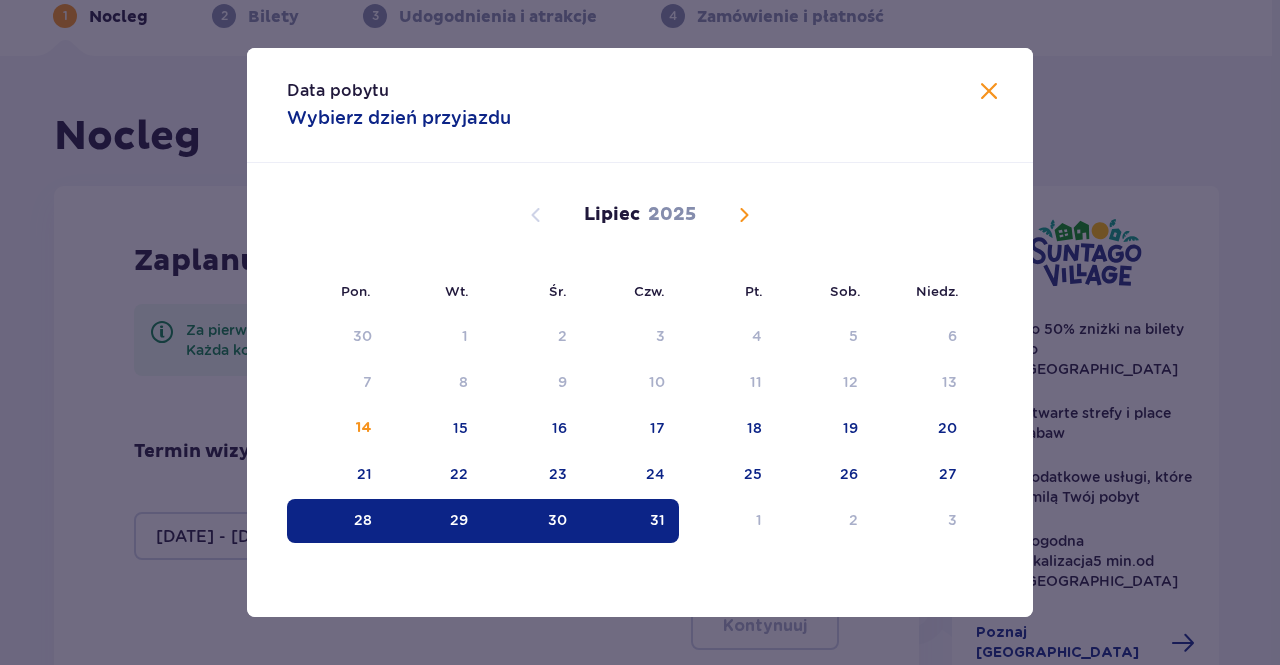 drag, startPoint x: 353, startPoint y: 519, endPoint x: 368, endPoint y: 520, distance: 15.033297 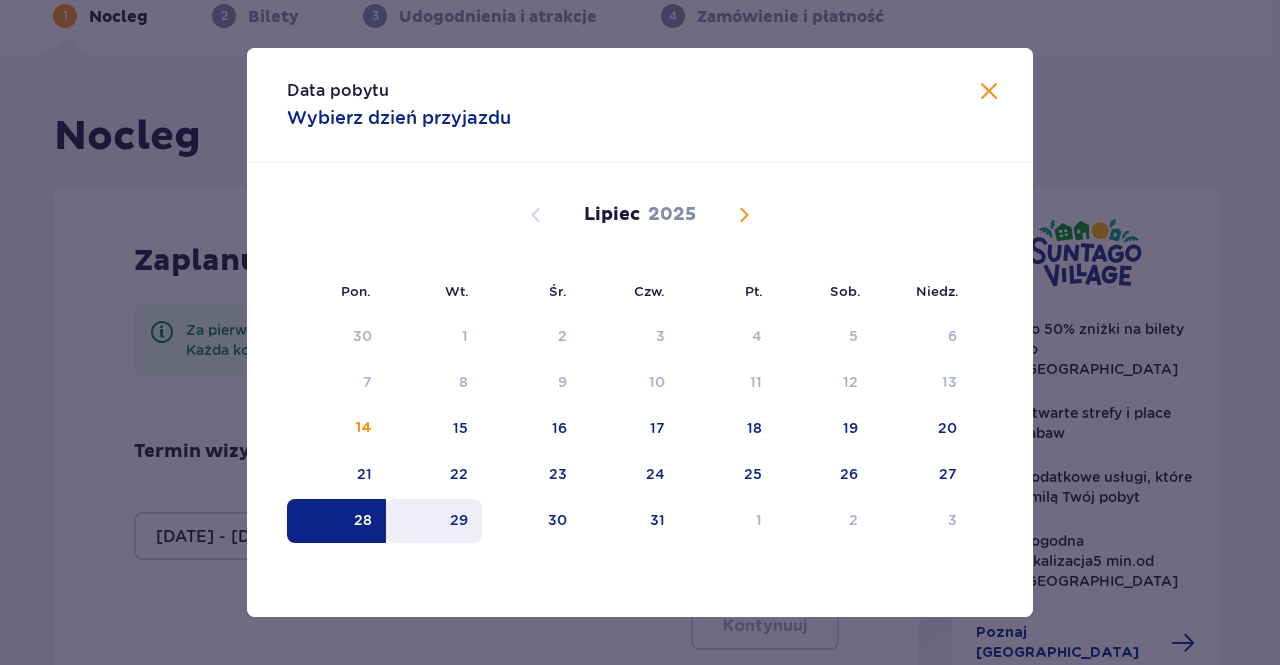 click on "29" at bounding box center [434, 521] 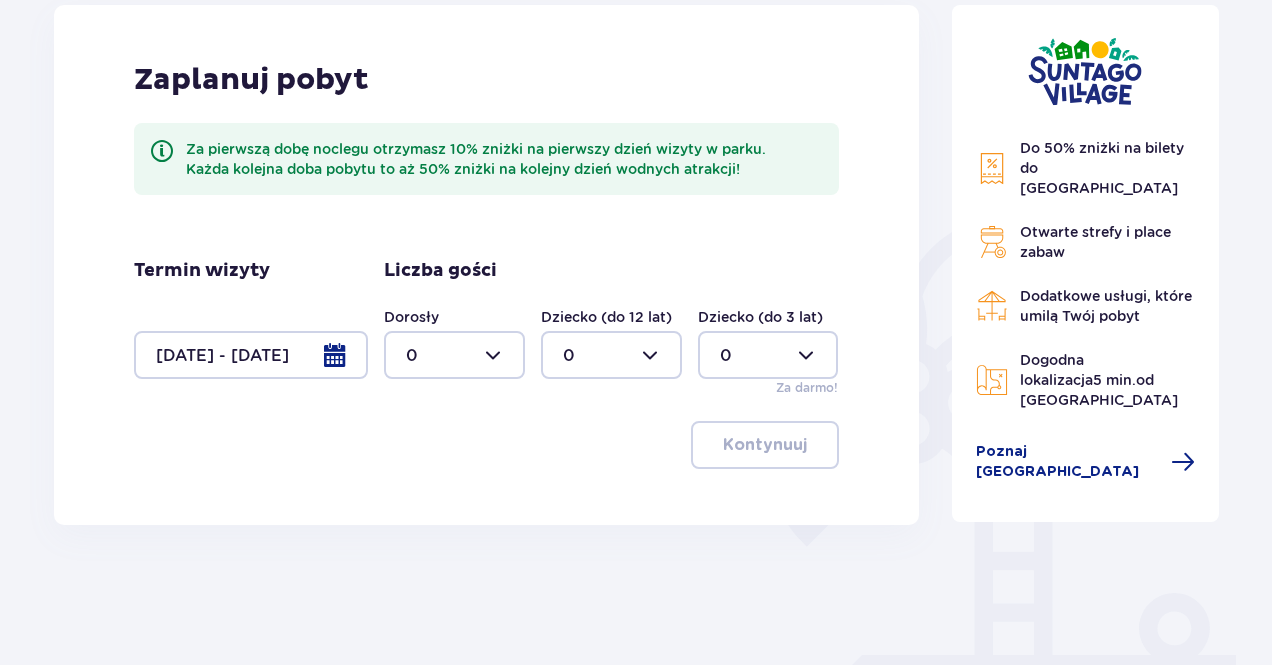 scroll, scrollTop: 300, scrollLeft: 0, axis: vertical 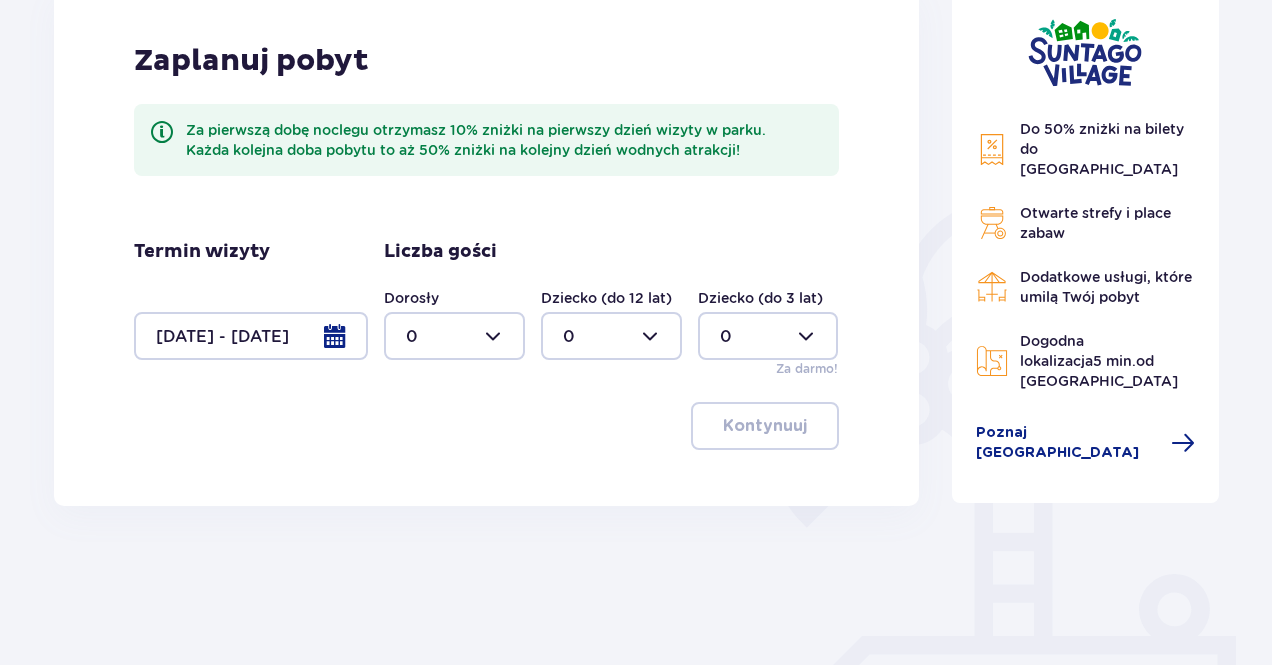 click at bounding box center [454, 336] 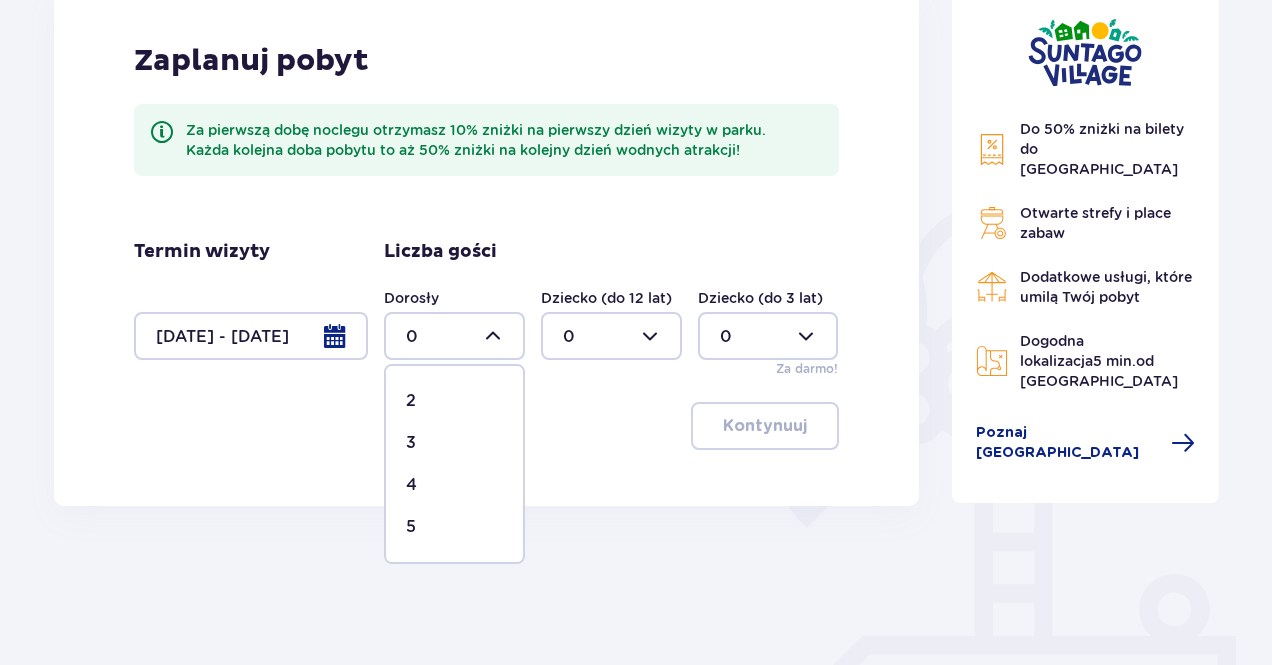 scroll, scrollTop: 200, scrollLeft: 0, axis: vertical 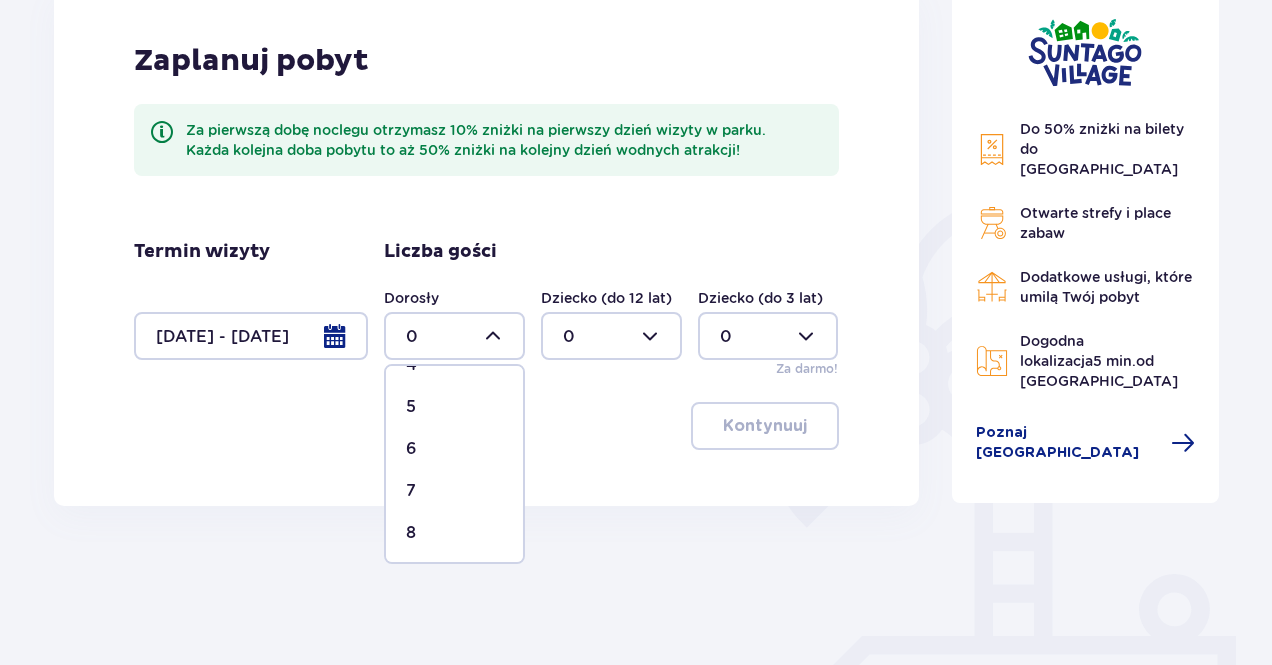 click on "6" at bounding box center (454, 449) 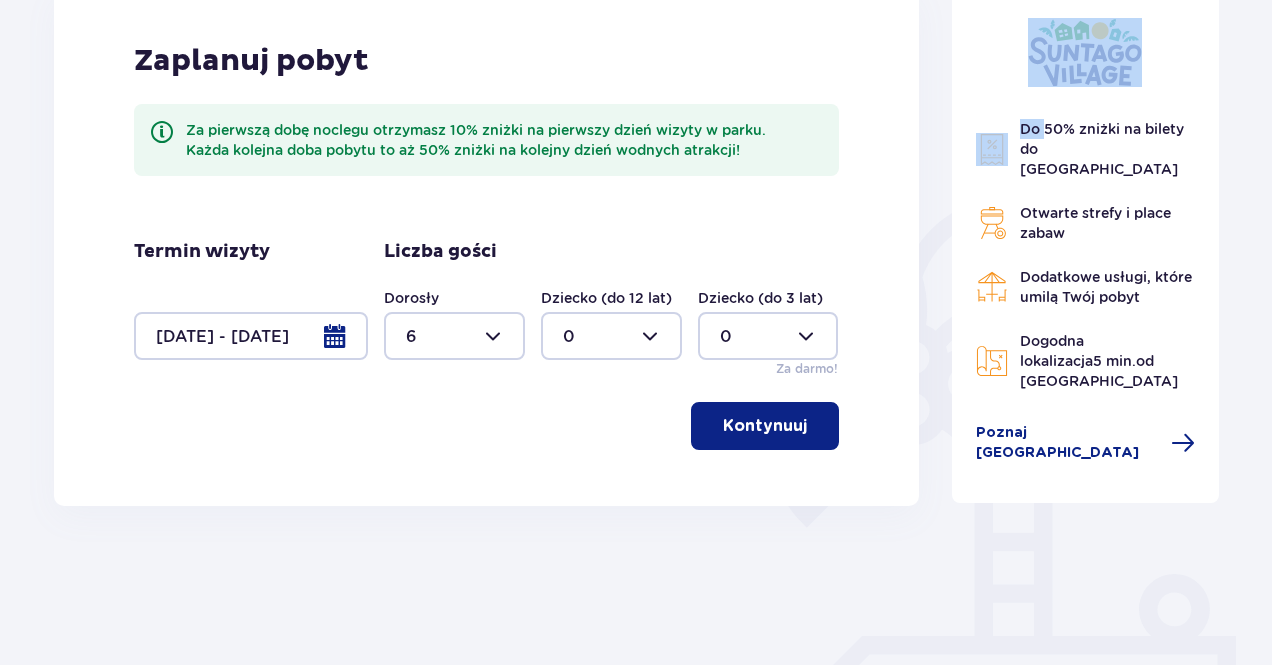 click on "Kontynuuj" at bounding box center [486, 426] 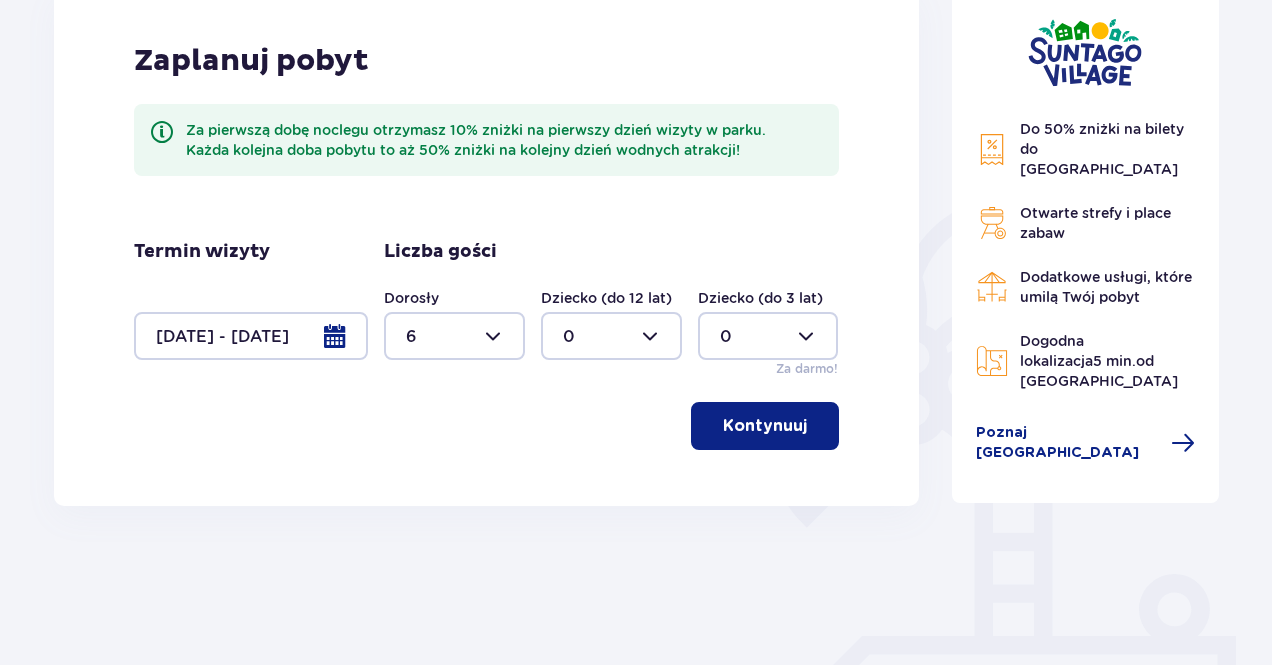click at bounding box center [611, 336] 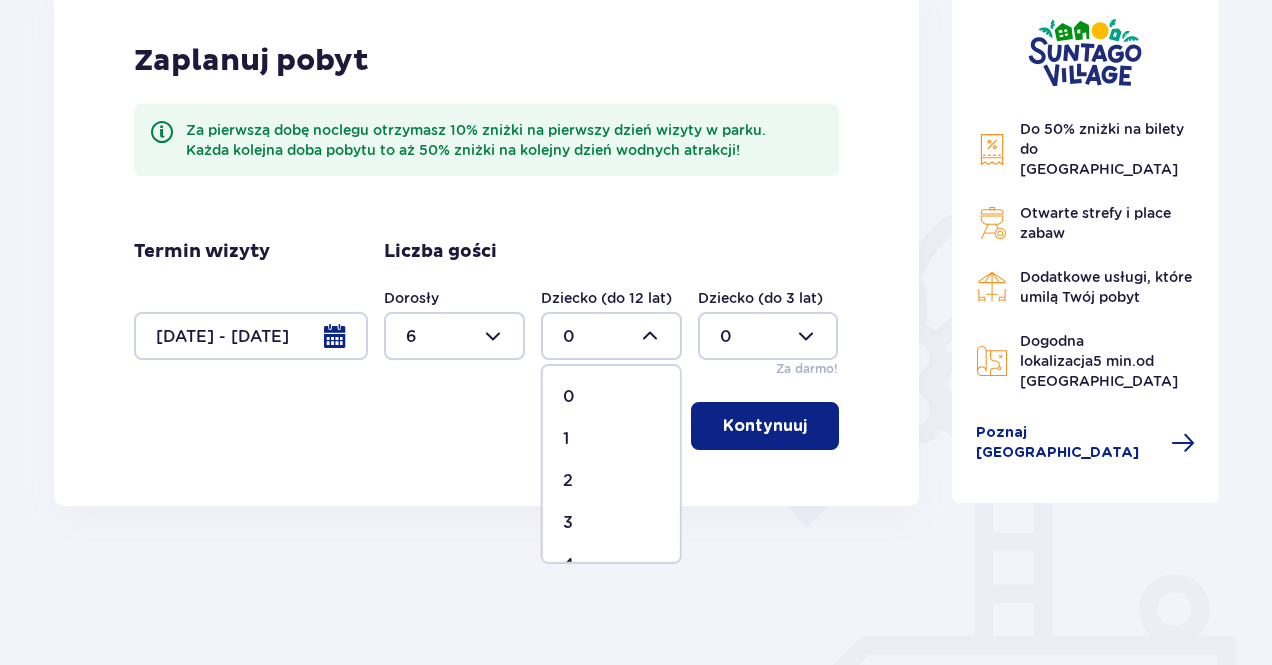 click on "1" at bounding box center (611, 439) 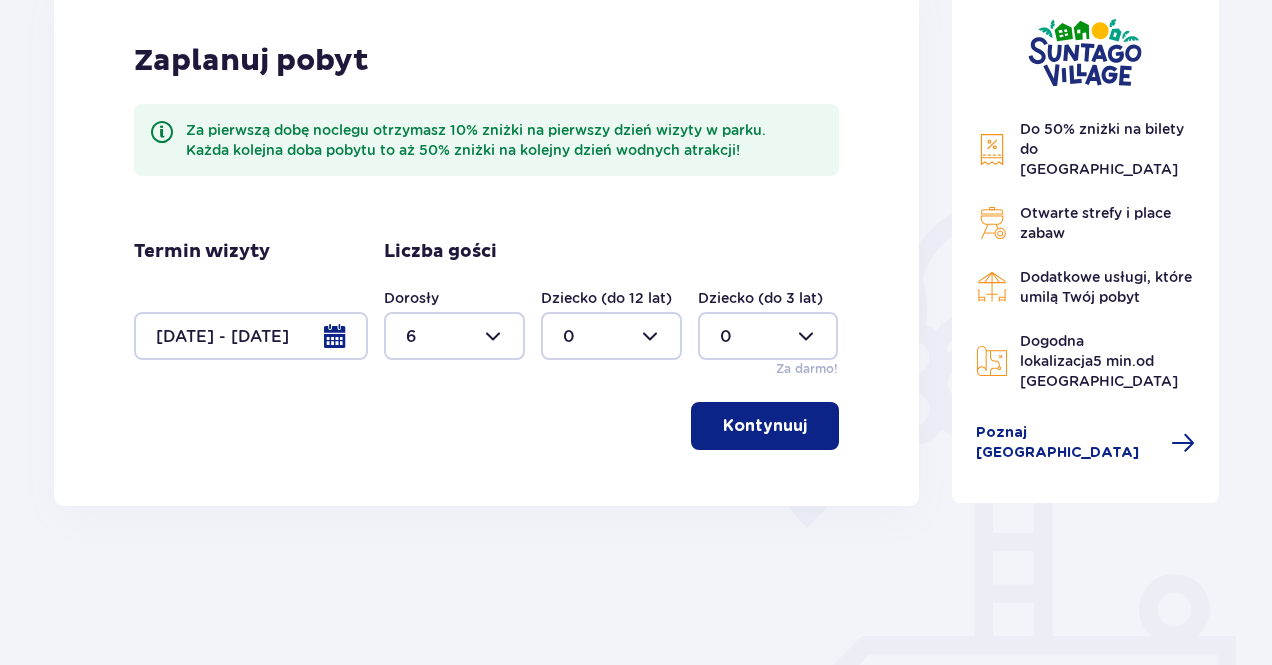 type on "1" 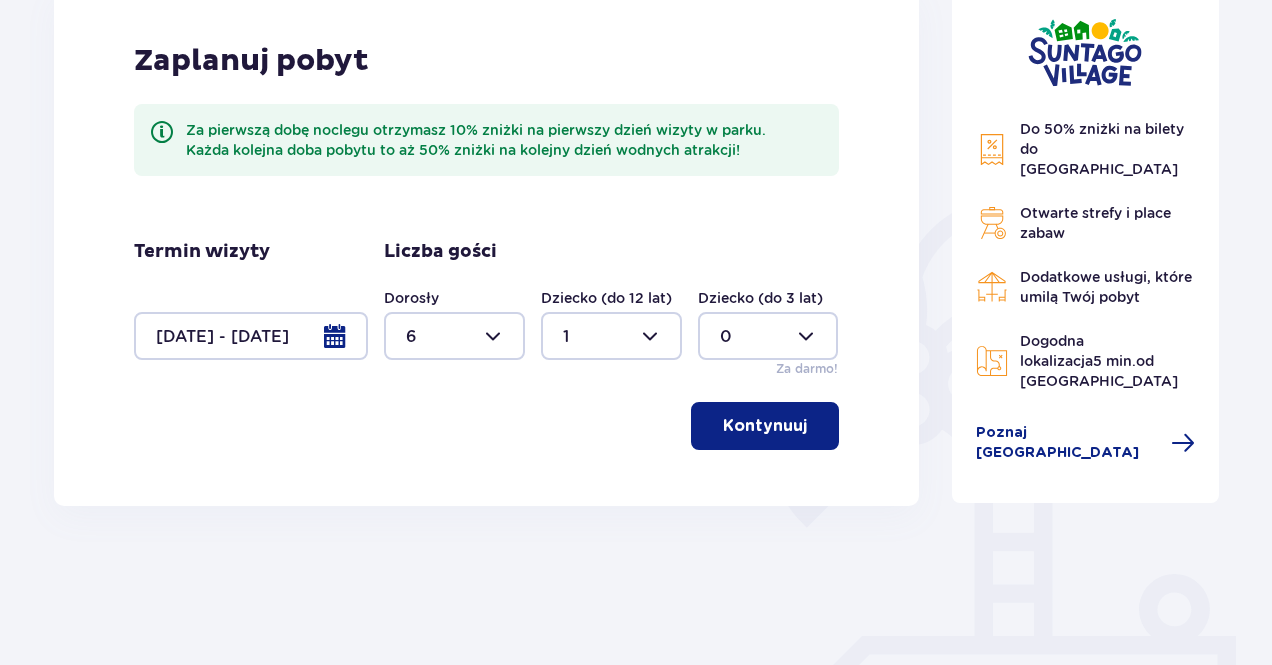 click on "Kontynuuj" at bounding box center (765, 426) 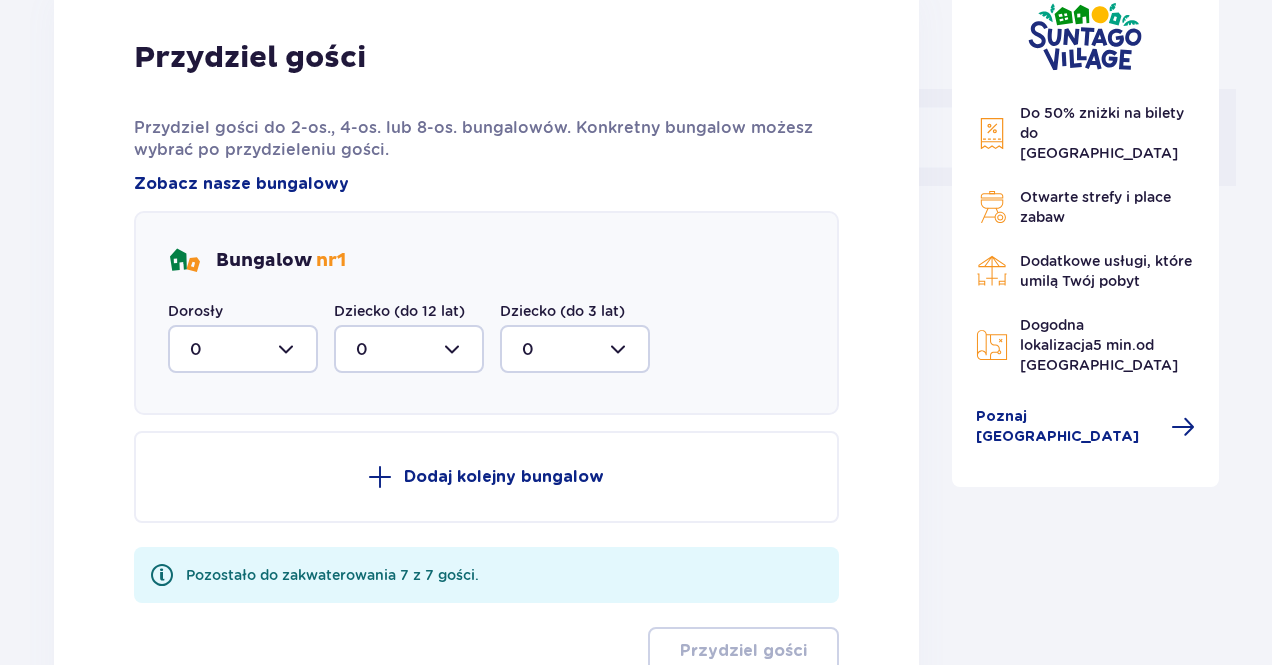 scroll, scrollTop: 806, scrollLeft: 0, axis: vertical 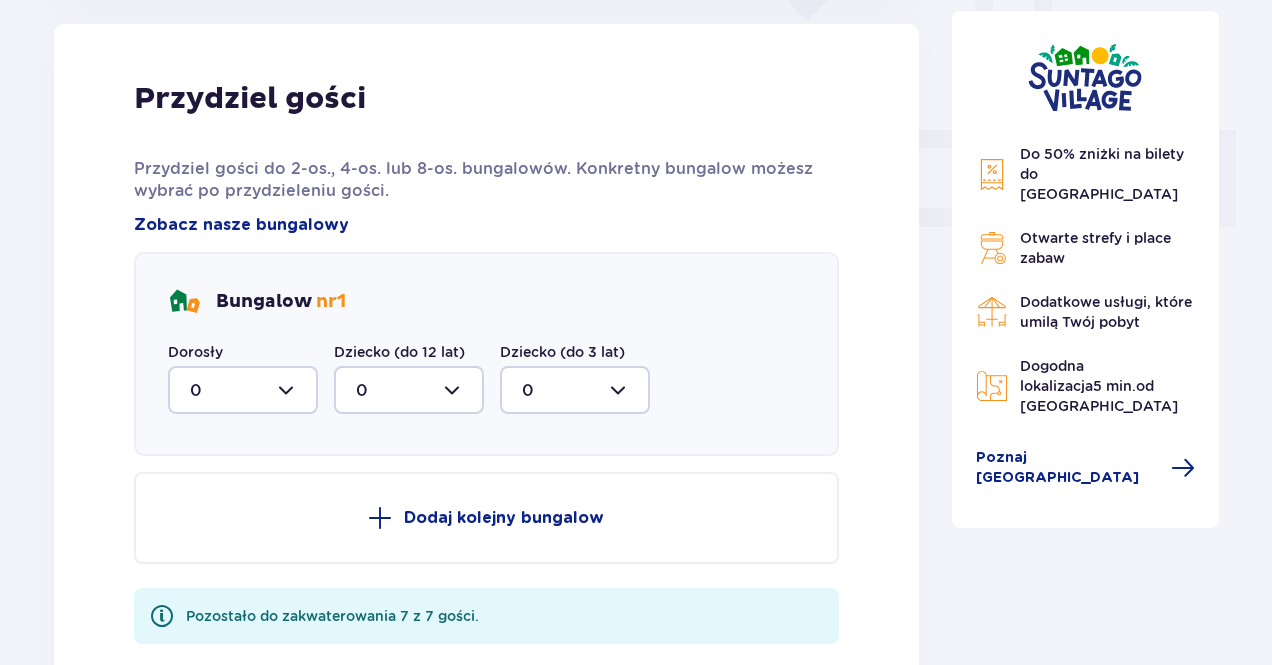 click at bounding box center (243, 390) 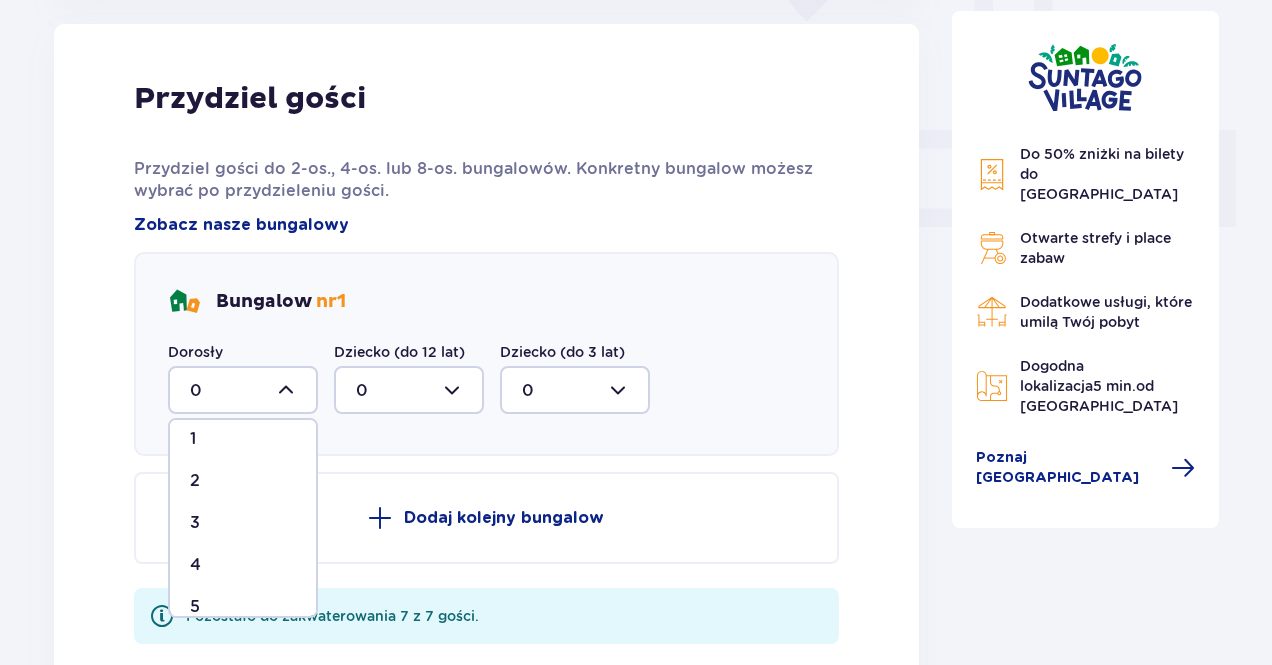 scroll, scrollTop: 118, scrollLeft: 0, axis: vertical 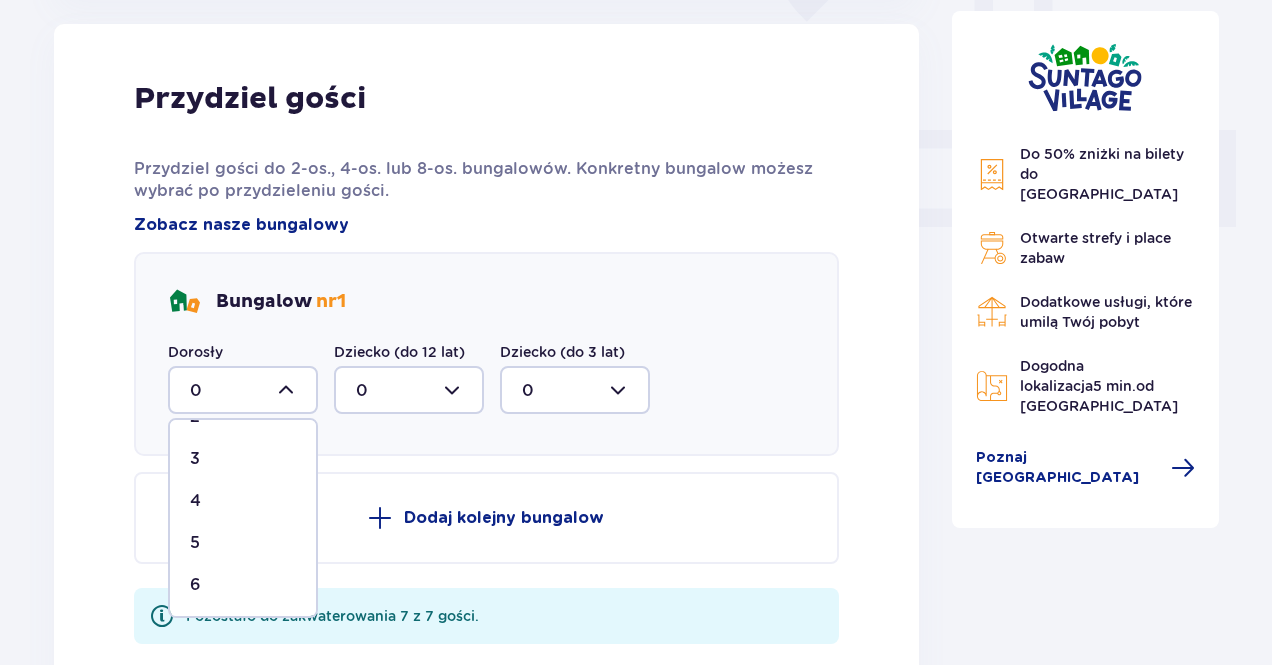 click on "6" at bounding box center (243, 585) 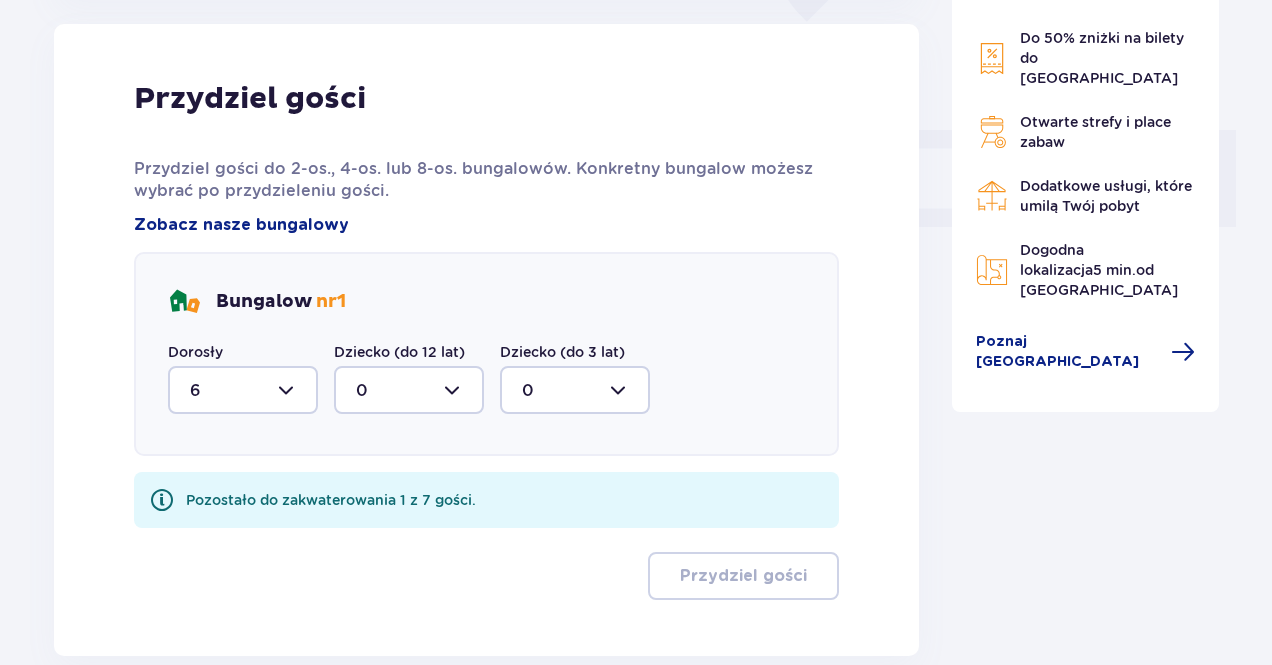 click at bounding box center [409, 390] 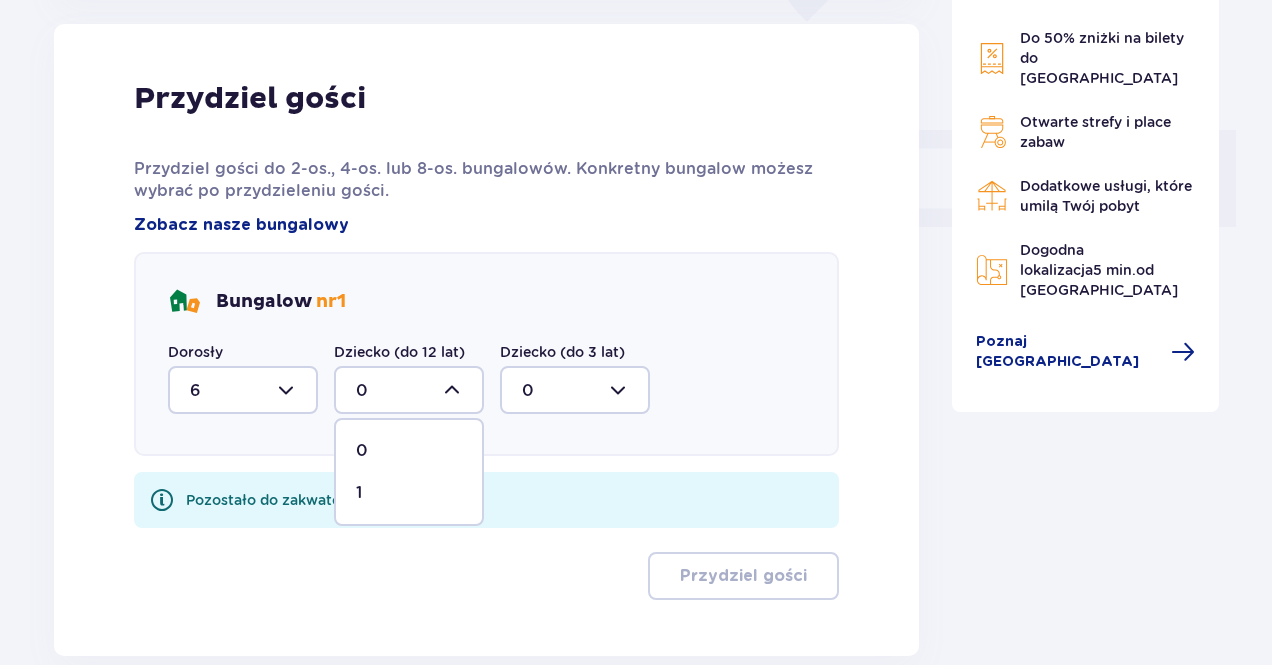 click on "1" at bounding box center (409, 493) 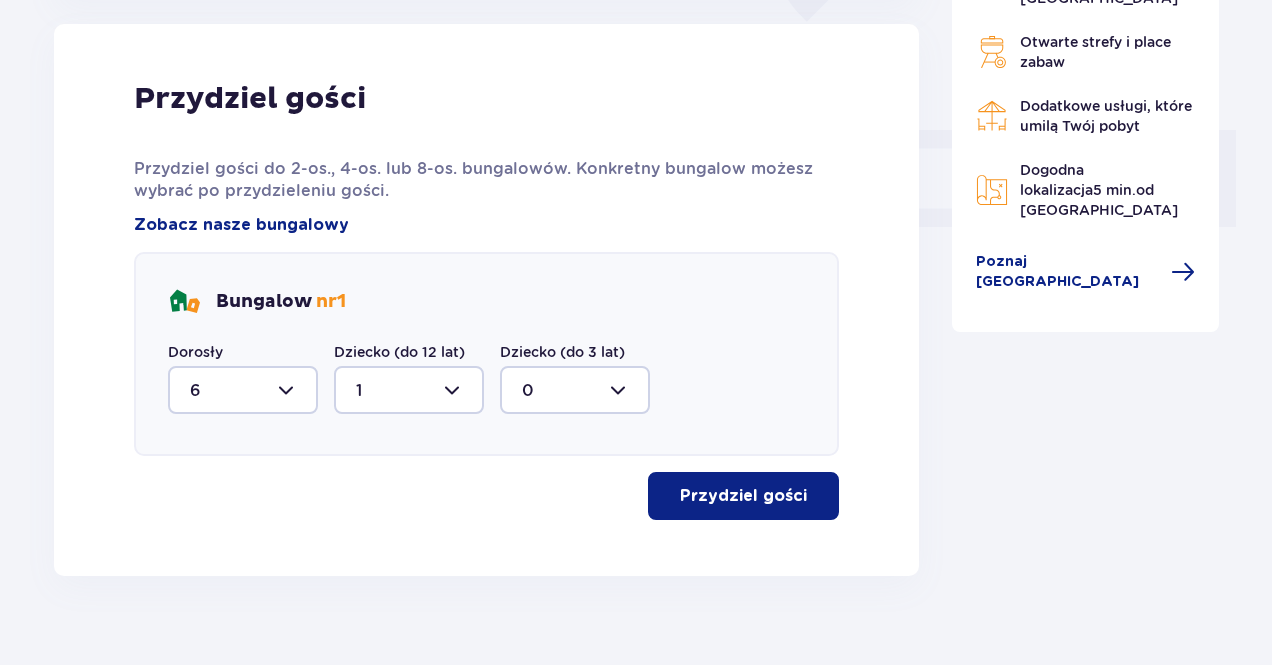 click on "Przydziel gości" at bounding box center (743, 496) 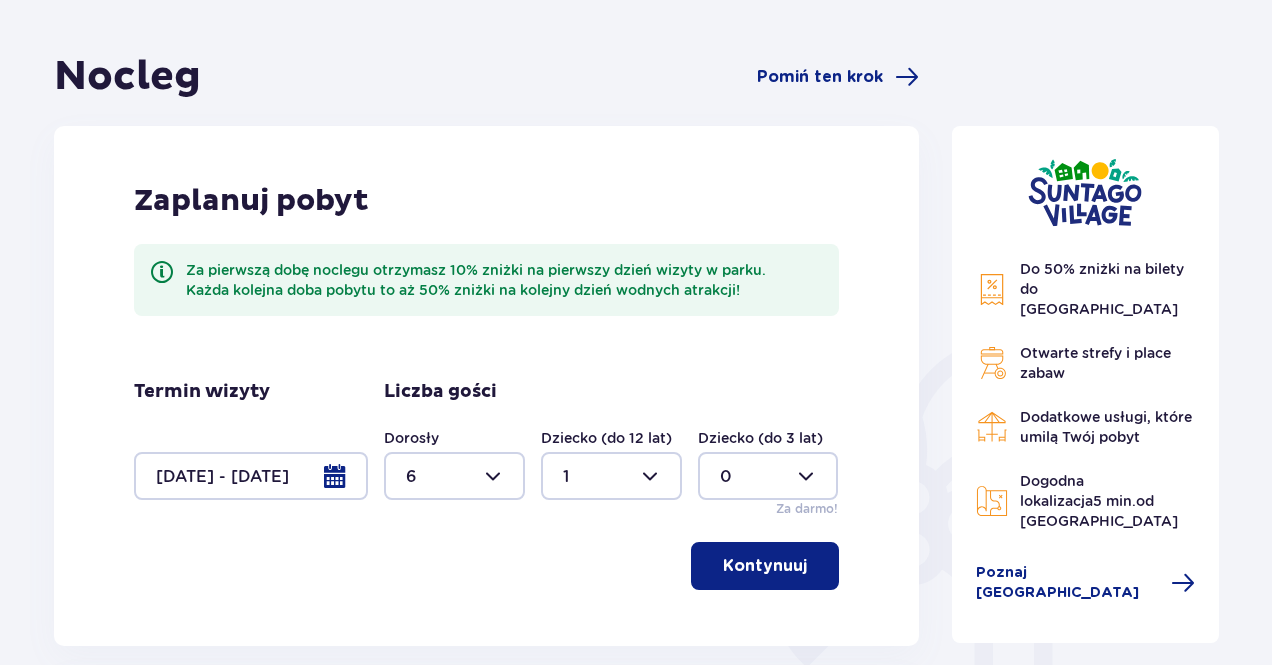 scroll, scrollTop: 0, scrollLeft: 0, axis: both 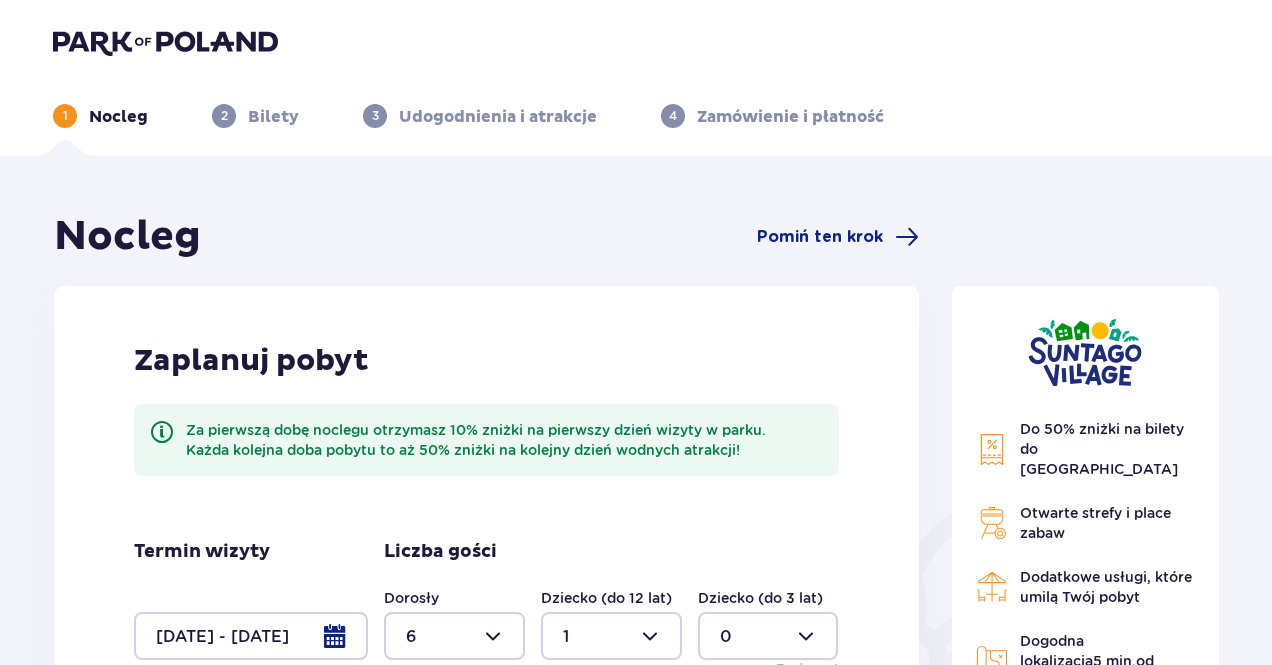 click at bounding box center (165, 42) 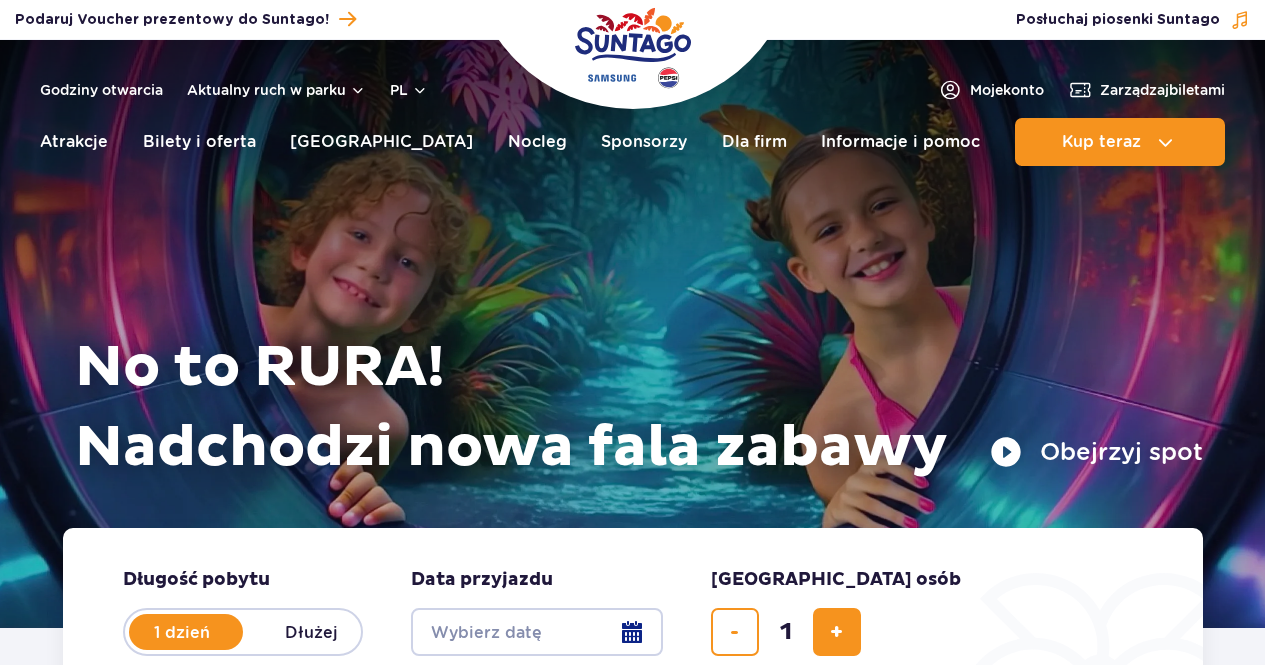 scroll, scrollTop: 0, scrollLeft: 0, axis: both 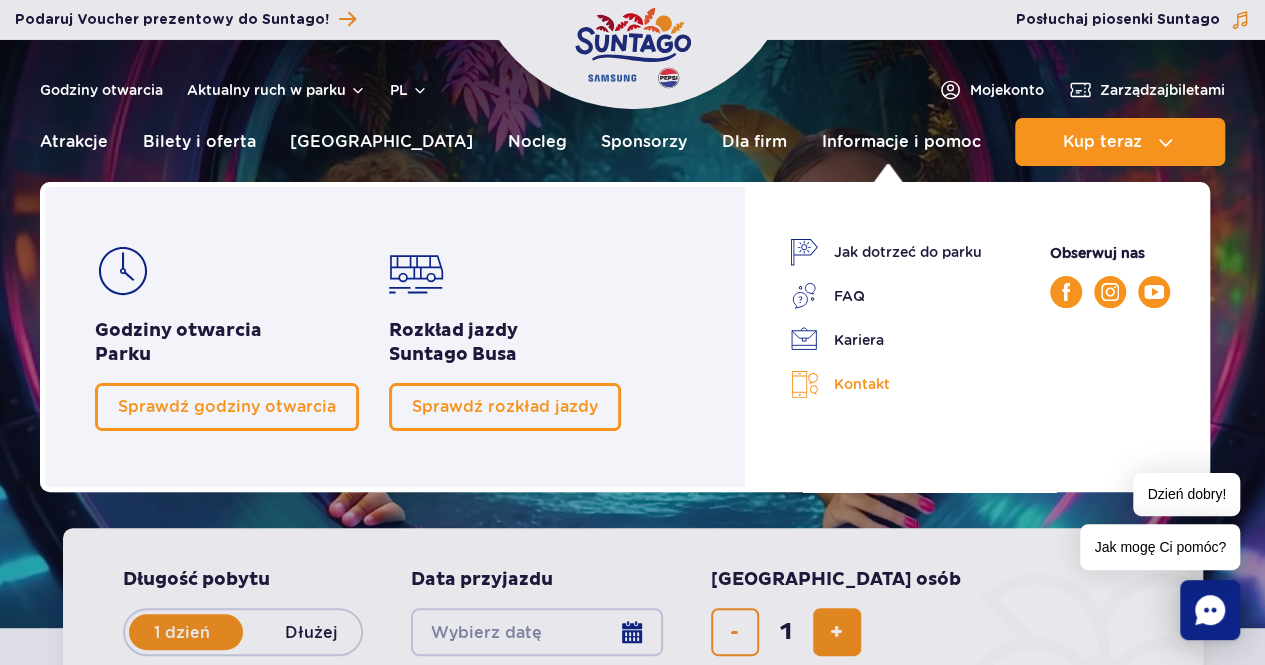 click on "Kontakt" at bounding box center [886, 384] 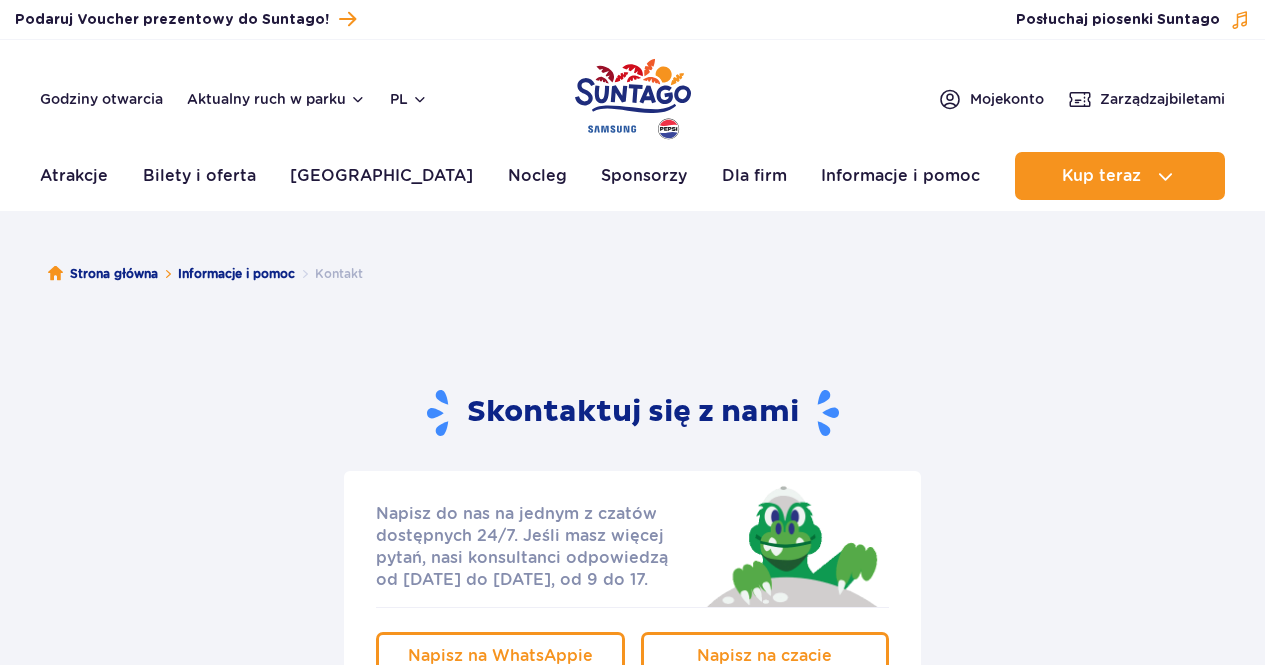 scroll, scrollTop: 0, scrollLeft: 0, axis: both 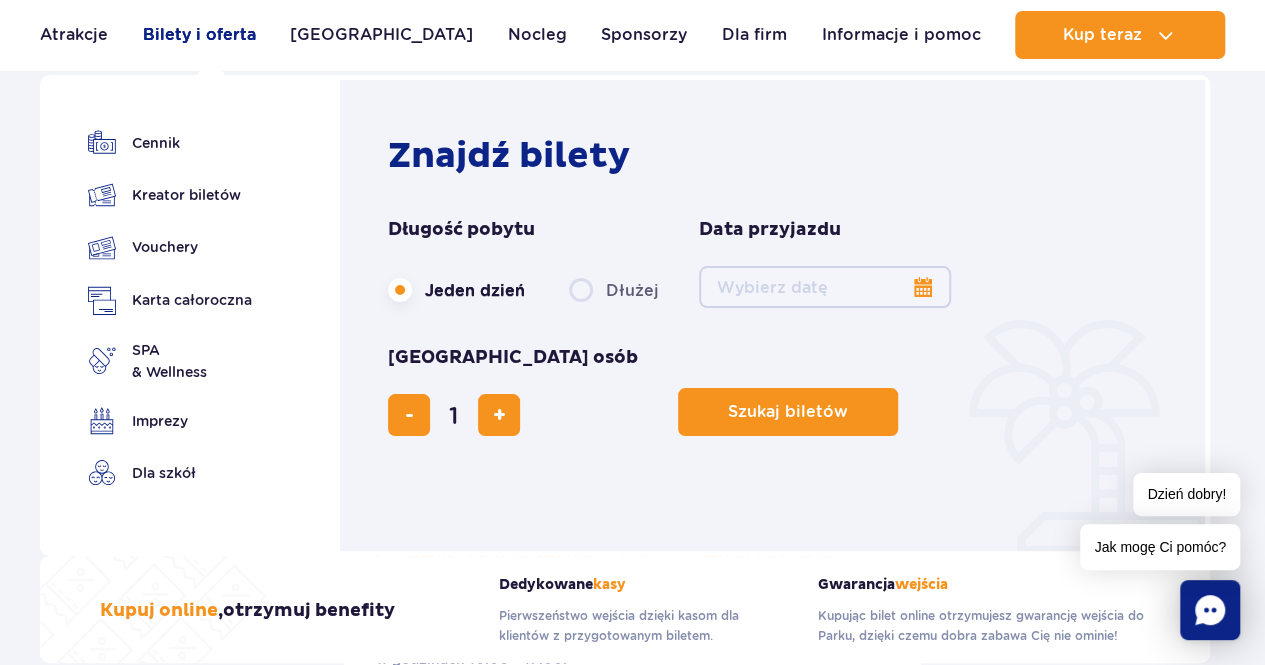 click on "Bilety i oferta" at bounding box center (199, 35) 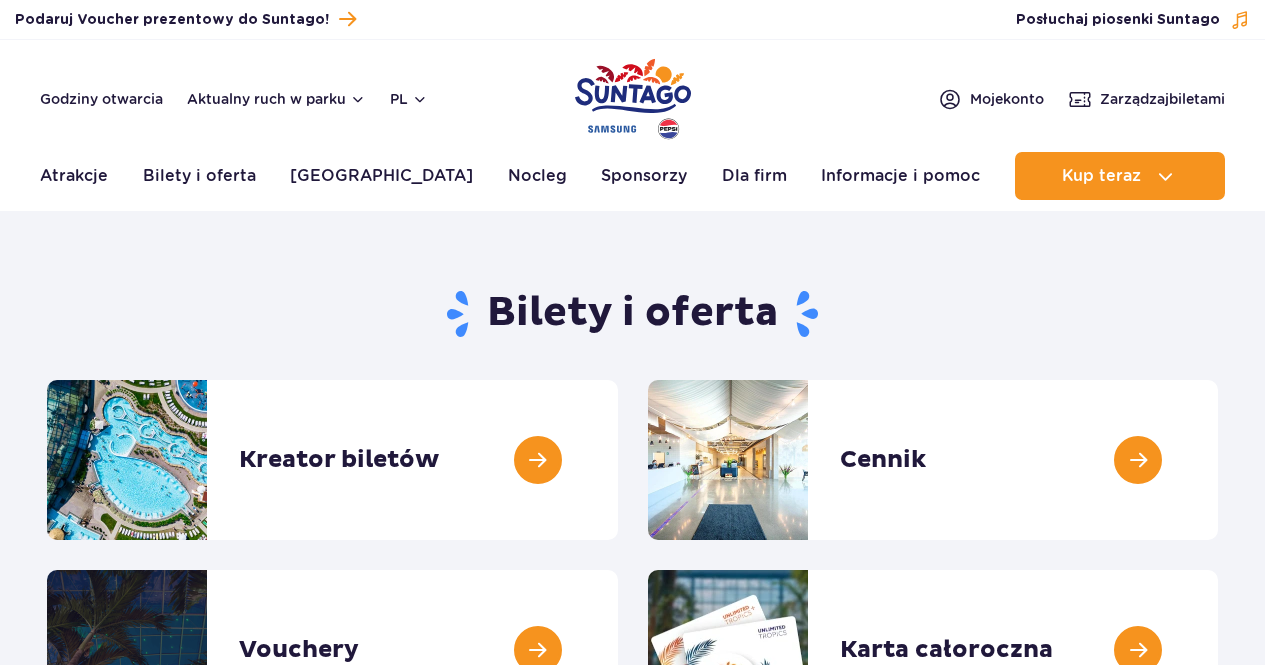 scroll, scrollTop: 0, scrollLeft: 0, axis: both 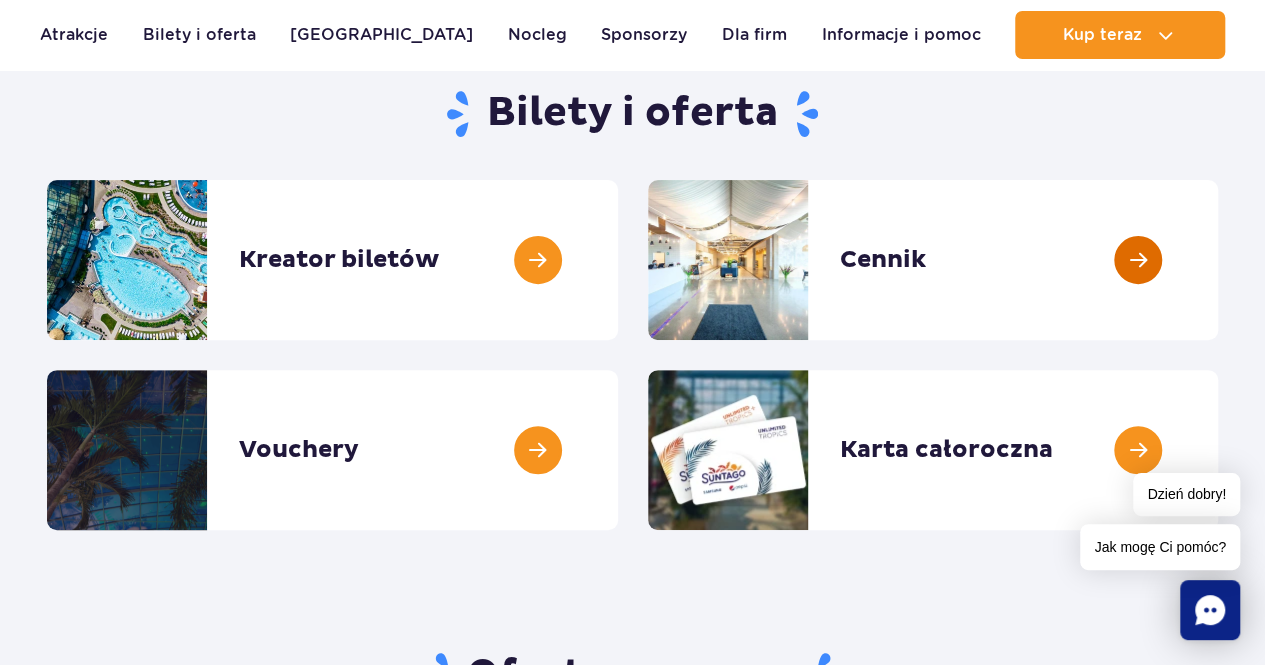 click at bounding box center [1218, 260] 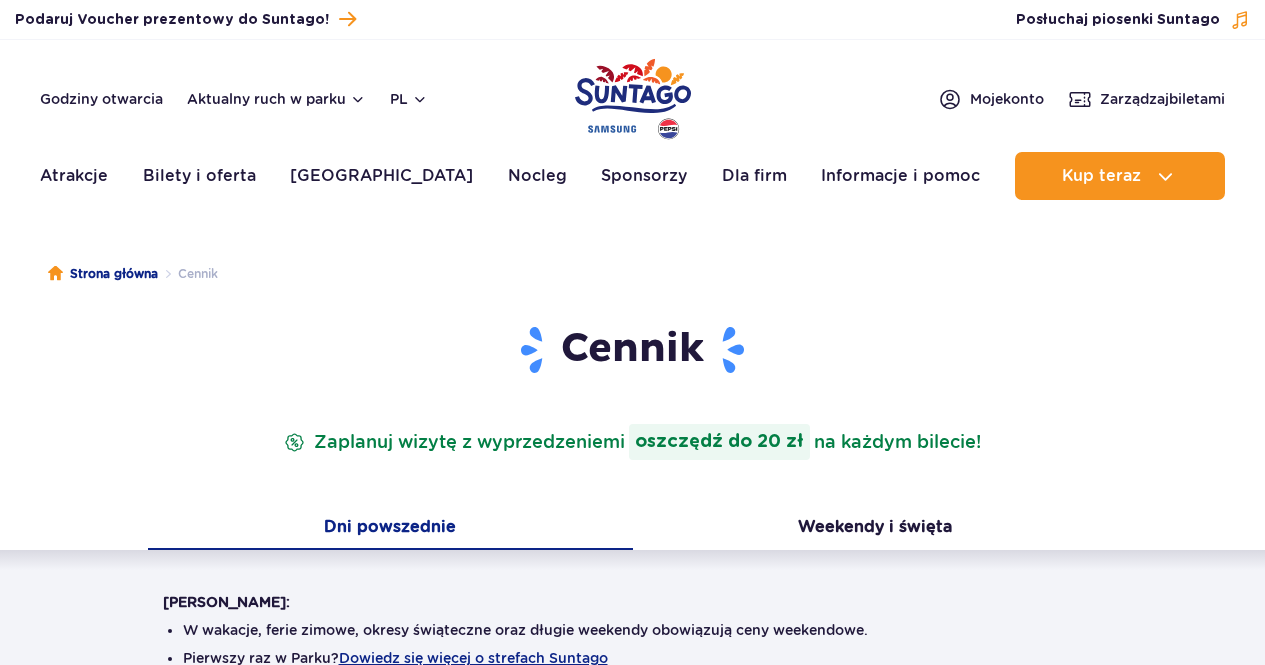 scroll, scrollTop: 0, scrollLeft: 0, axis: both 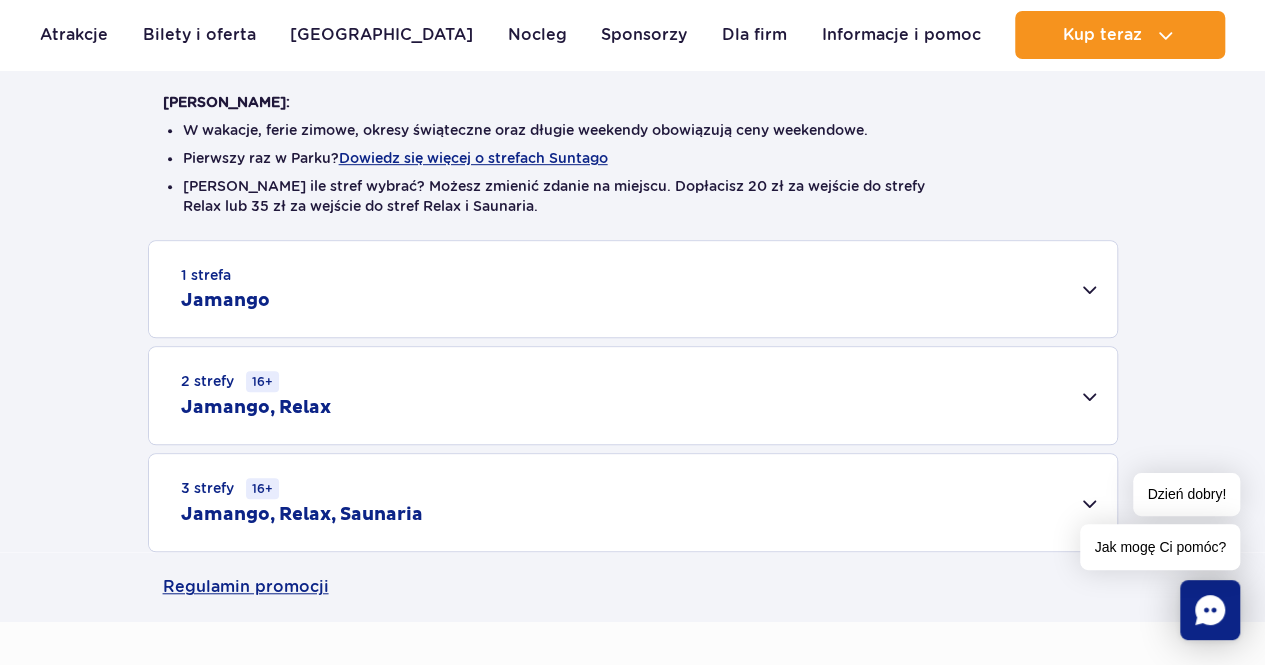 click on "3 strefy  16+
Jamango, Relax, Saunaria" at bounding box center [633, 502] 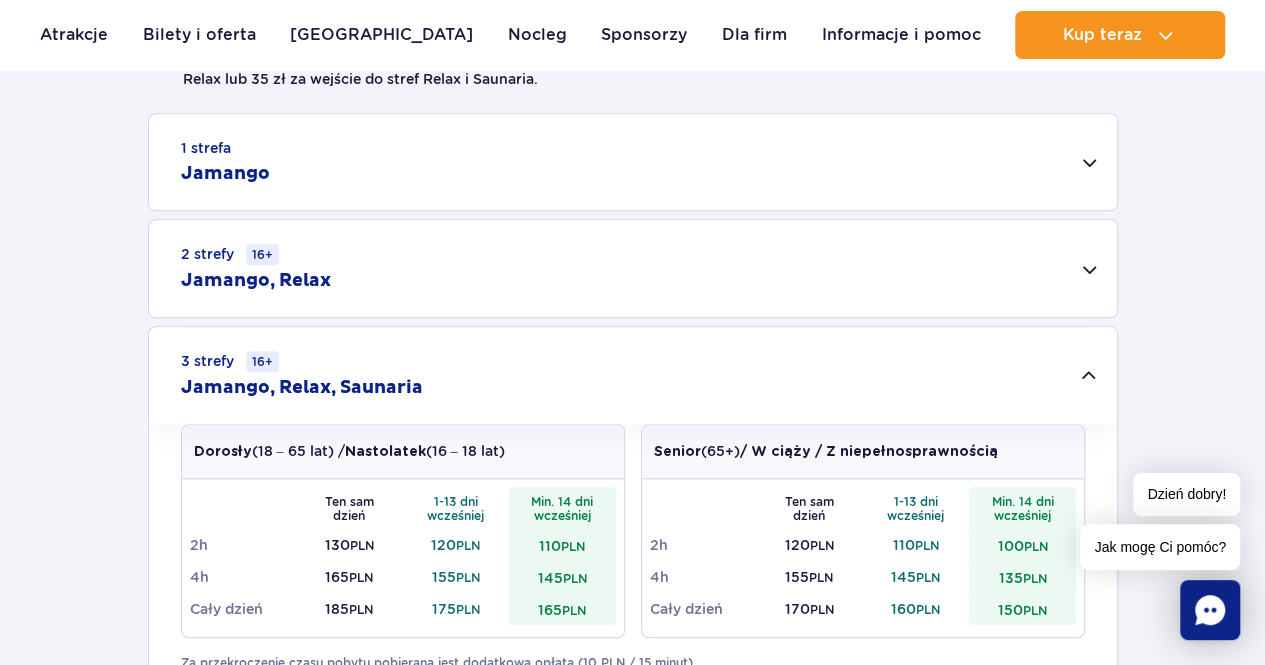 scroll, scrollTop: 600, scrollLeft: 0, axis: vertical 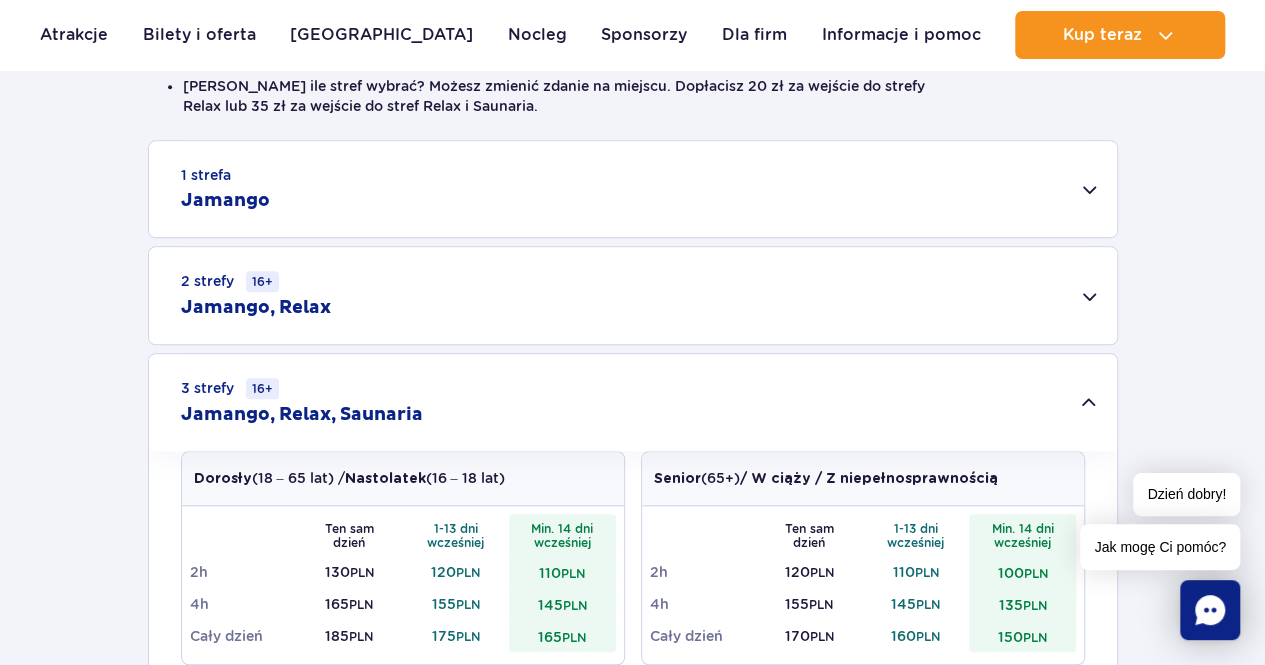 click on "2 strefy  16+
Jamango, Relax" at bounding box center (633, 295) 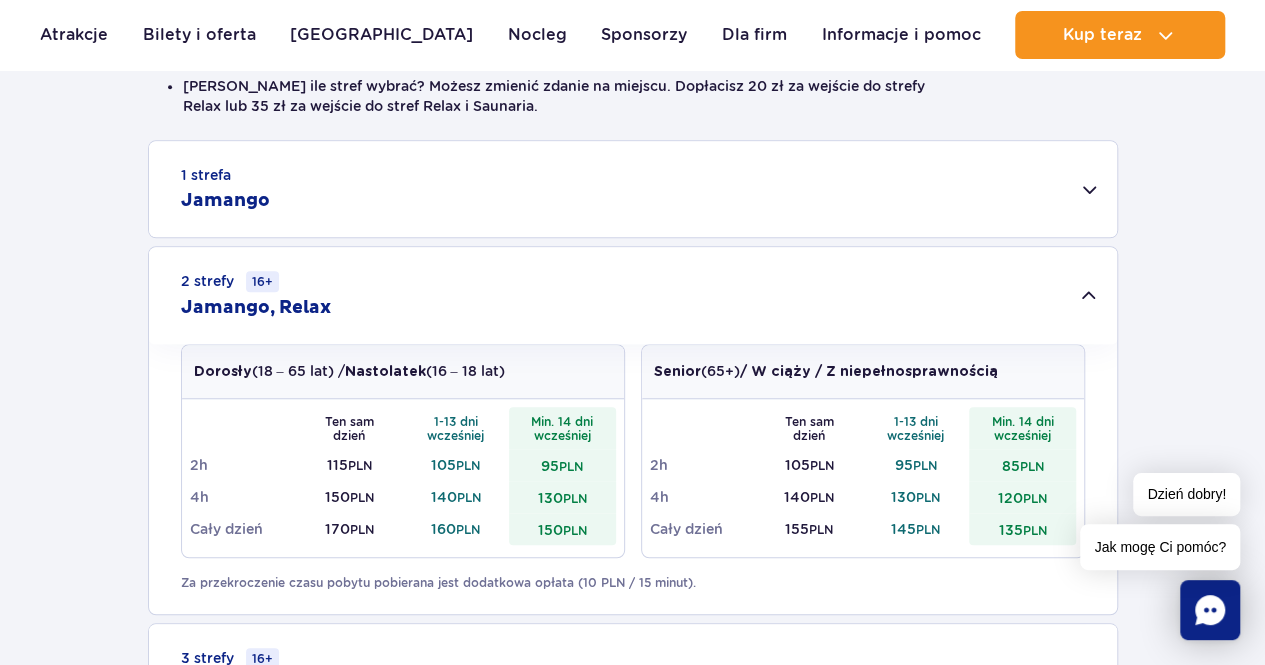 click on "2 strefy  16+
Jamango, Relax" at bounding box center [633, 295] 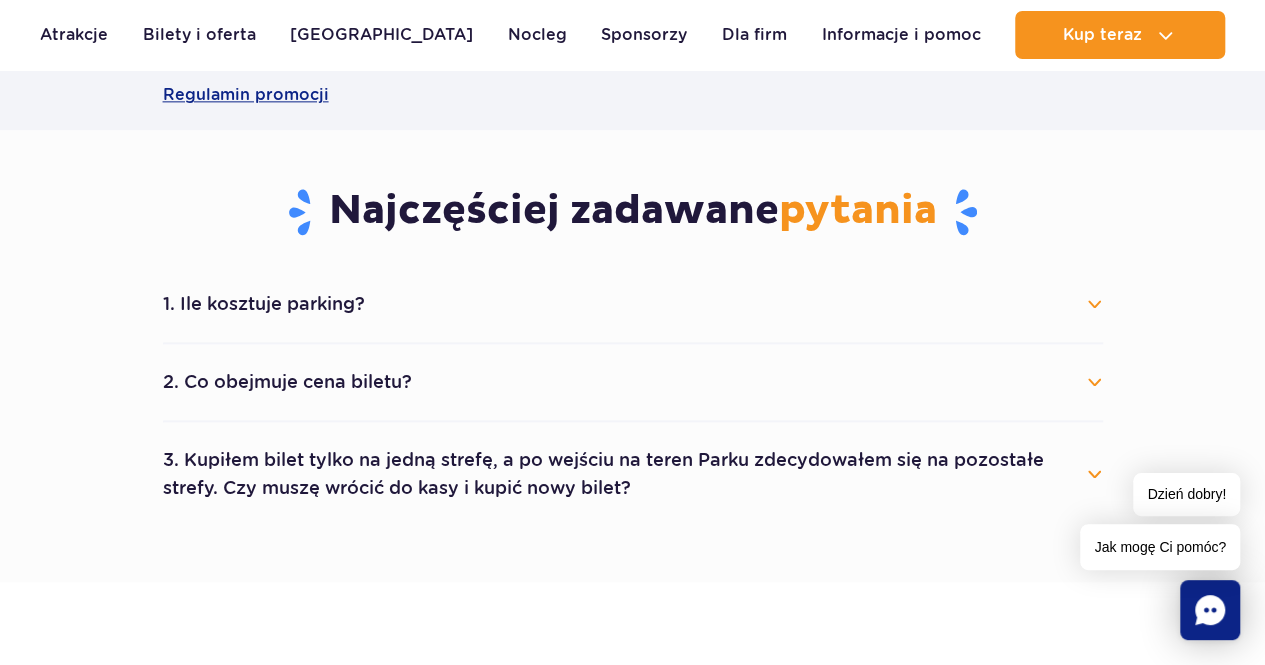 scroll, scrollTop: 1300, scrollLeft: 0, axis: vertical 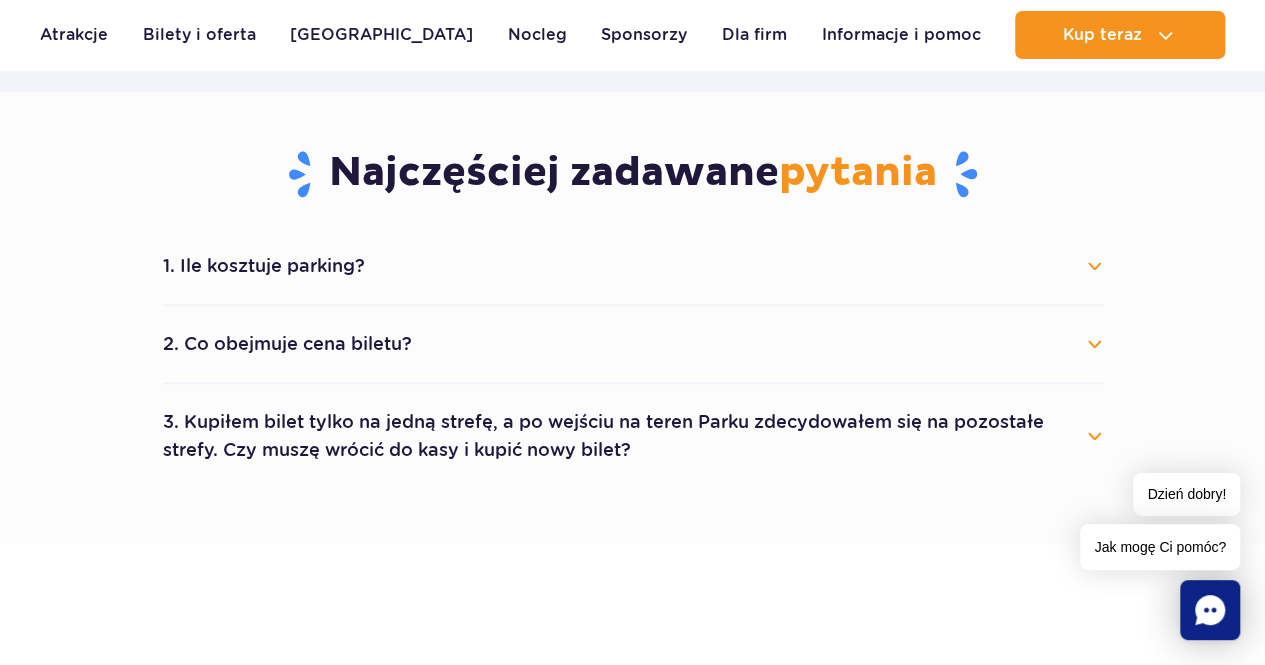 click on "3. Kupiłem bilet tylko na jedną strefę, a po wejściu na teren Parku zdecydowałem się na pozostałe strefy. Czy muszę wrócić do kasy i kupić nowy bilet?" at bounding box center (633, 436) 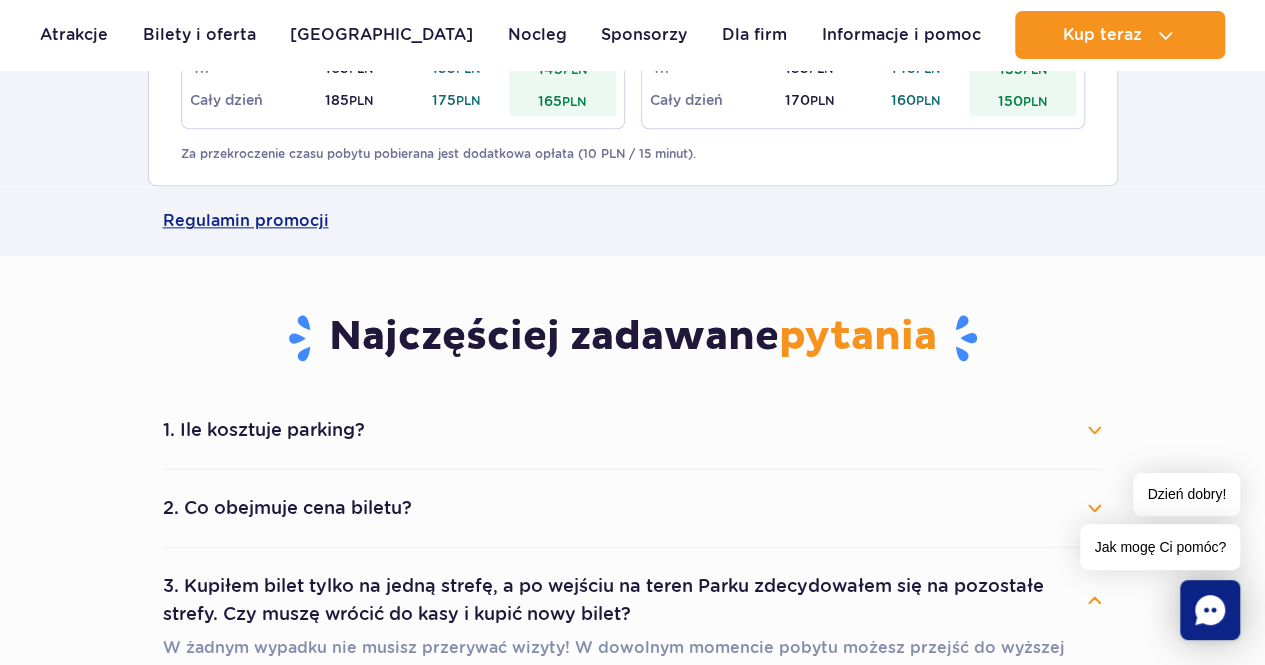 scroll, scrollTop: 1100, scrollLeft: 0, axis: vertical 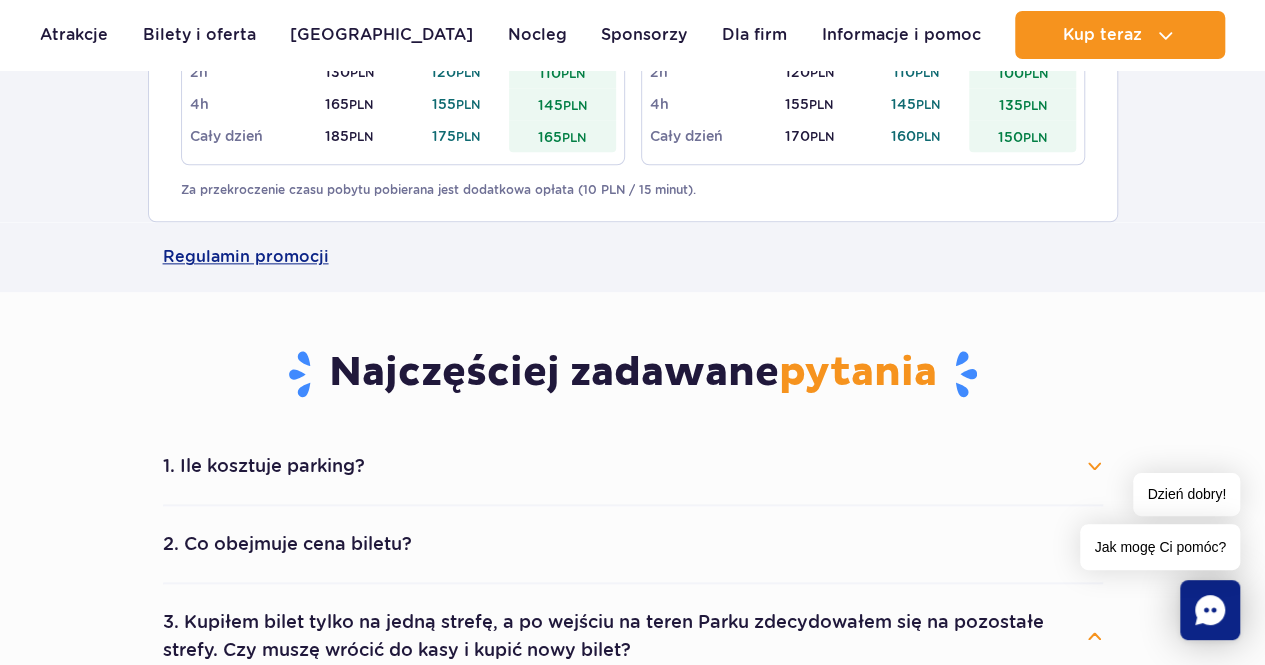 click on "1. Ile kosztuje parking?" at bounding box center [633, 466] 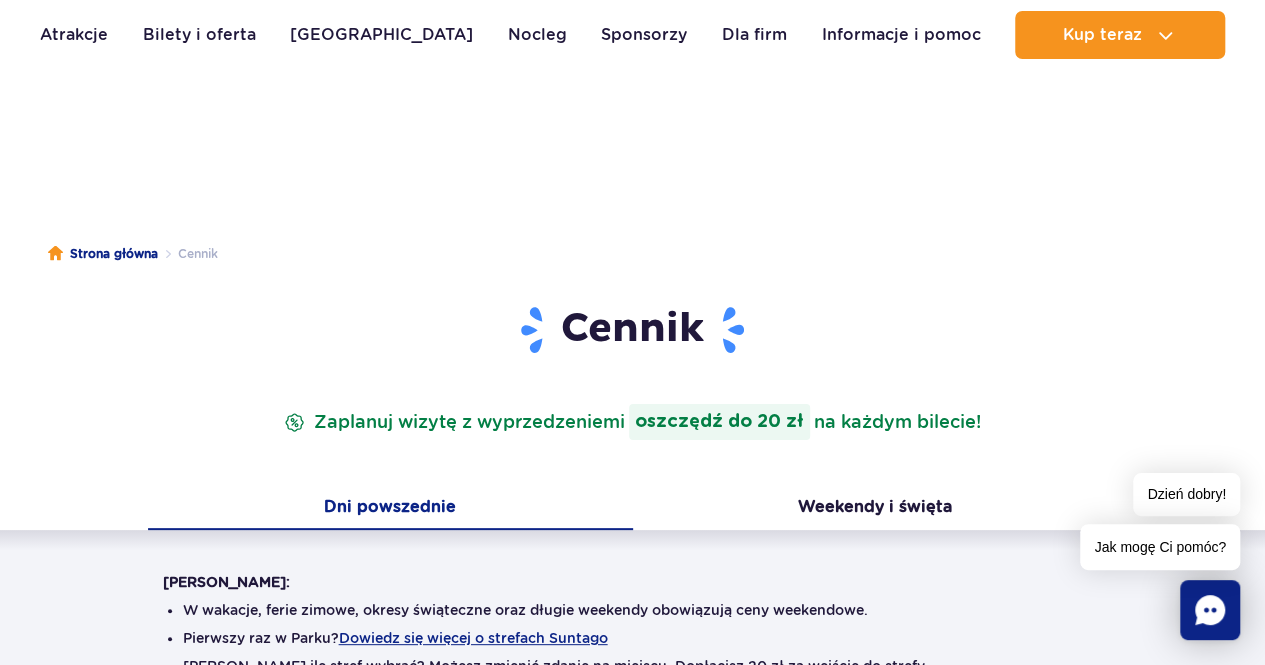 scroll, scrollTop: 0, scrollLeft: 0, axis: both 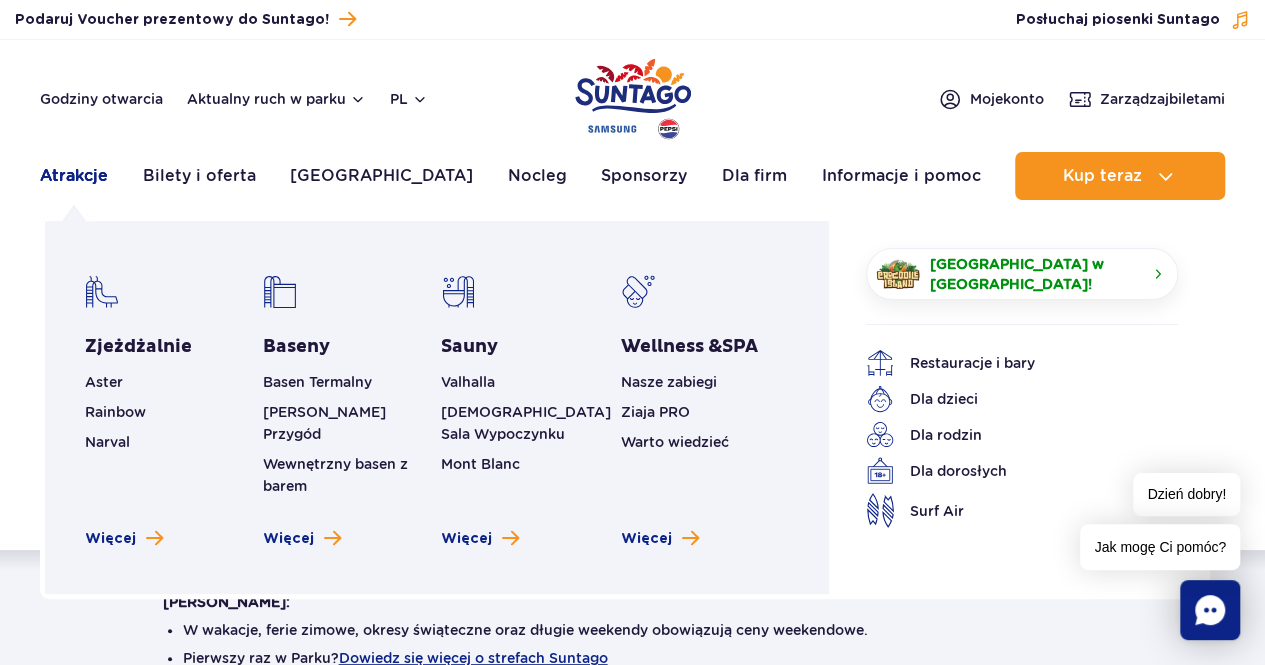 click on "Atrakcje" at bounding box center (74, 176) 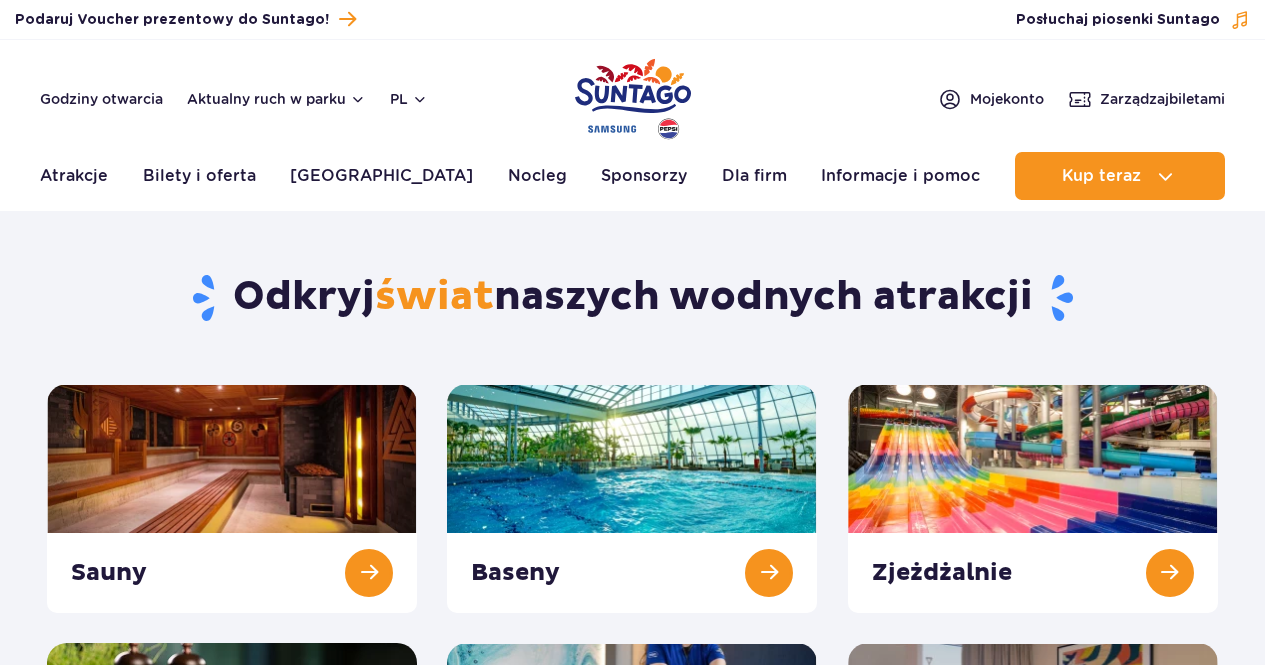 scroll, scrollTop: 0, scrollLeft: 0, axis: both 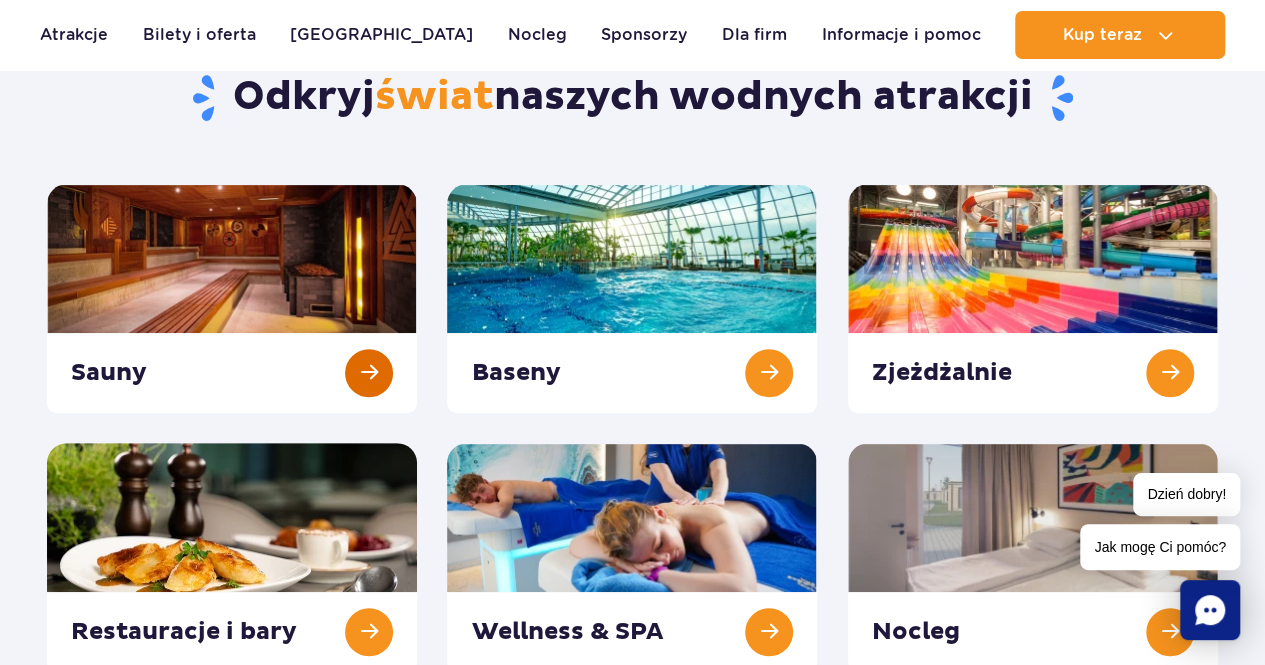 click at bounding box center (232, 298) 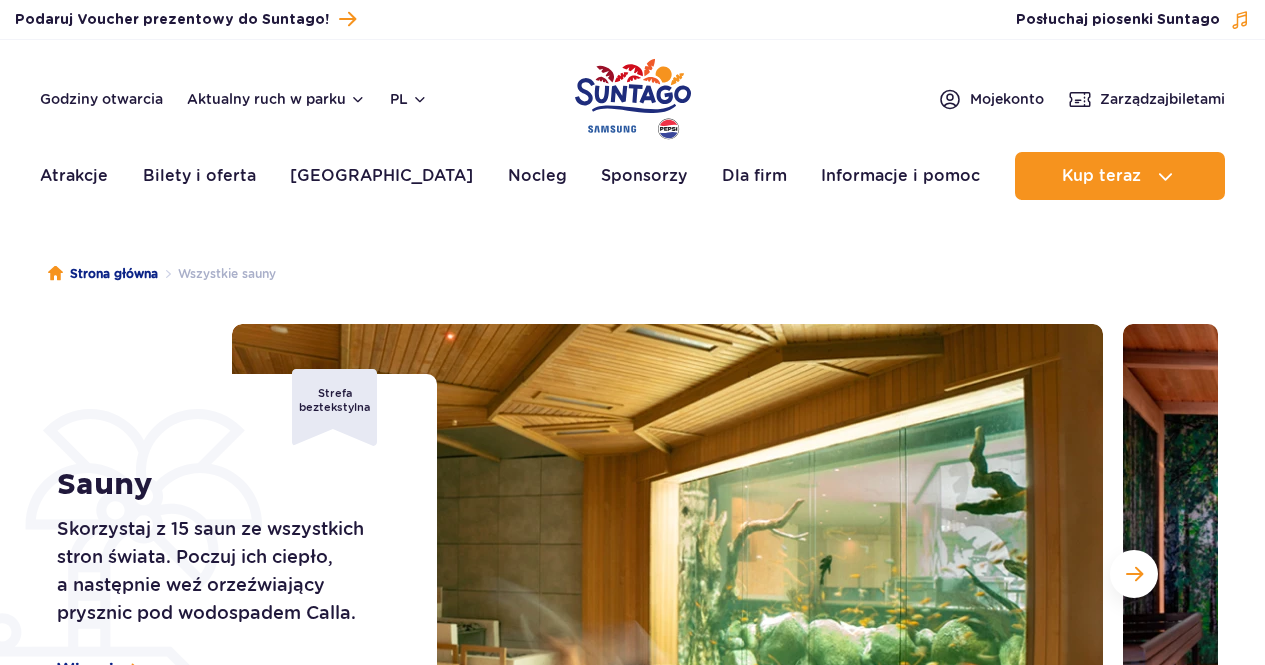 scroll, scrollTop: 0, scrollLeft: 0, axis: both 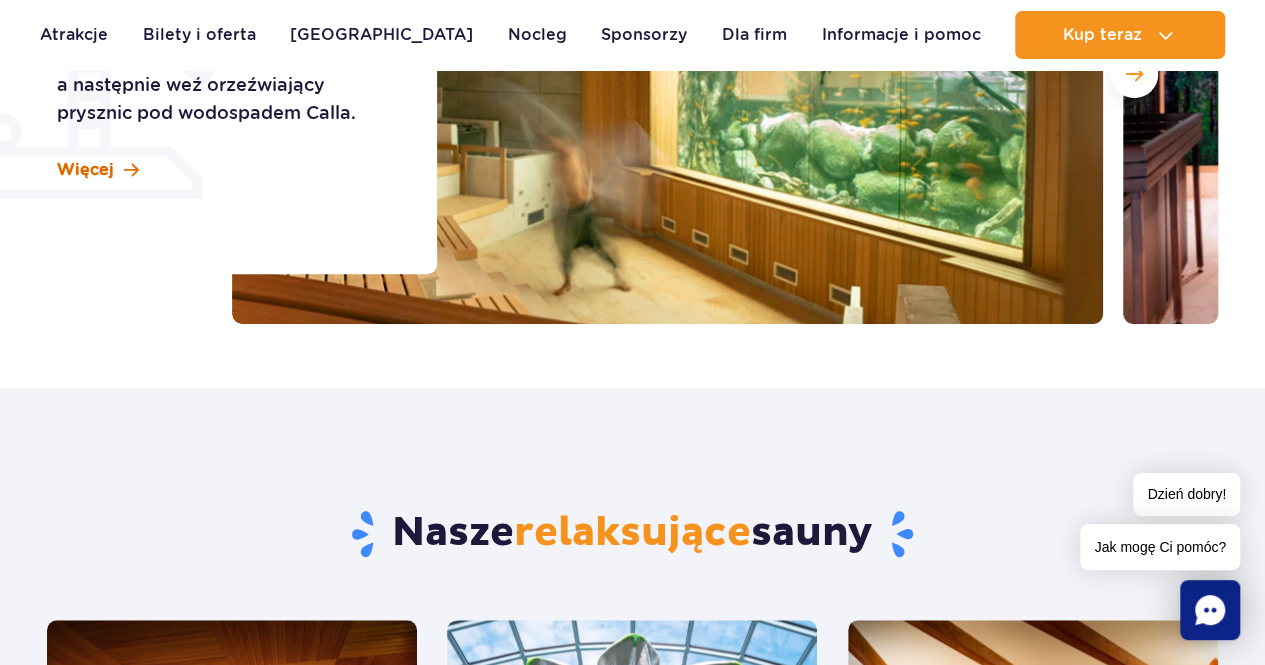 click at bounding box center (131, 170) 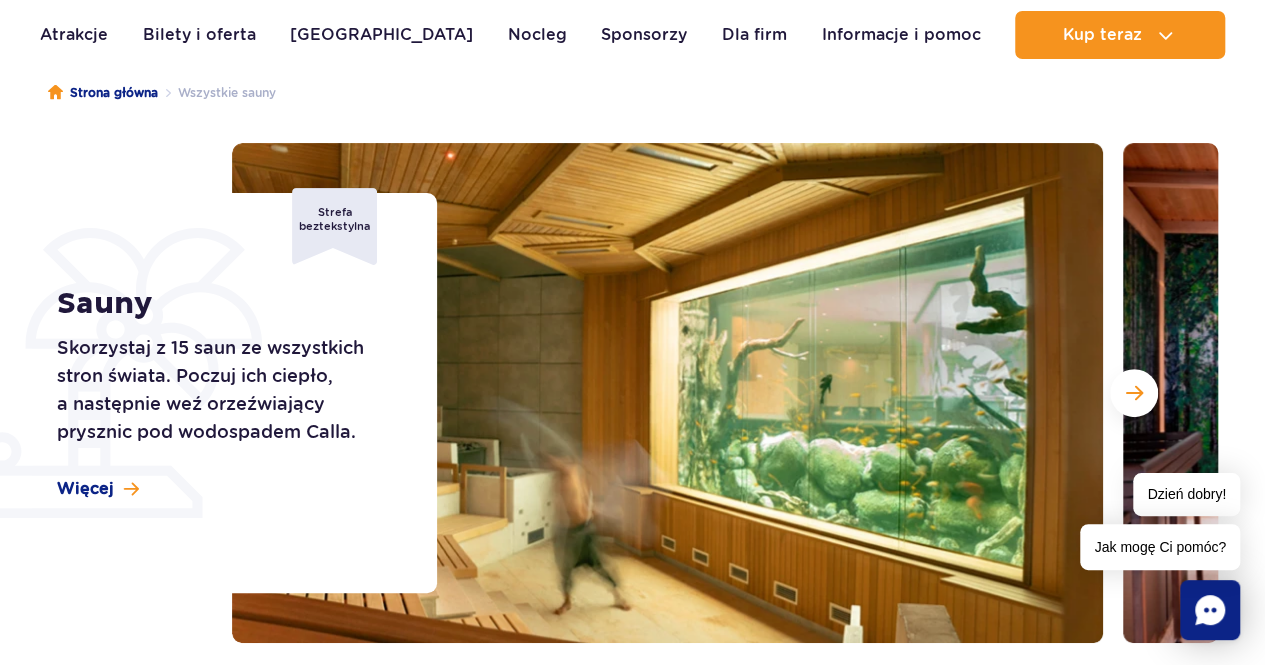scroll, scrollTop: 0, scrollLeft: 0, axis: both 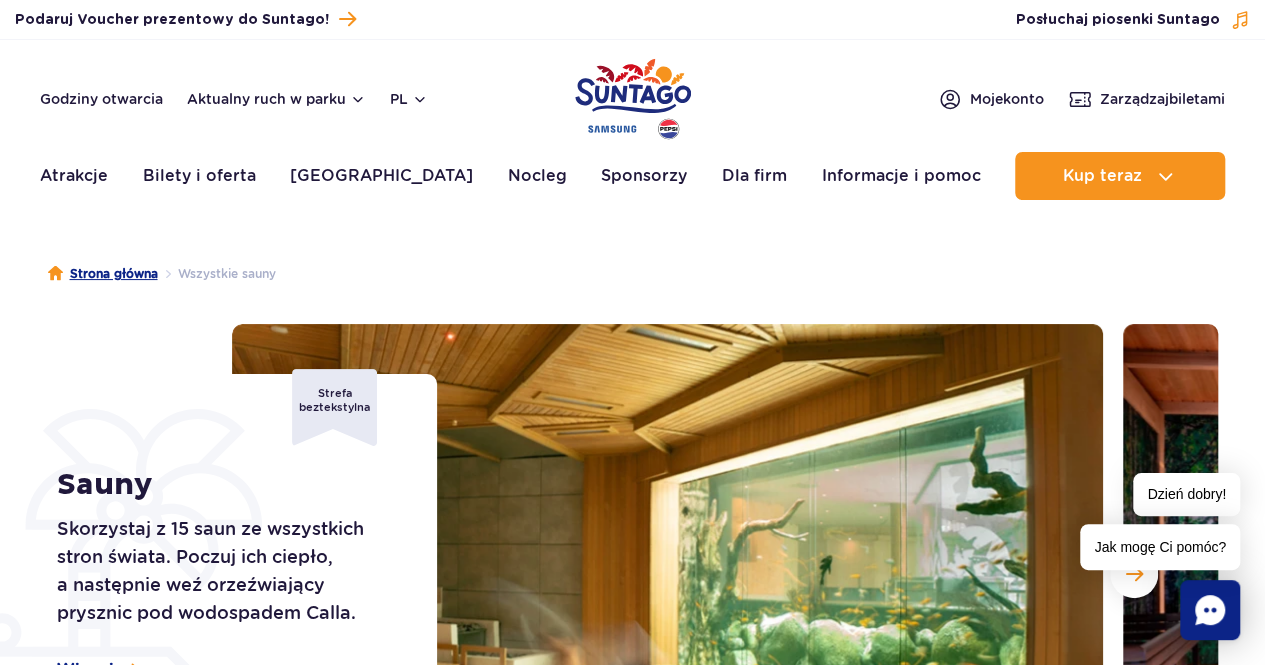 click on "Strona główna" at bounding box center [103, 274] 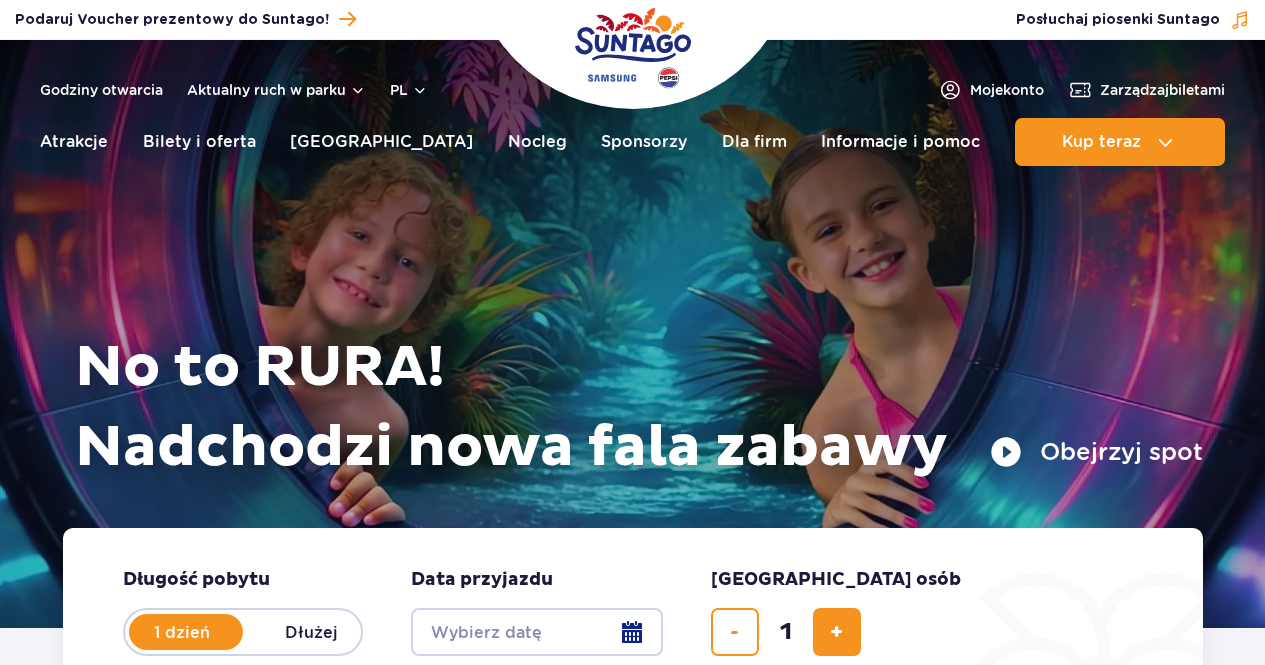 scroll, scrollTop: 0, scrollLeft: 0, axis: both 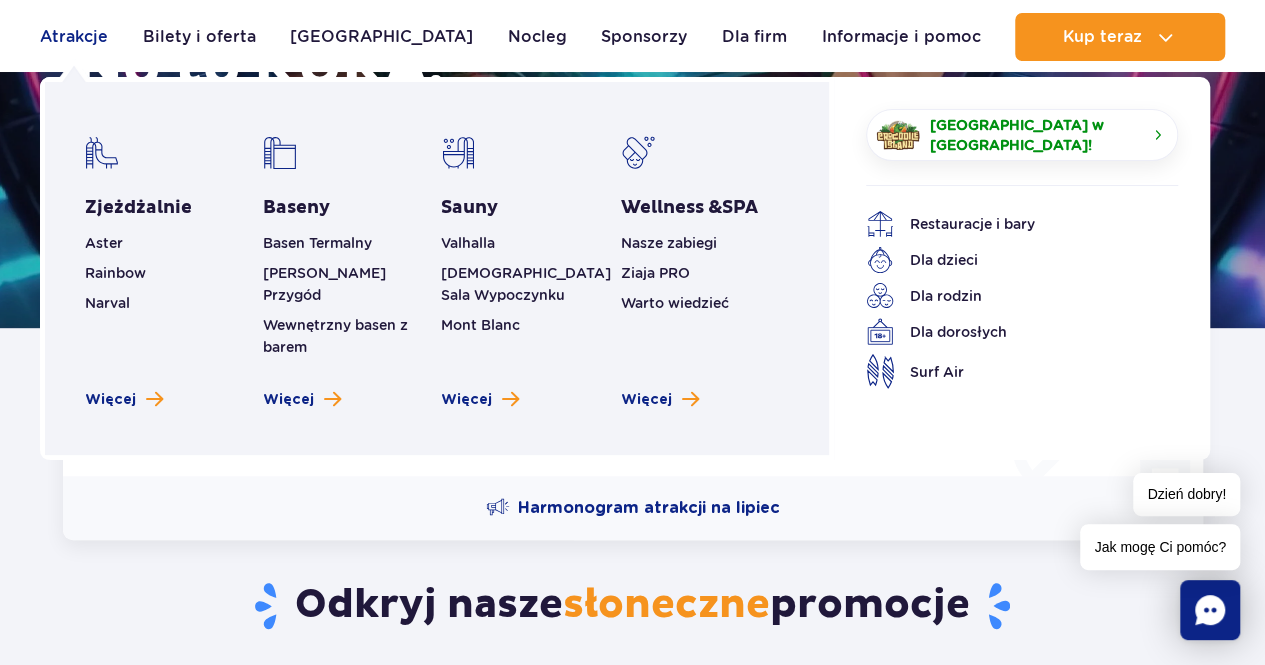click on "Atrakcje" at bounding box center [74, 37] 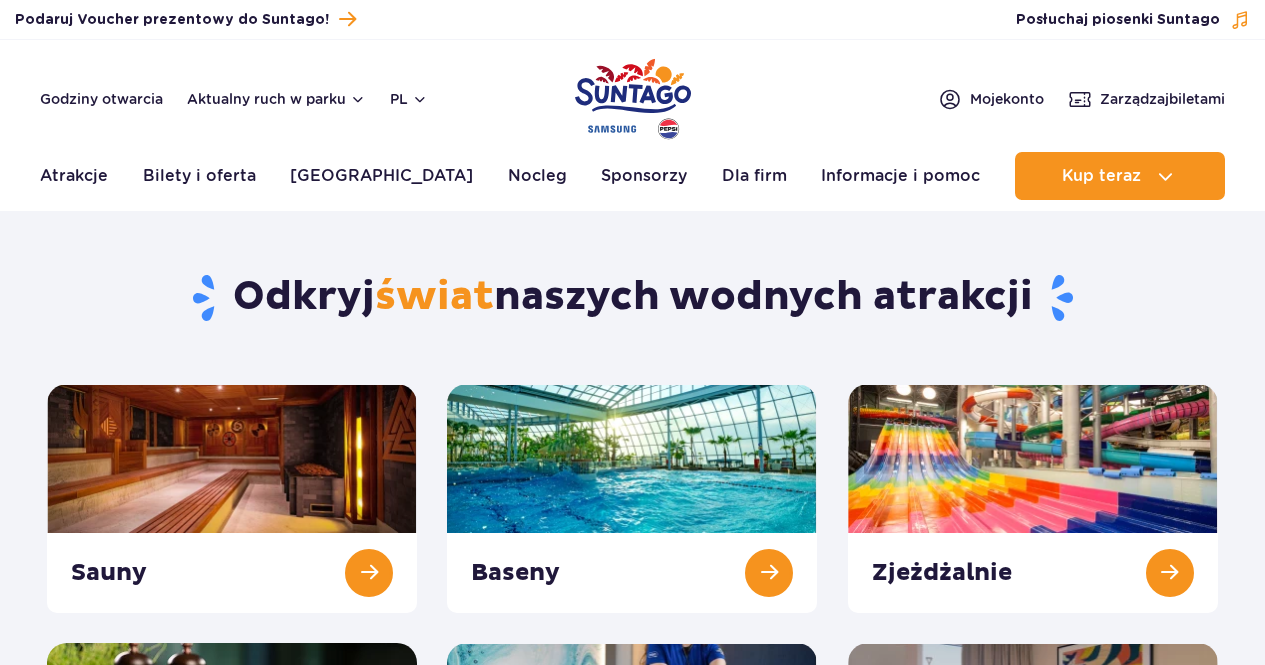 scroll, scrollTop: 0, scrollLeft: 0, axis: both 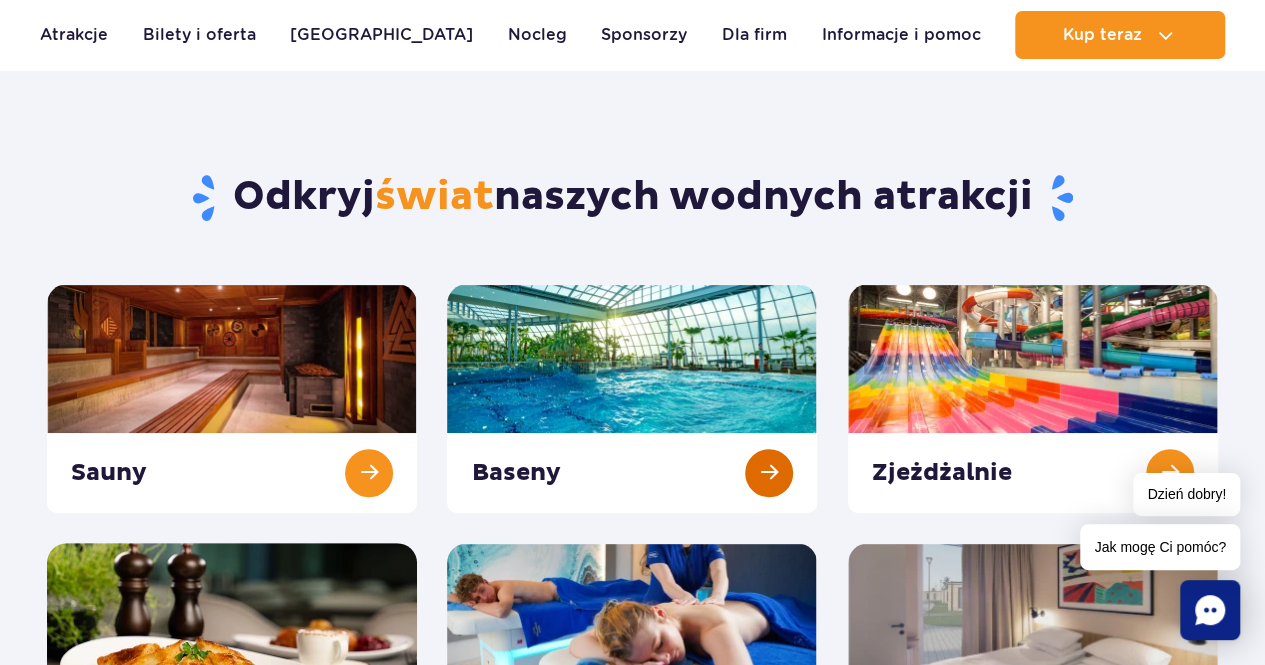 click at bounding box center (632, 398) 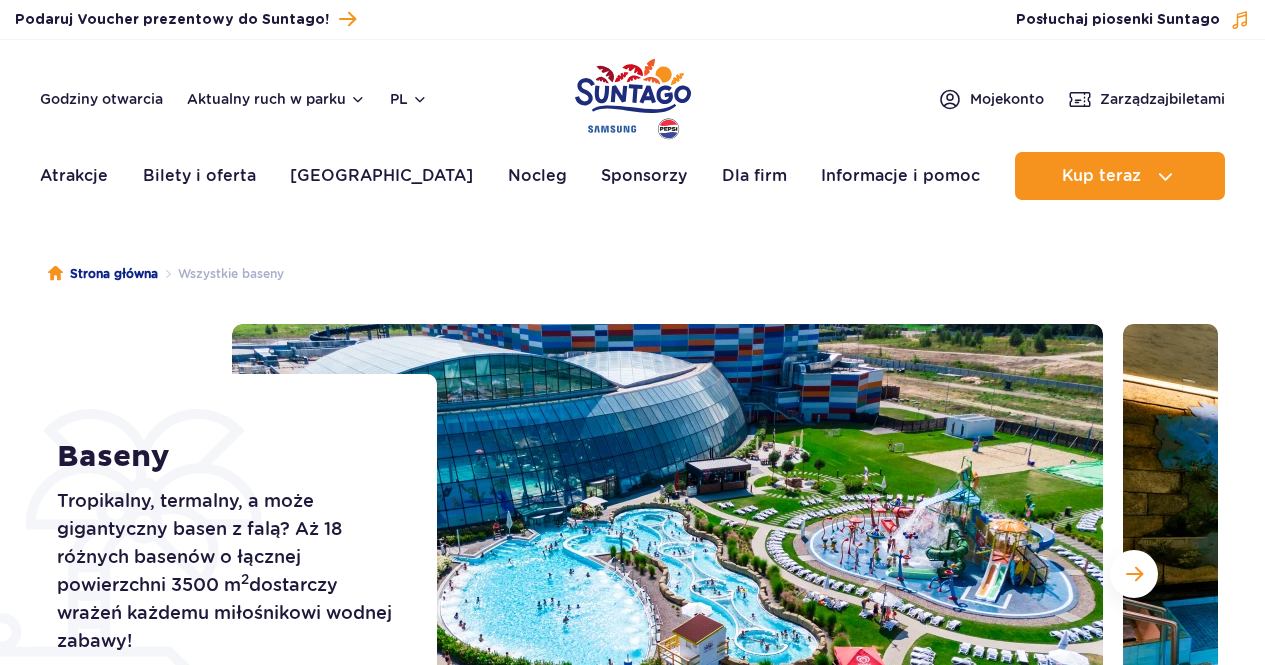 scroll, scrollTop: 0, scrollLeft: 0, axis: both 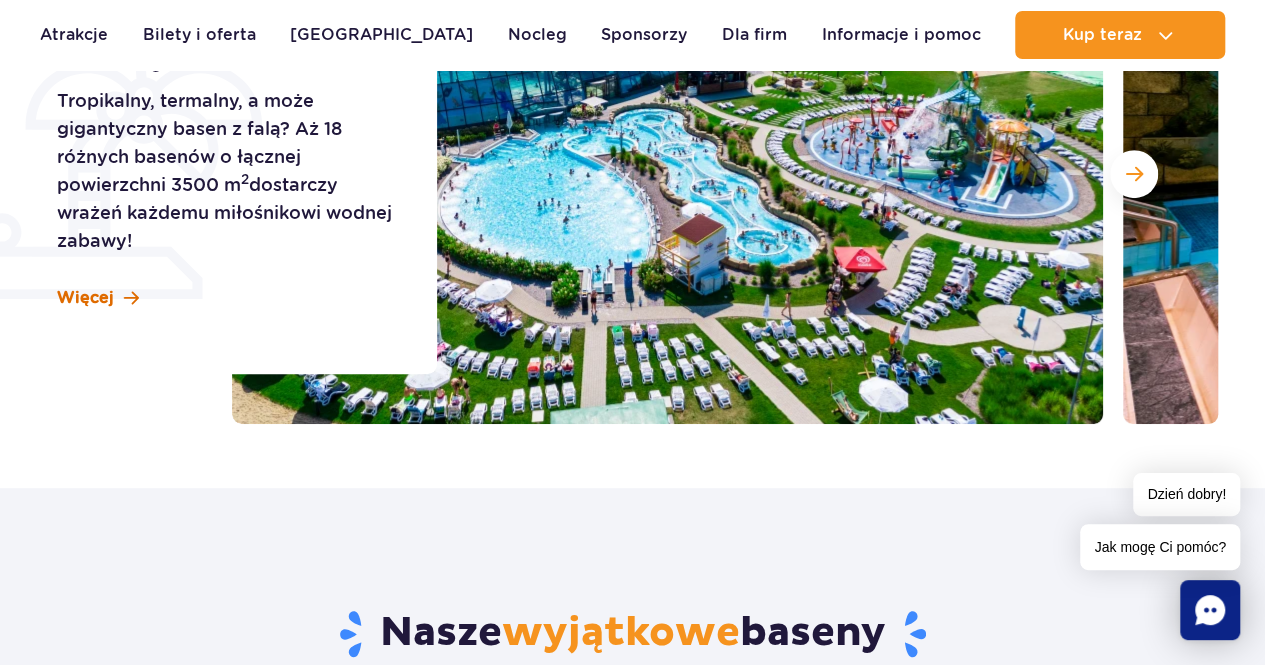 click on "Więcej" at bounding box center (85, 298) 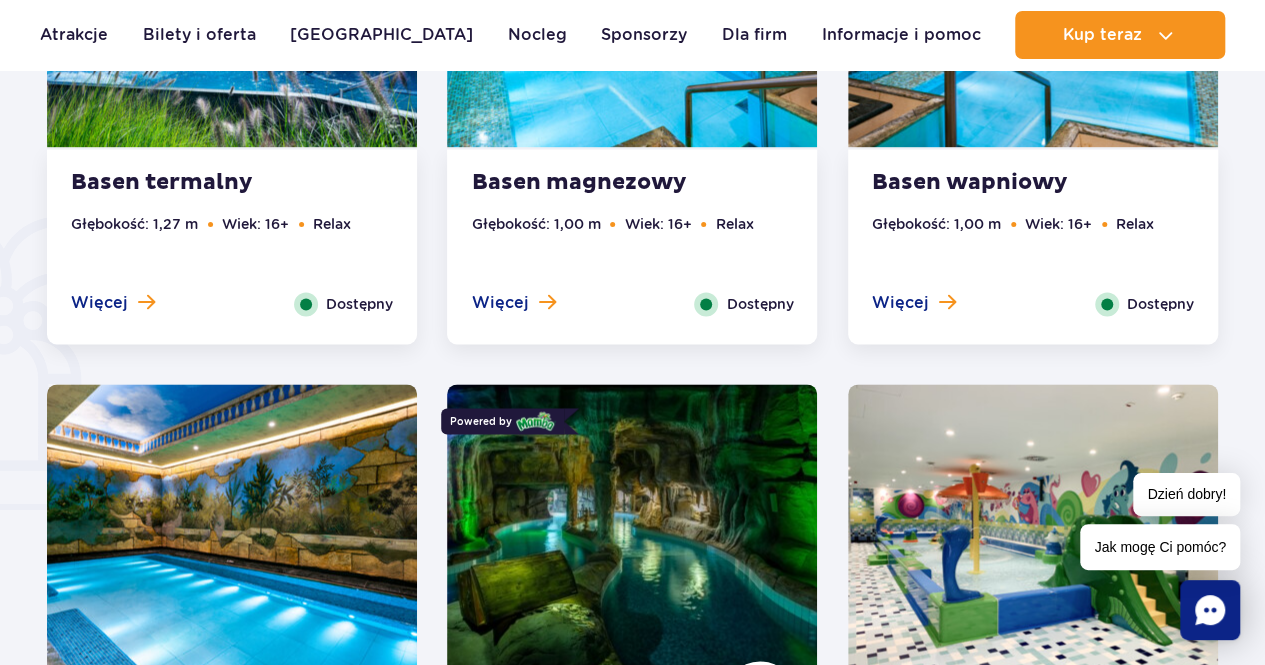 scroll, scrollTop: 1288, scrollLeft: 0, axis: vertical 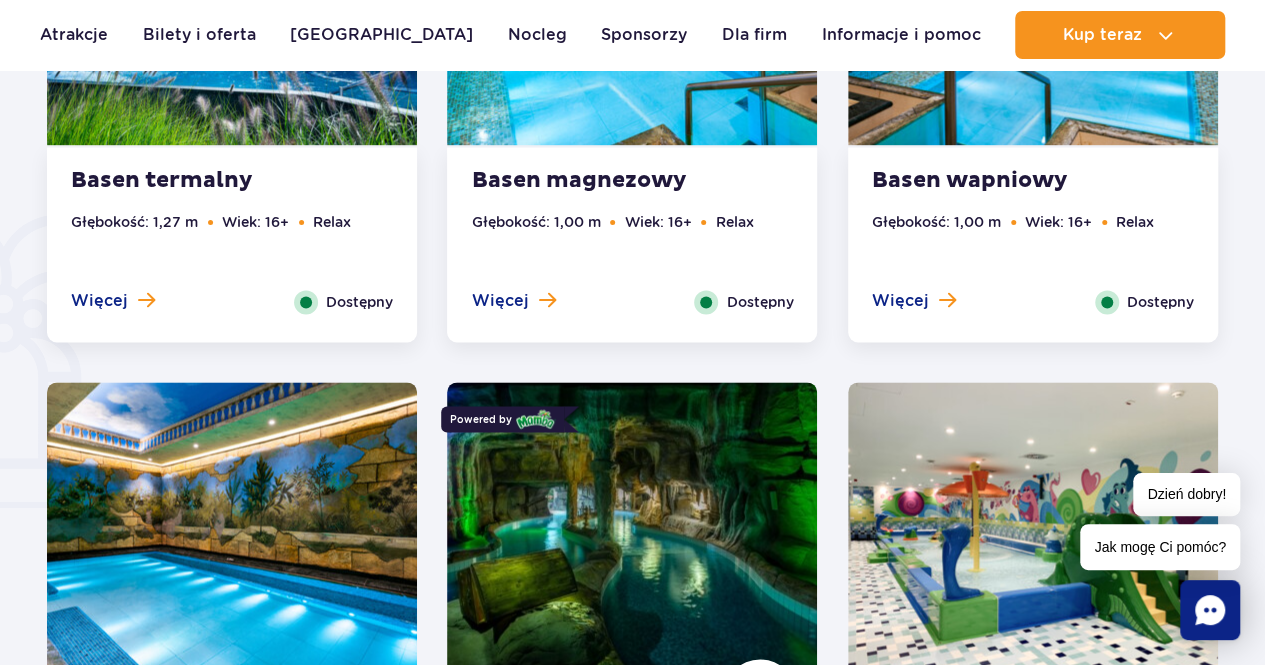 click on "Więcej
Zamknij" at bounding box center (513, 302) 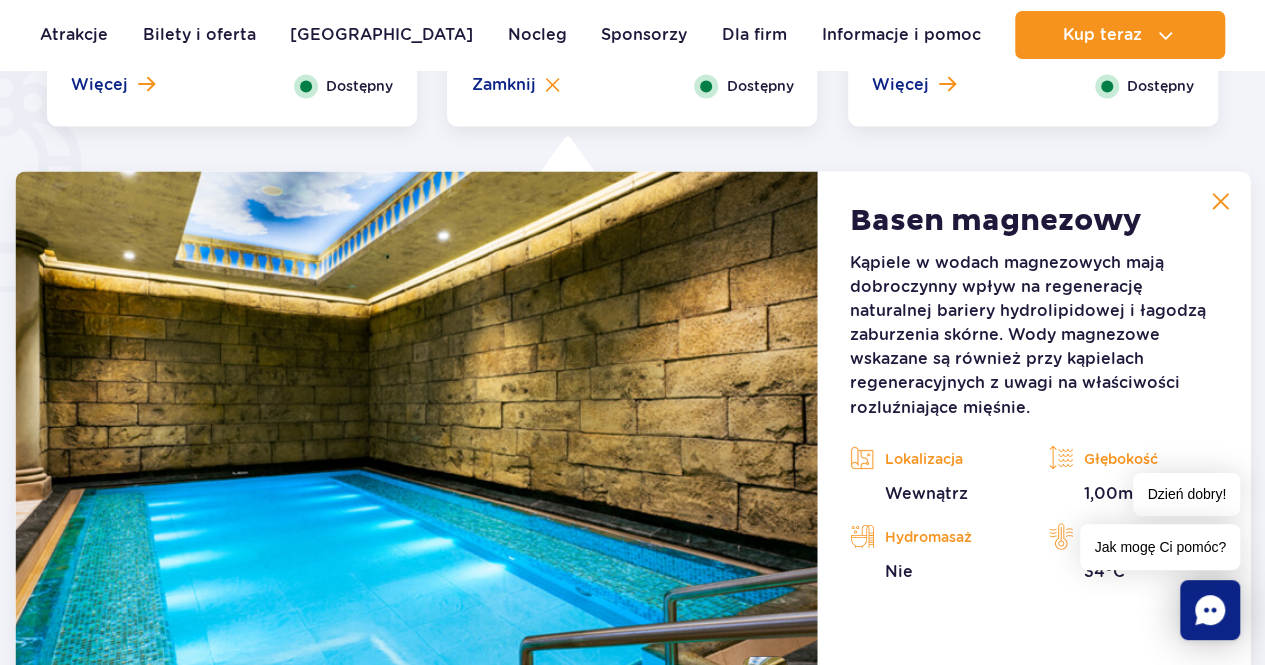 scroll, scrollTop: 1554, scrollLeft: 0, axis: vertical 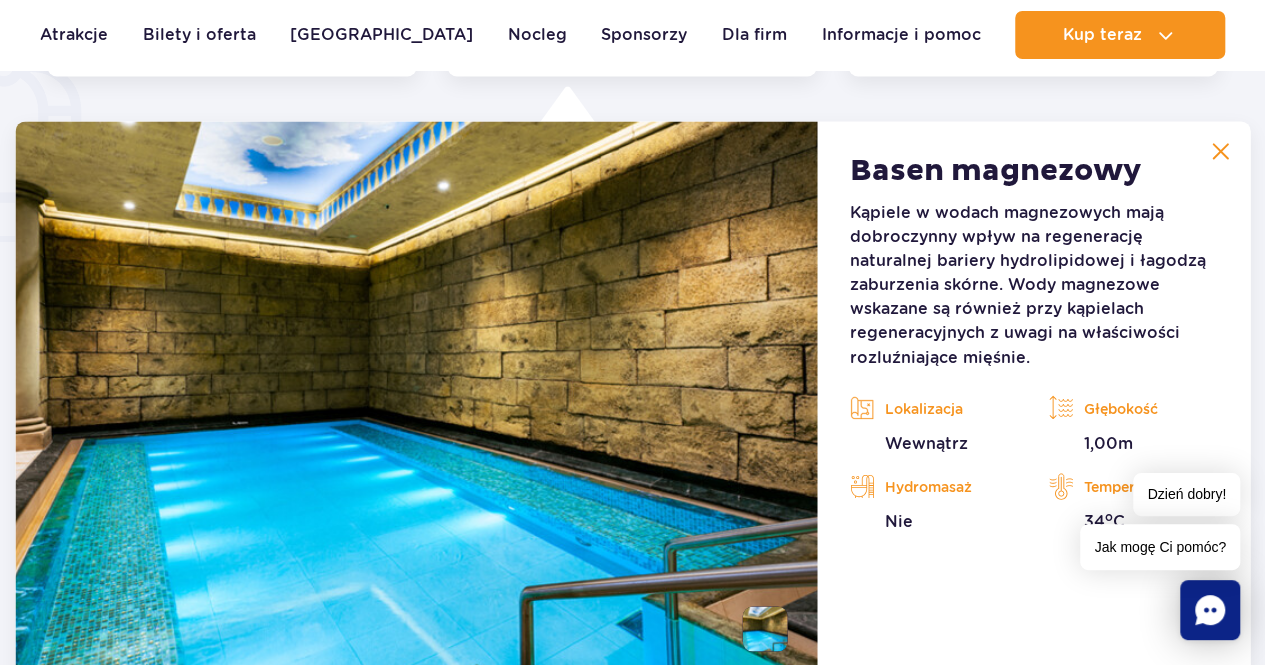 click at bounding box center (1220, 151) 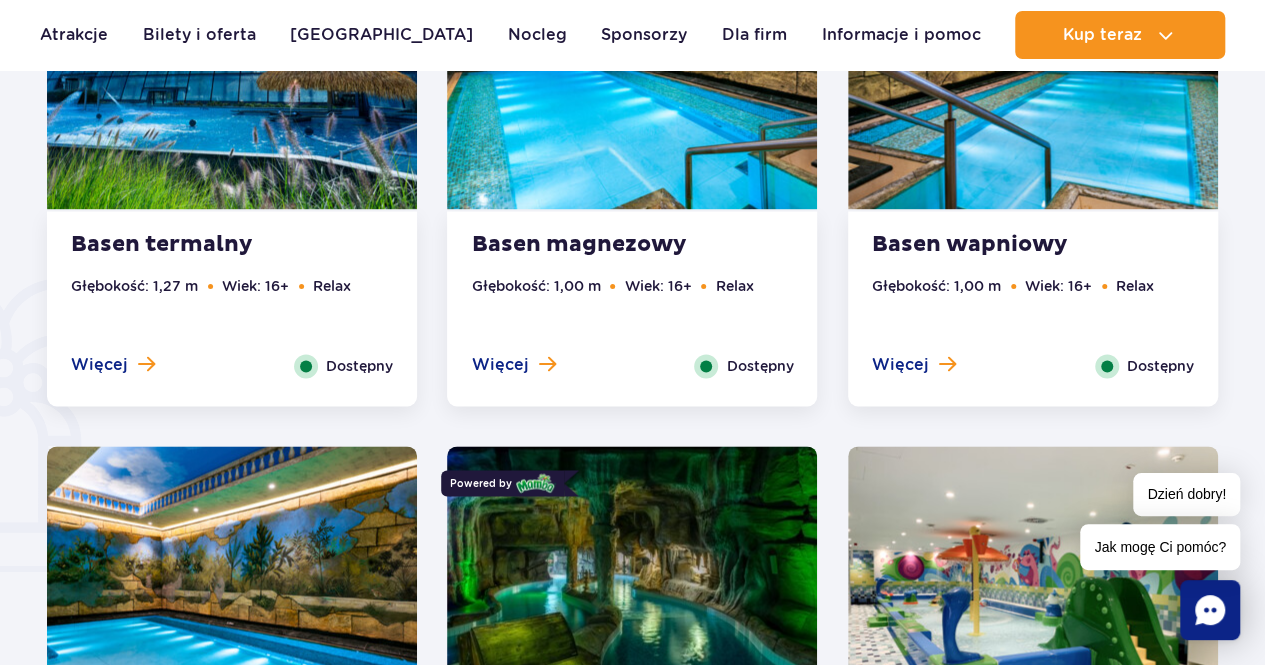 scroll, scrollTop: 1154, scrollLeft: 0, axis: vertical 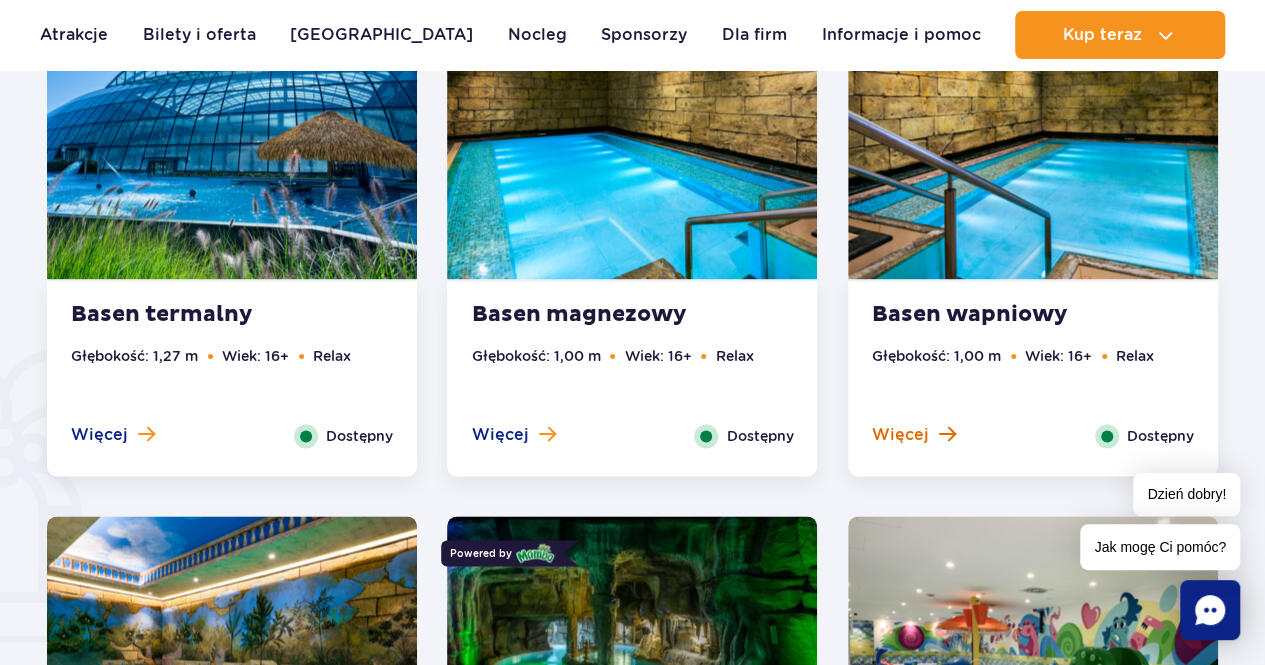 click on "Więcej" at bounding box center (900, 435) 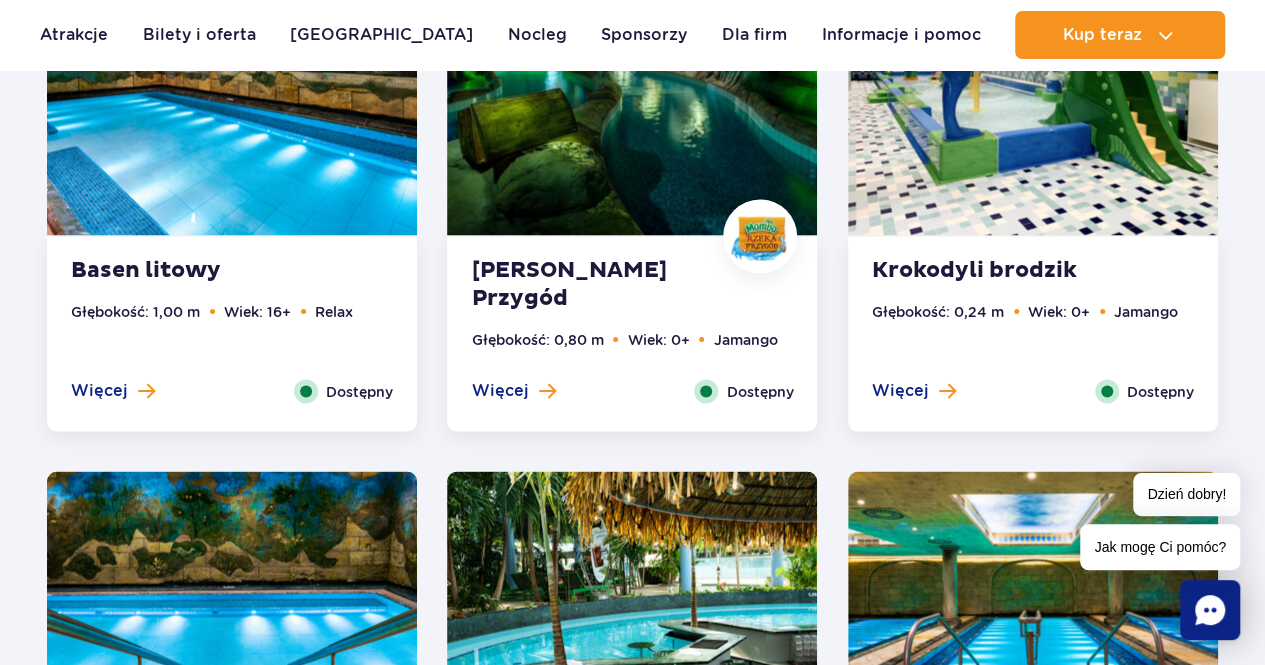 scroll, scrollTop: 1800, scrollLeft: 0, axis: vertical 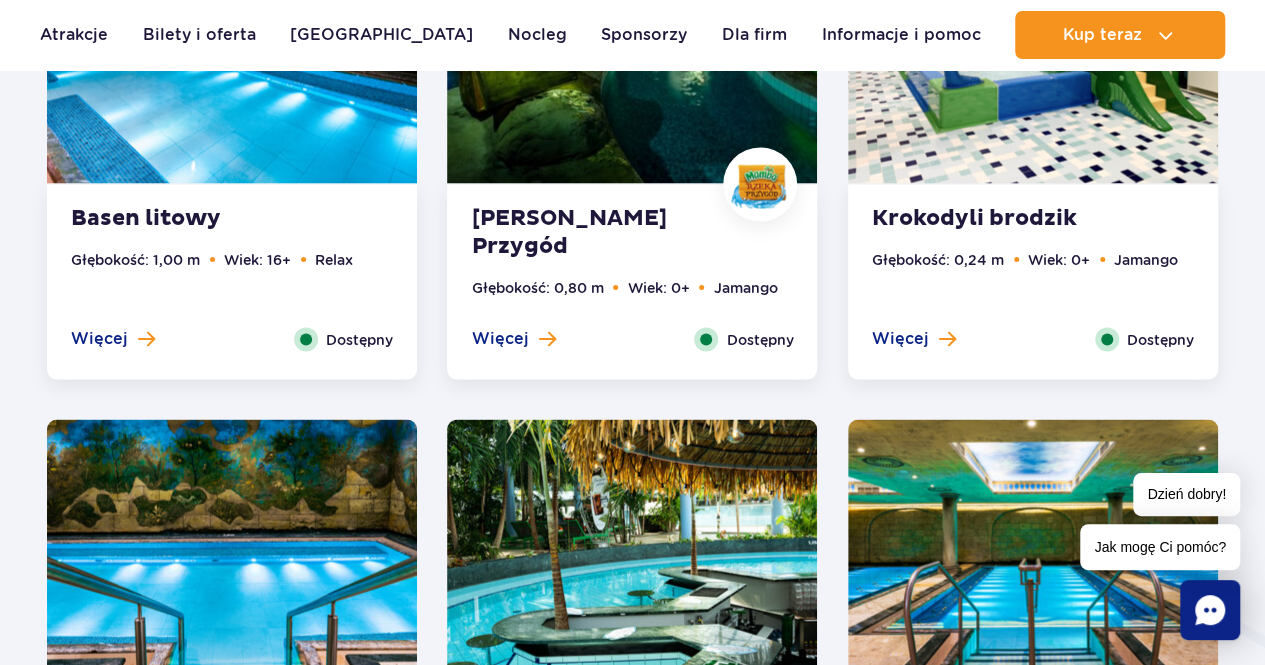 click at bounding box center [232, 26] 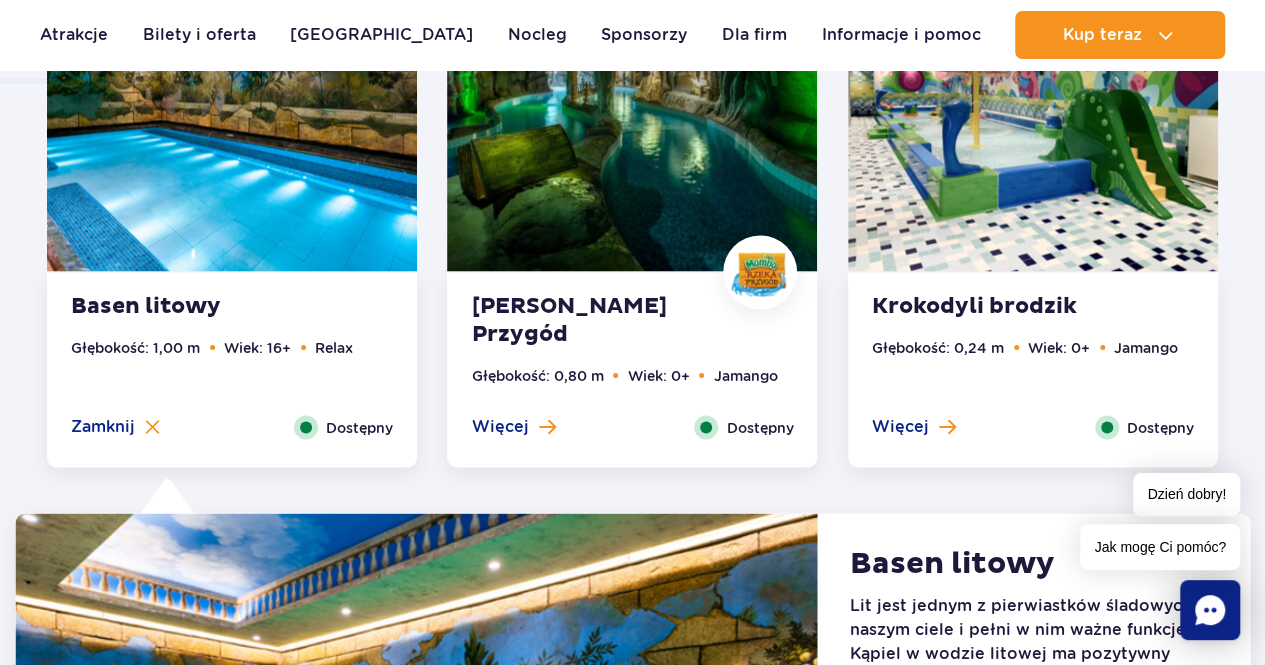 scroll, scrollTop: 1704, scrollLeft: 0, axis: vertical 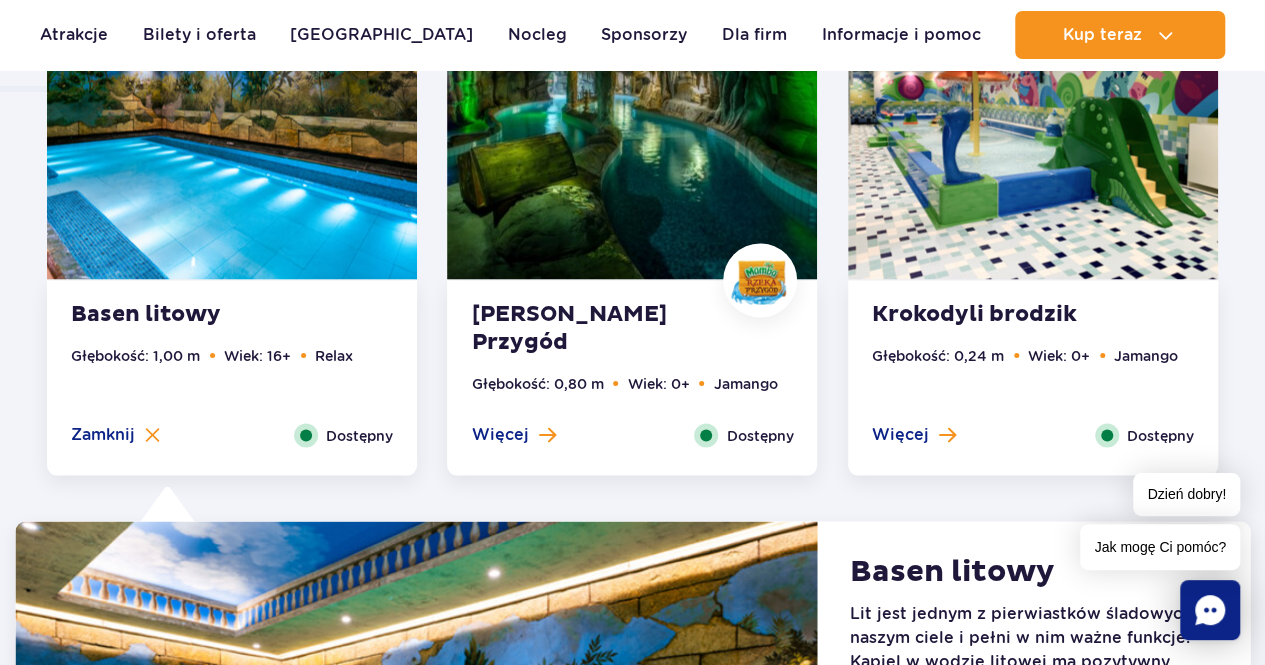 click on "[PERSON_NAME] Przygód" at bounding box center [592, 328] 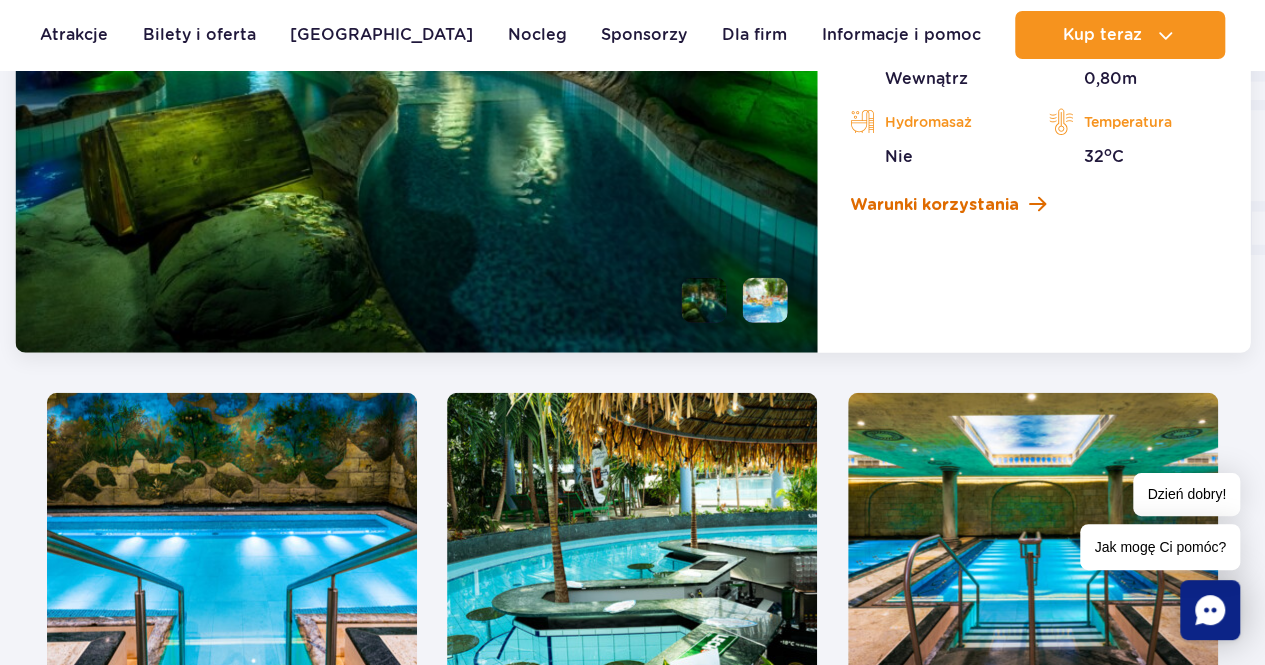 scroll, scrollTop: 2404, scrollLeft: 0, axis: vertical 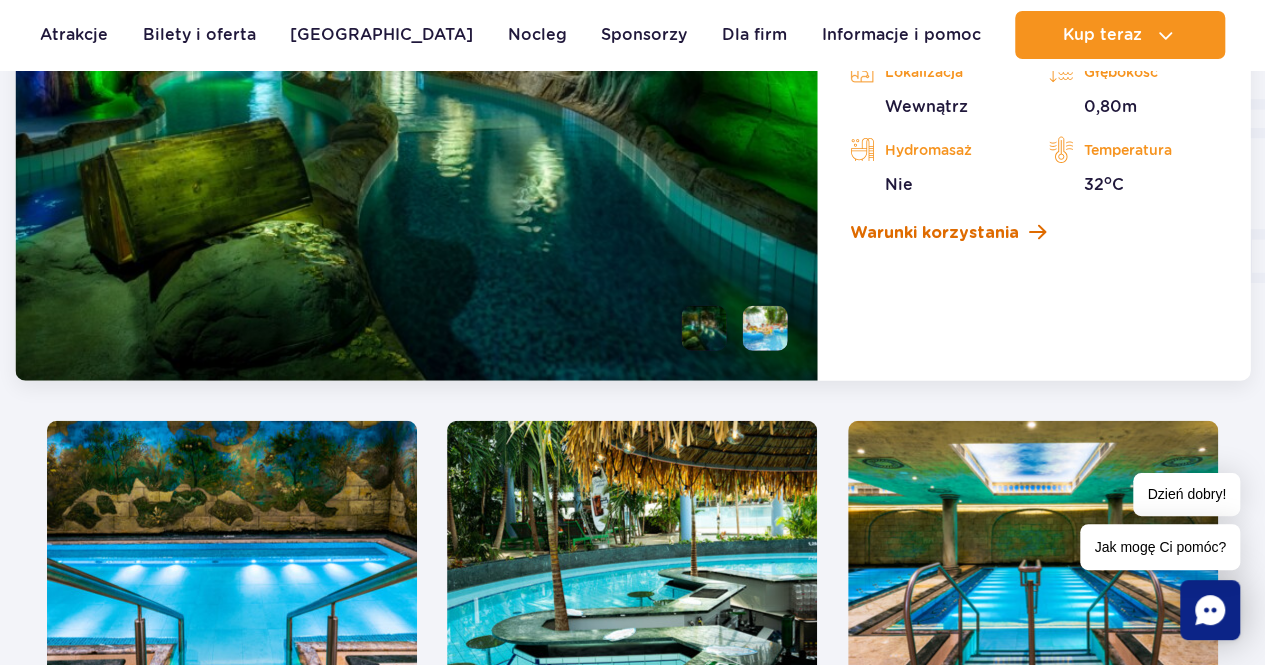 click on "Warunki korzystania" at bounding box center (934, 233) 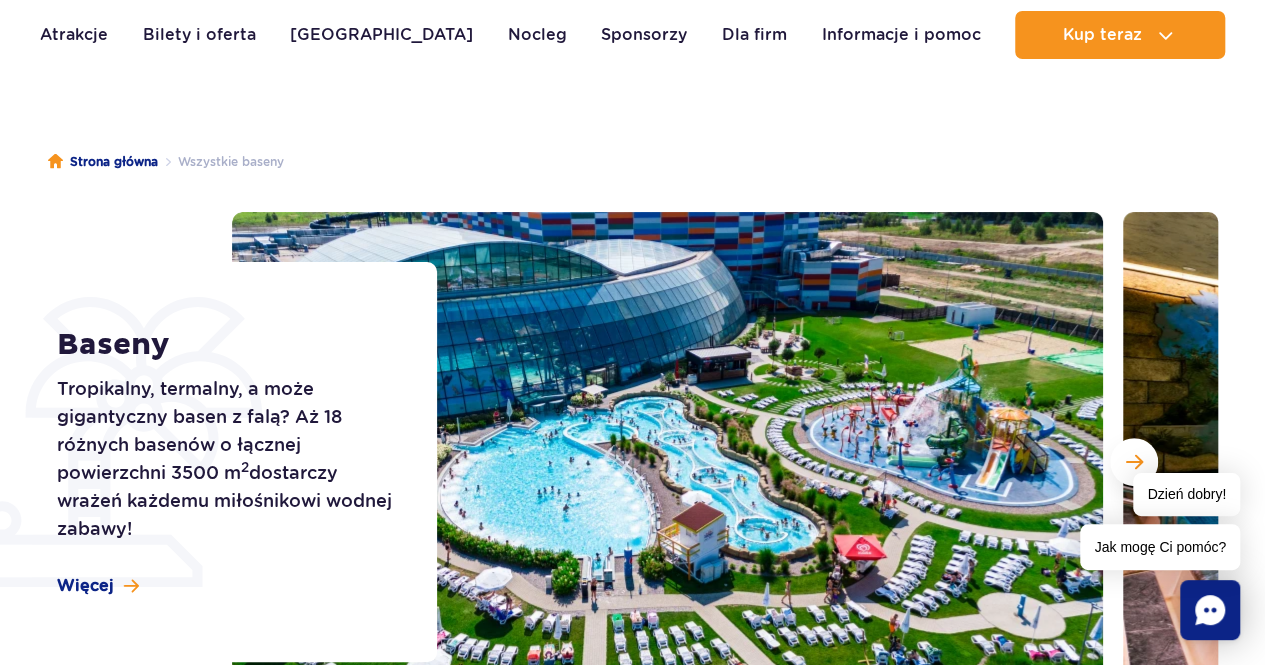 scroll, scrollTop: 0, scrollLeft: 0, axis: both 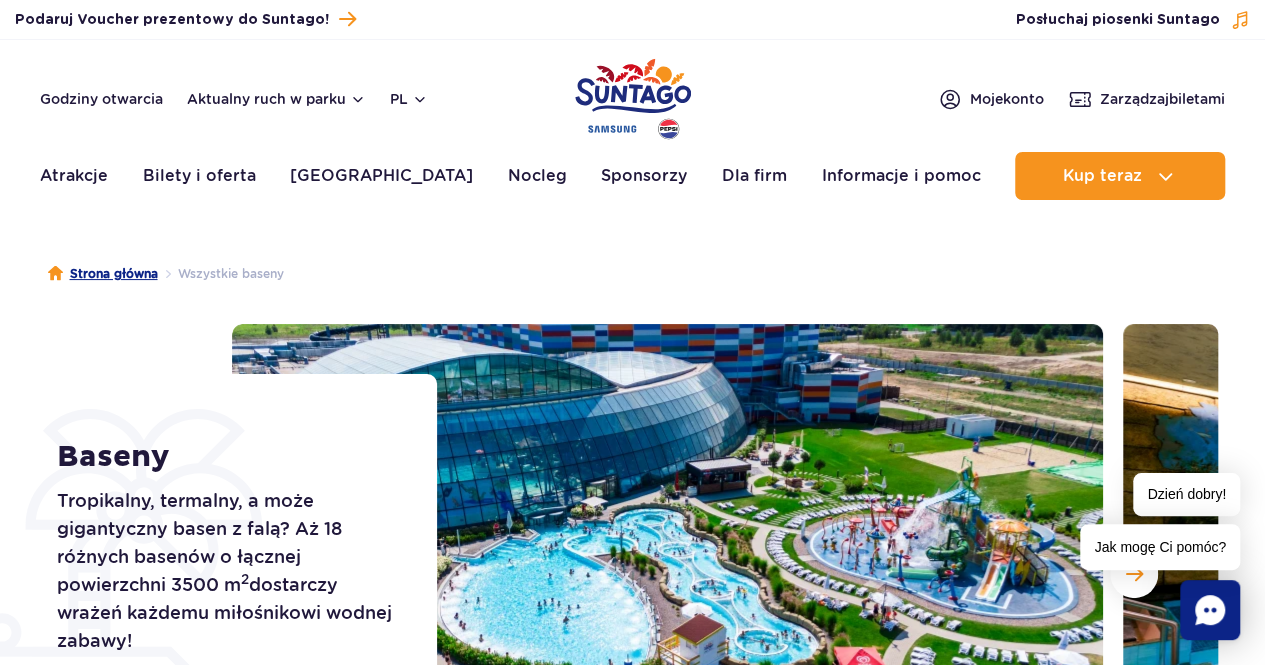 click on "Strona główna" at bounding box center [103, 274] 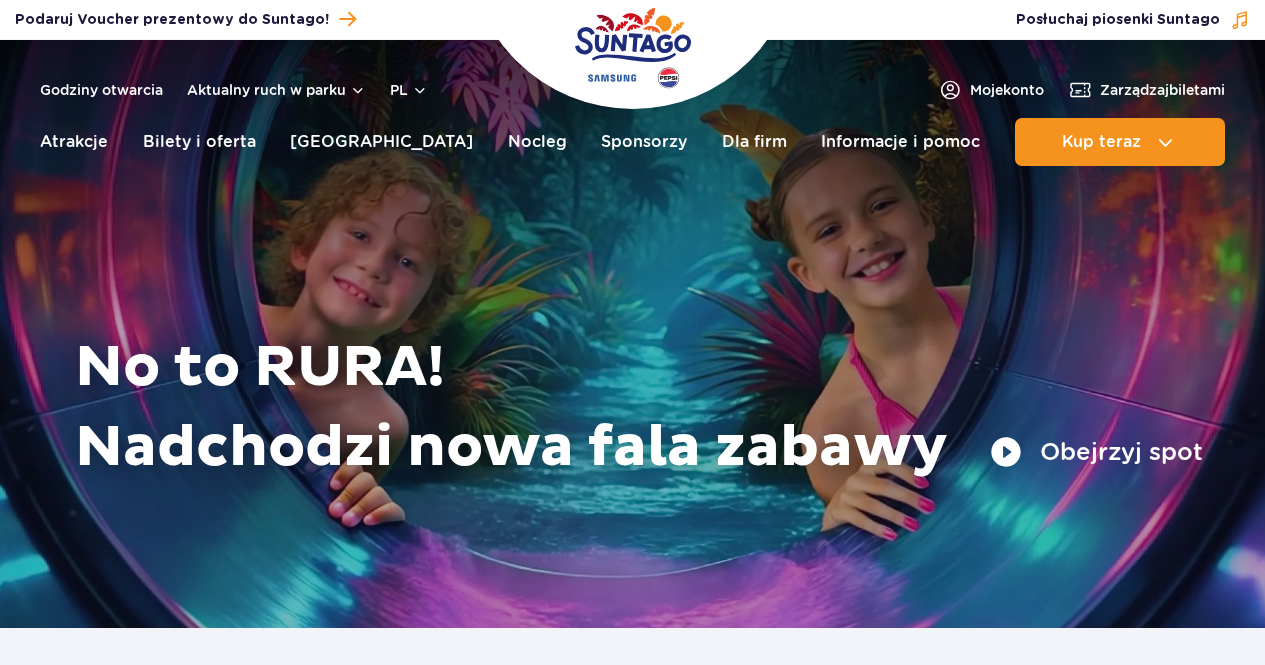 scroll, scrollTop: 0, scrollLeft: 0, axis: both 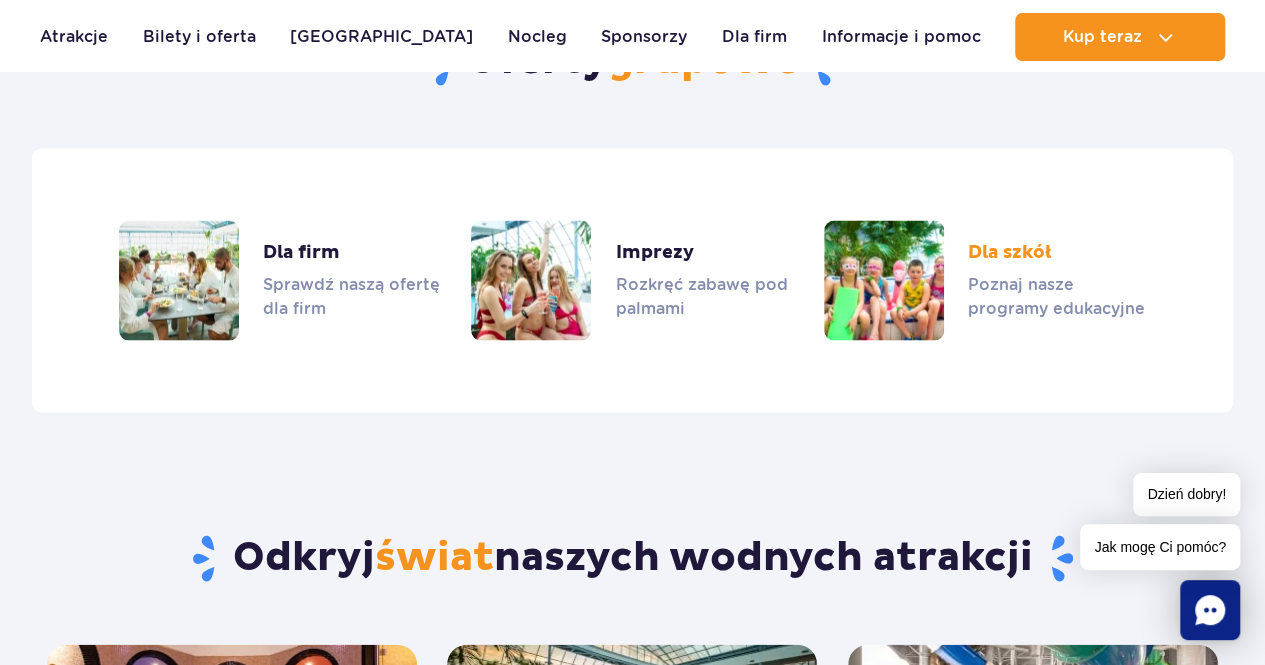 click at bounding box center (1146, 280) 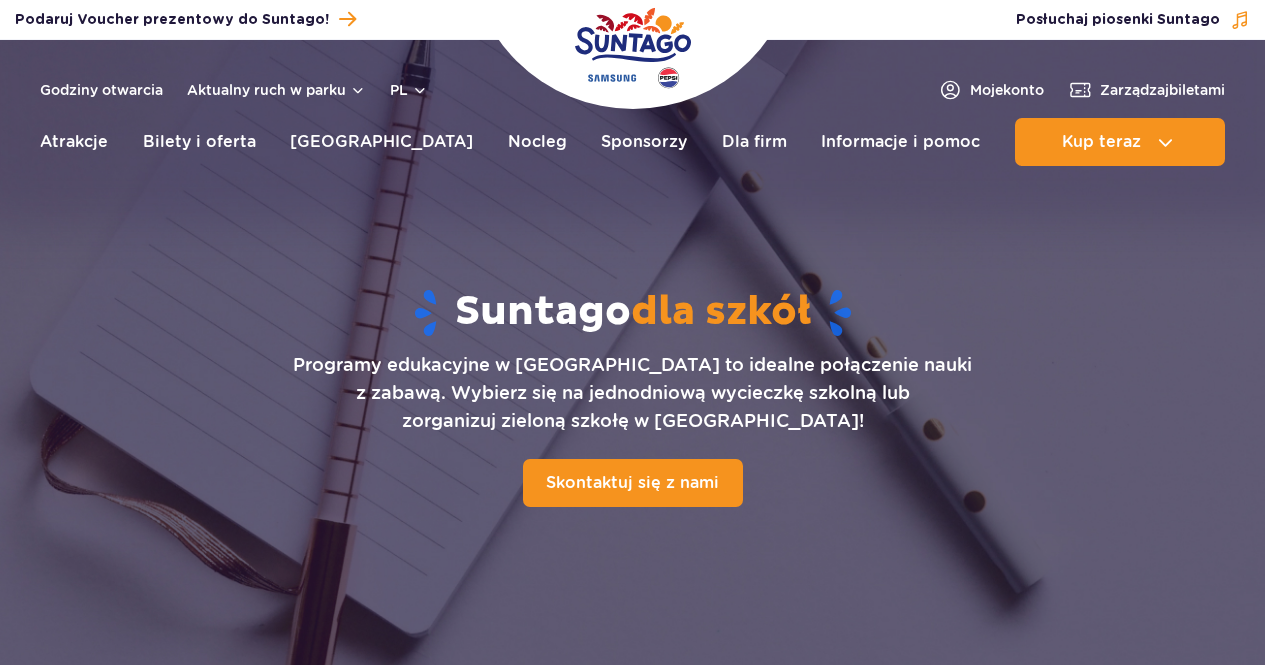 scroll, scrollTop: 0, scrollLeft: 0, axis: both 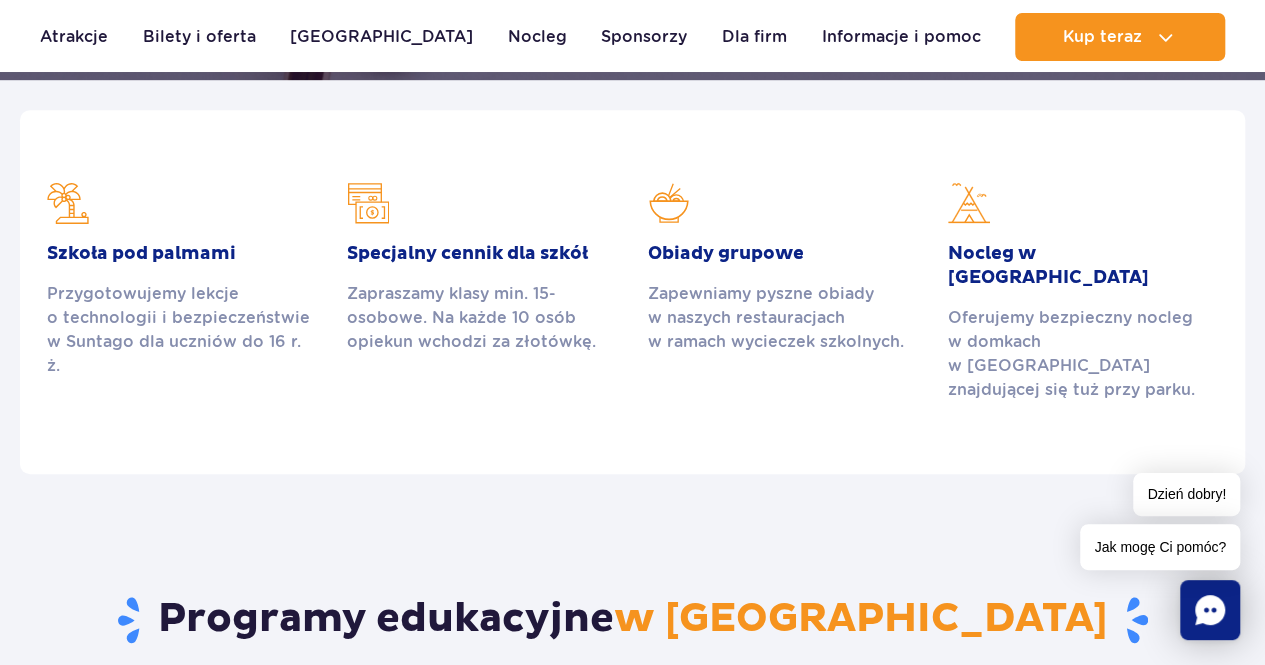 click on "Specjalny cennik dla szkół
Zapraszamy klasy min. 15-osobowe. Na każde 10 osób opiekun wchodzi za złotówkę." at bounding box center [482, 268] 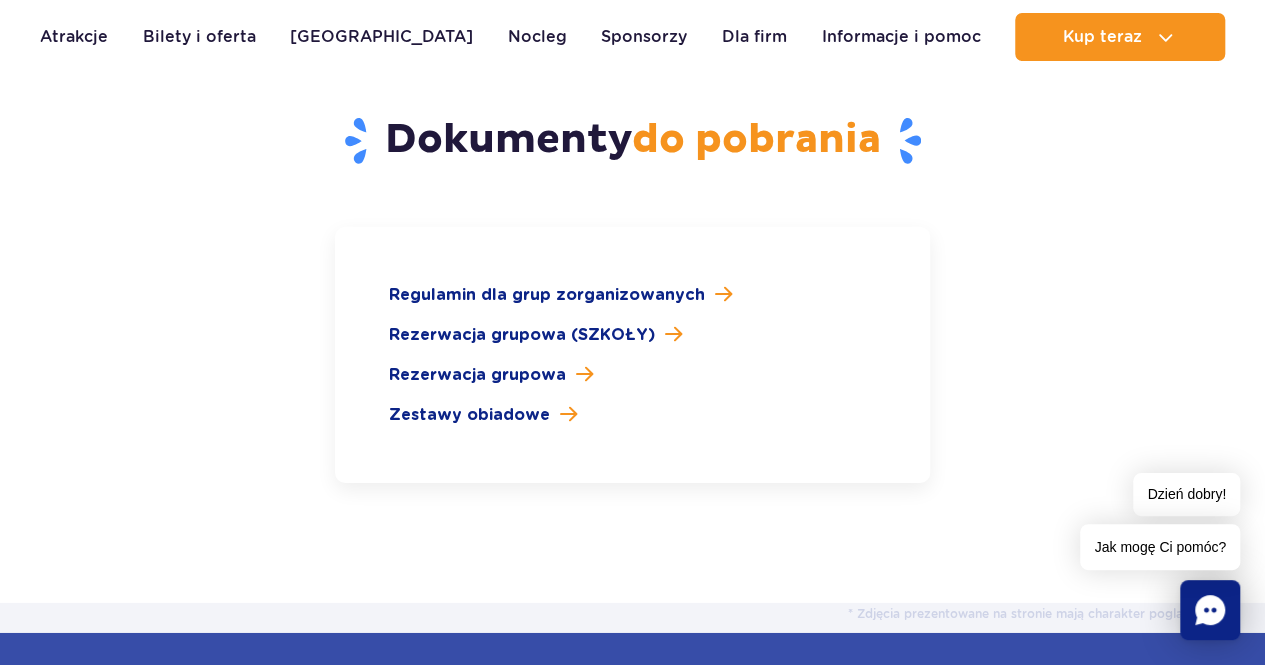 scroll, scrollTop: 3000, scrollLeft: 0, axis: vertical 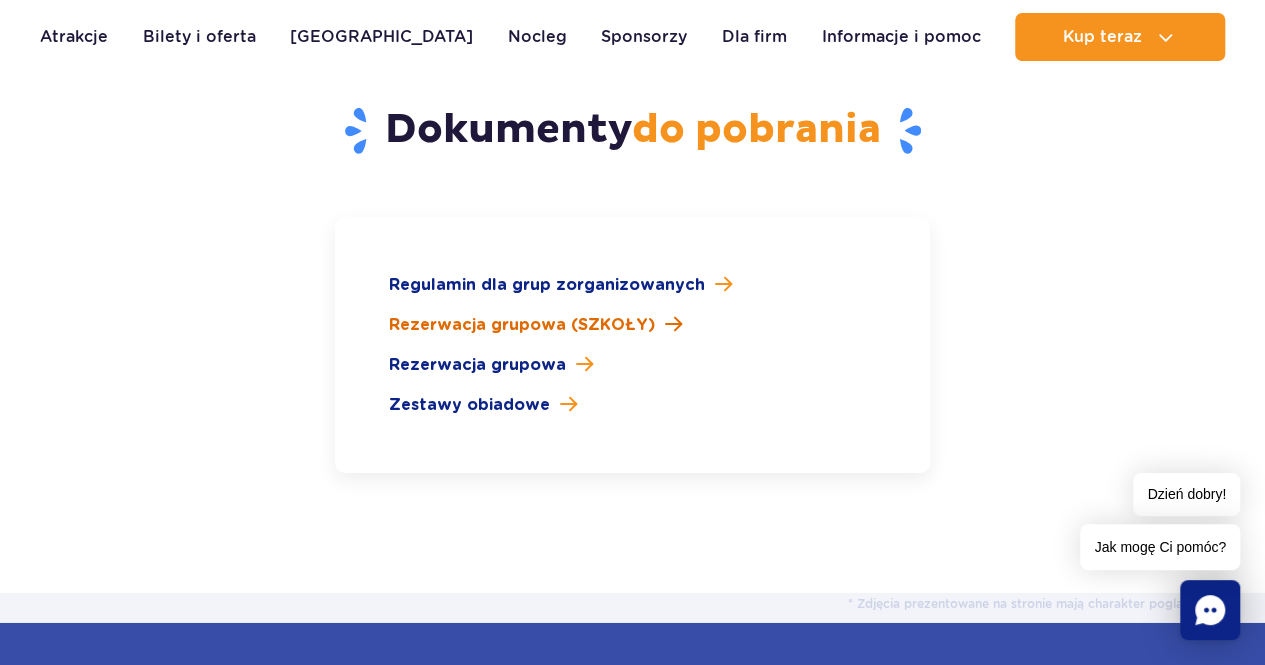 click on "Rezerwacja grupowa (SZKOŁY)" at bounding box center (522, 325) 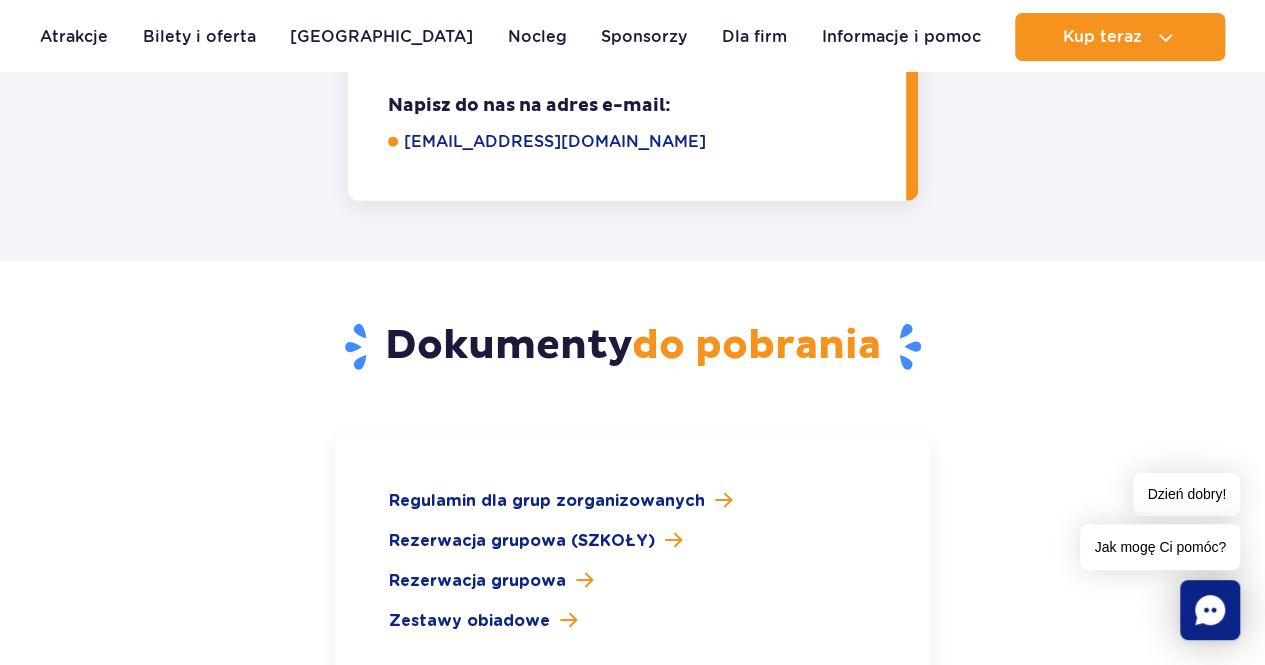 scroll, scrollTop: 2900, scrollLeft: 0, axis: vertical 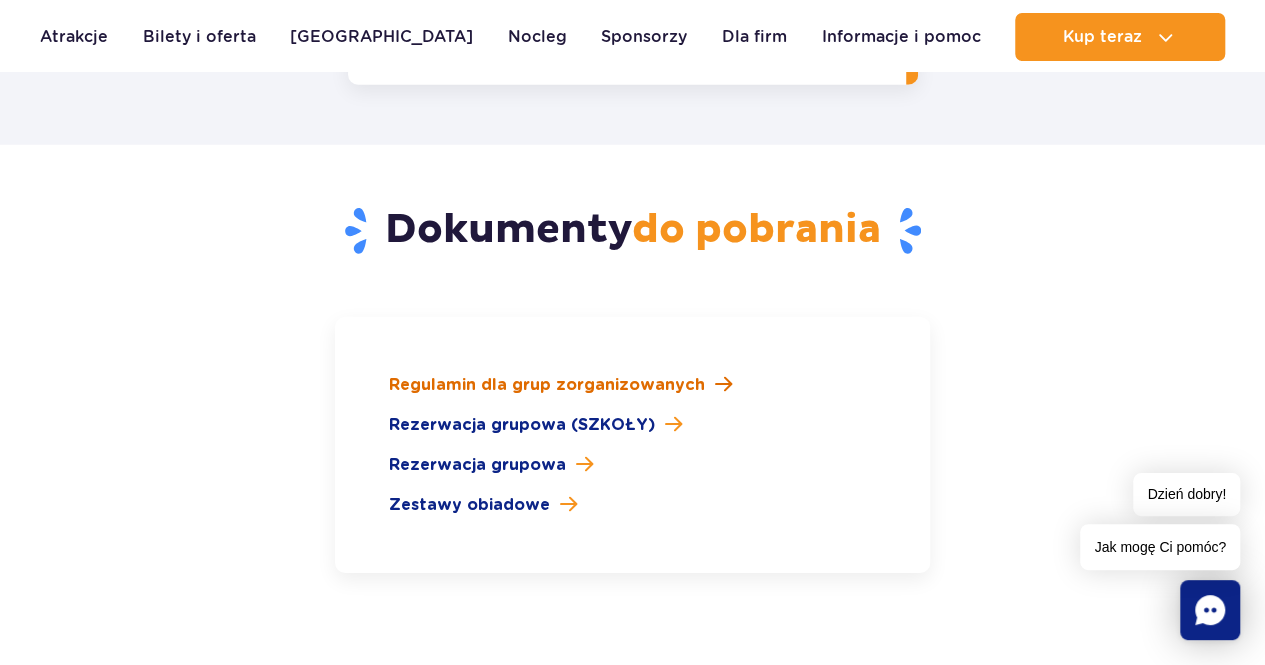 click on "Regulamin dla grup zorganizowanych" at bounding box center (547, 385) 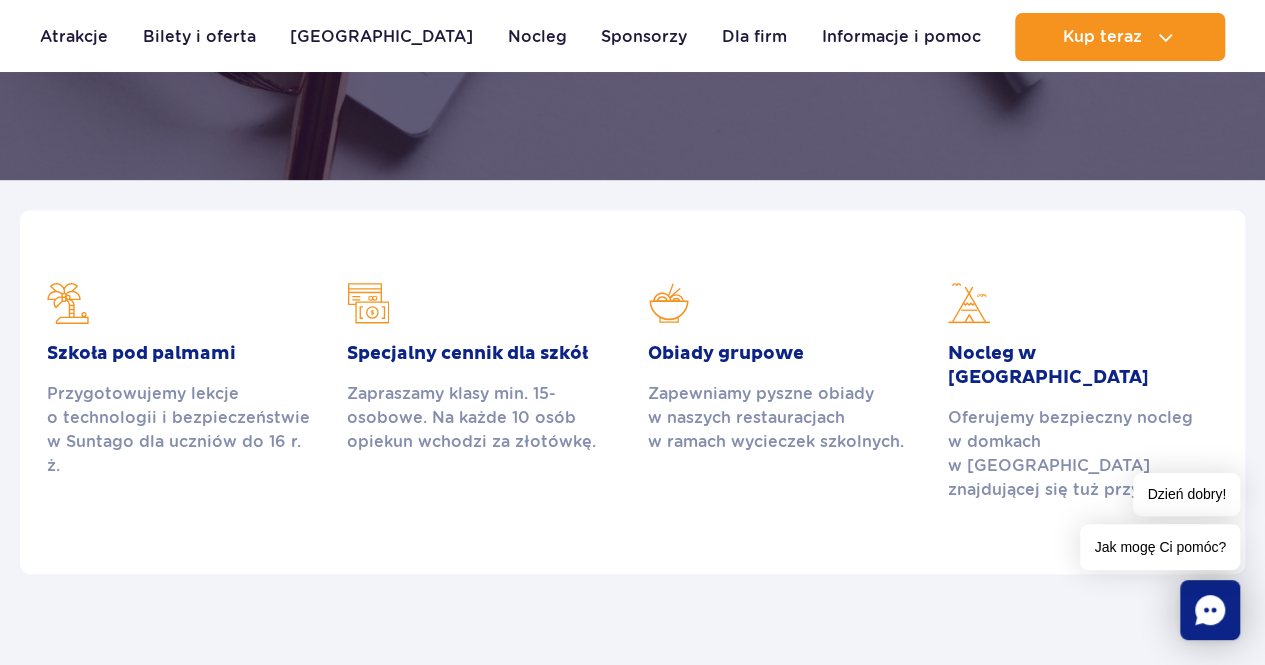 scroll, scrollTop: 0, scrollLeft: 0, axis: both 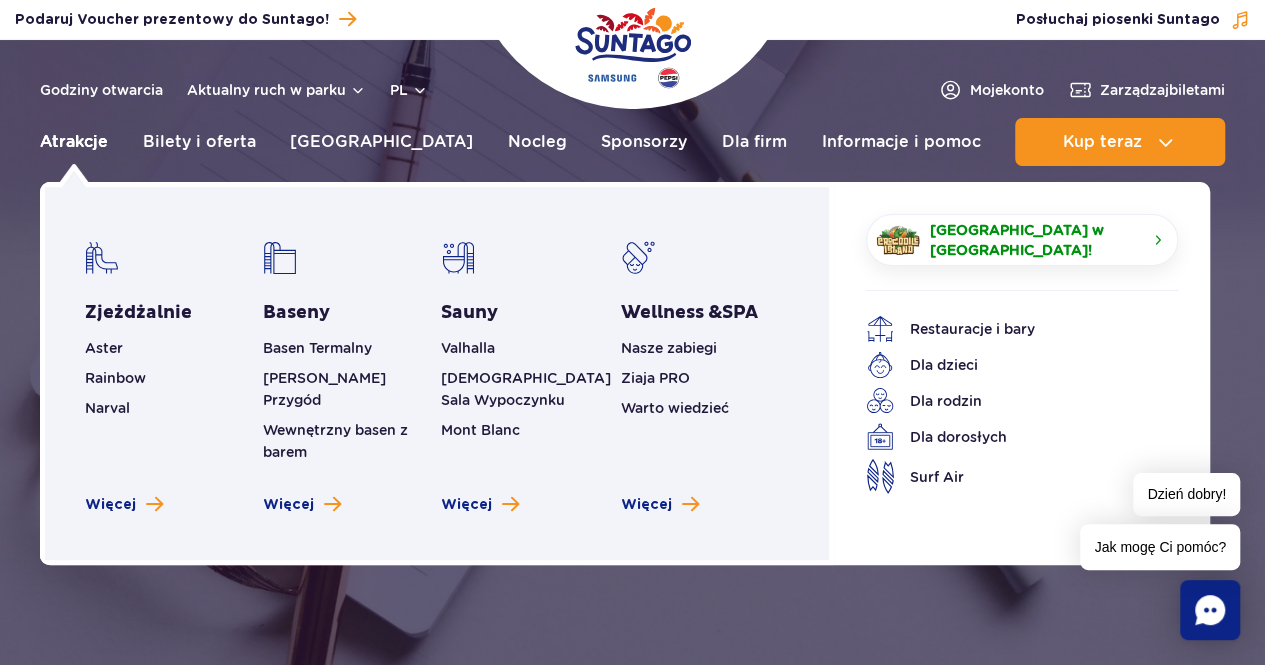 click on "Atrakcje" at bounding box center (74, 142) 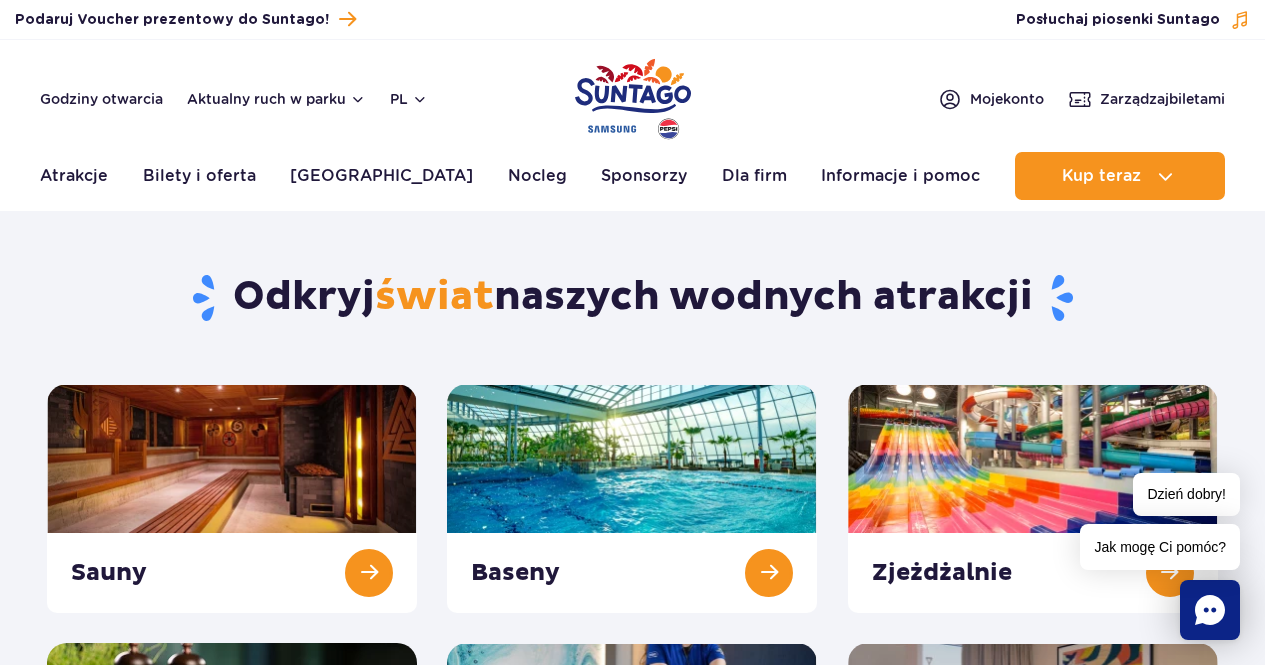 scroll, scrollTop: 0, scrollLeft: 0, axis: both 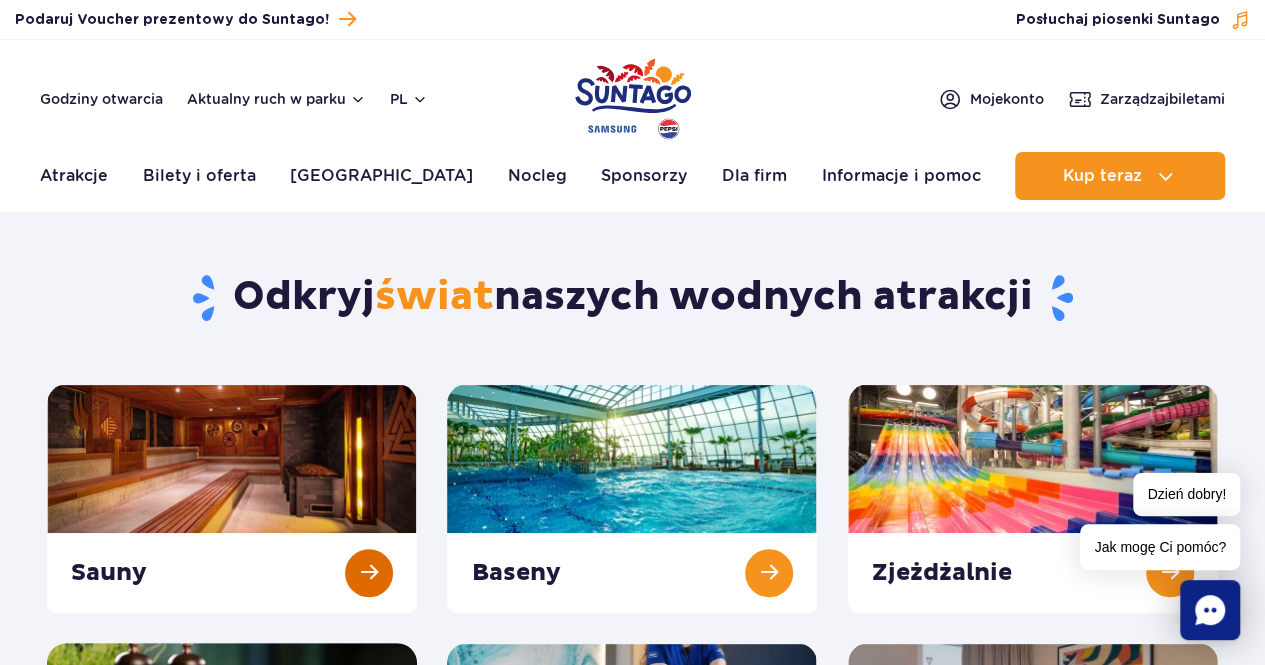 click at bounding box center [232, 498] 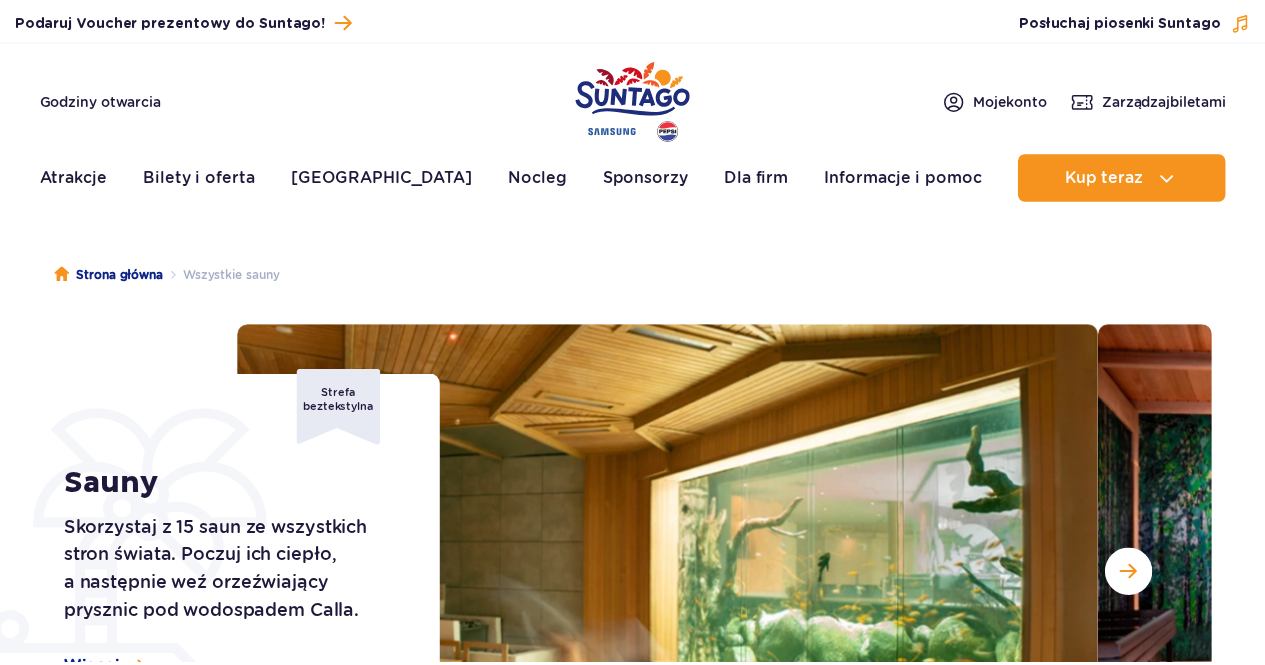 scroll, scrollTop: 0, scrollLeft: 0, axis: both 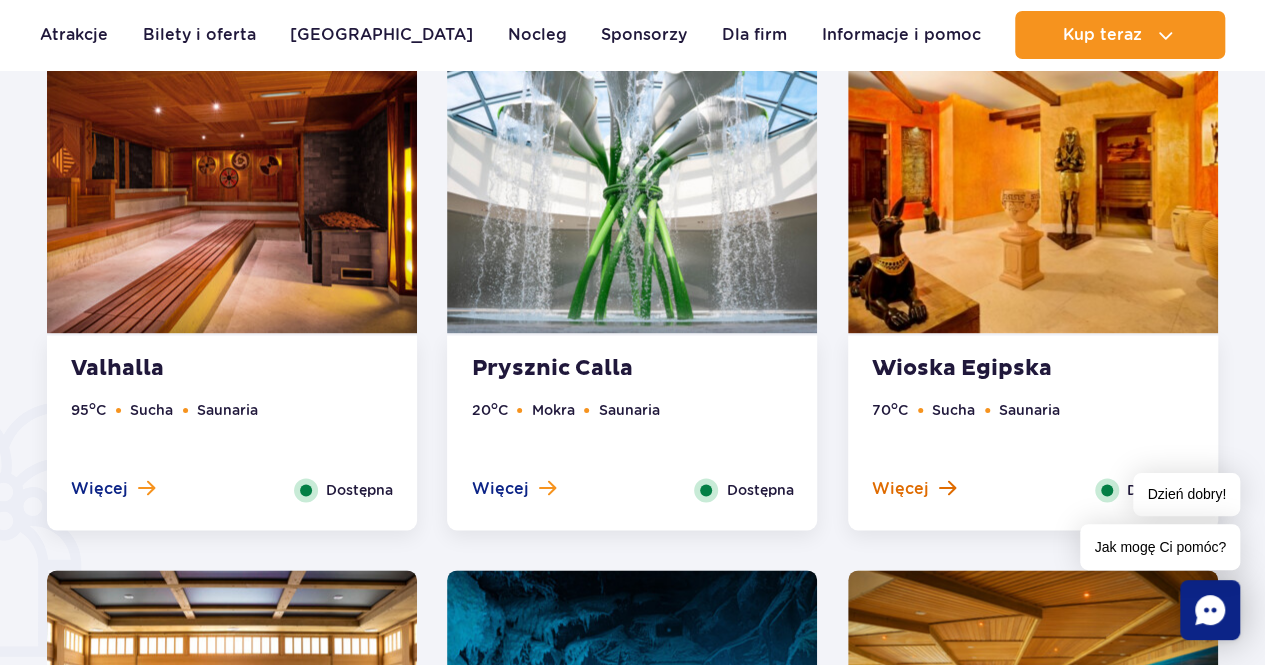 click on "Więcej" at bounding box center (900, 489) 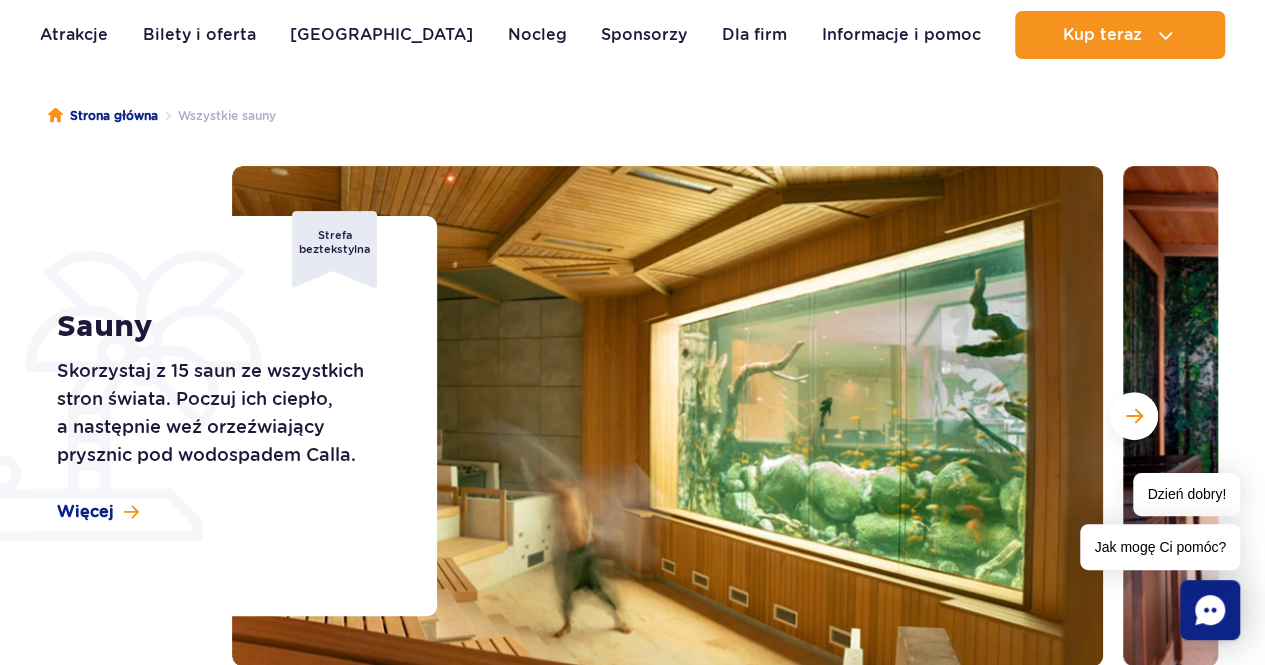 scroll, scrollTop: 200, scrollLeft: 0, axis: vertical 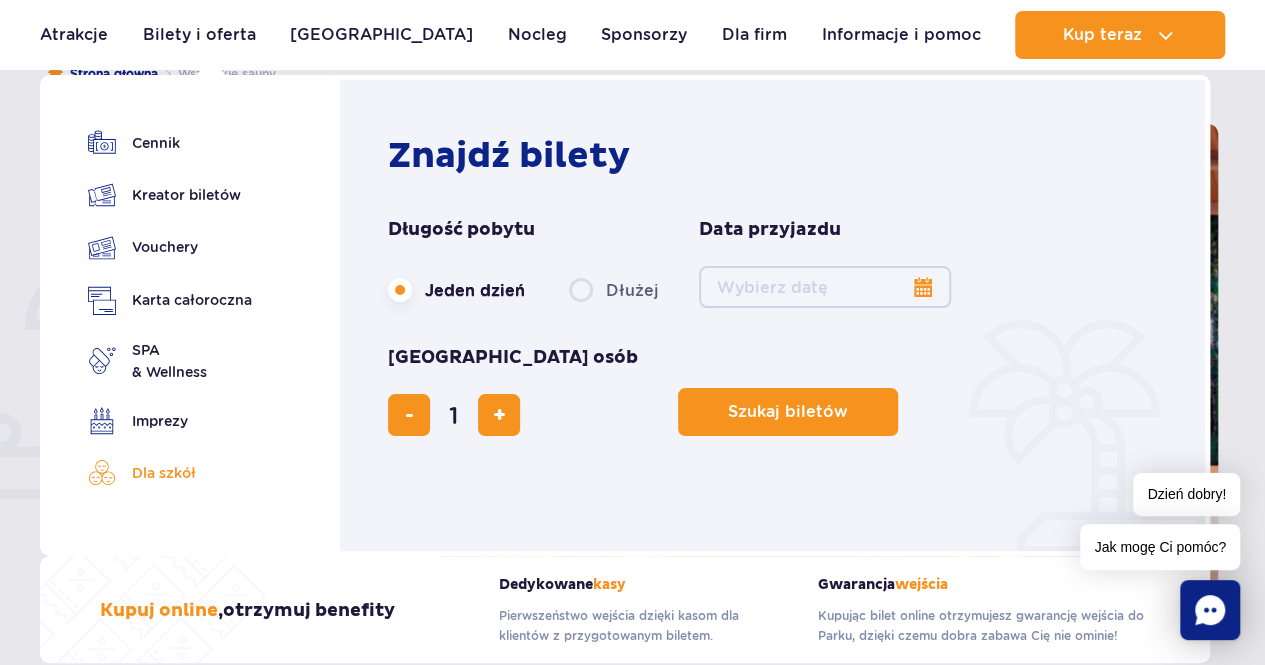 click on "Dla szkół" at bounding box center (170, 473) 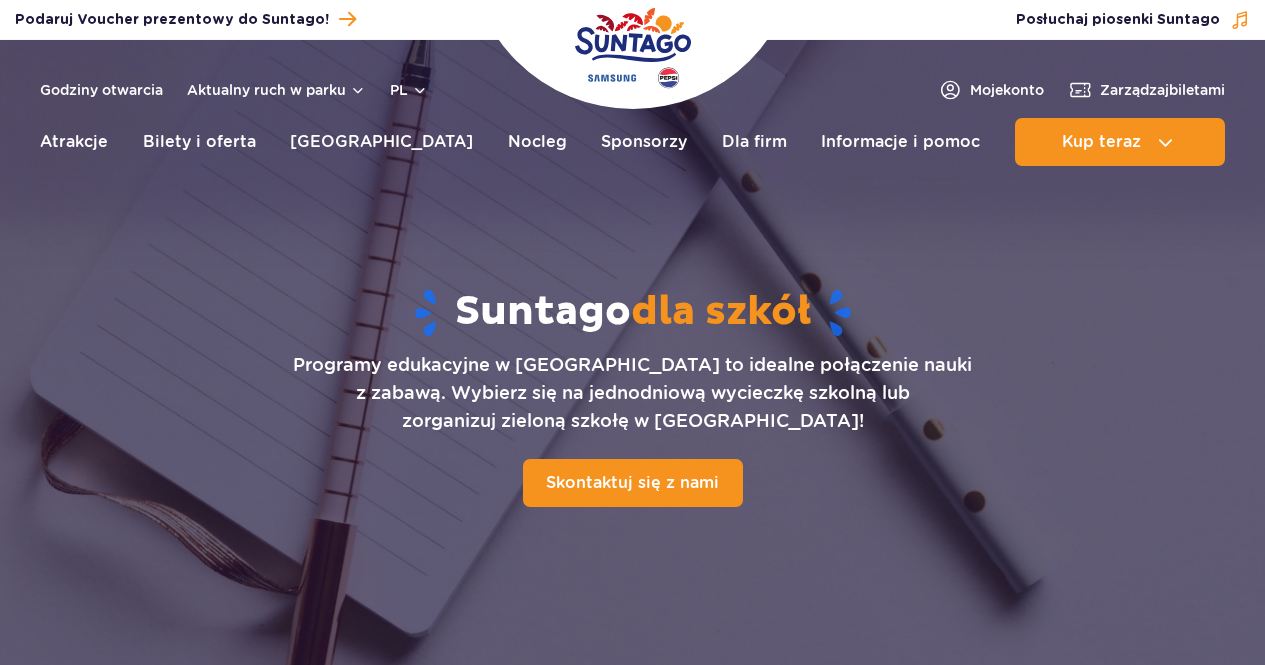 scroll, scrollTop: 0, scrollLeft: 0, axis: both 